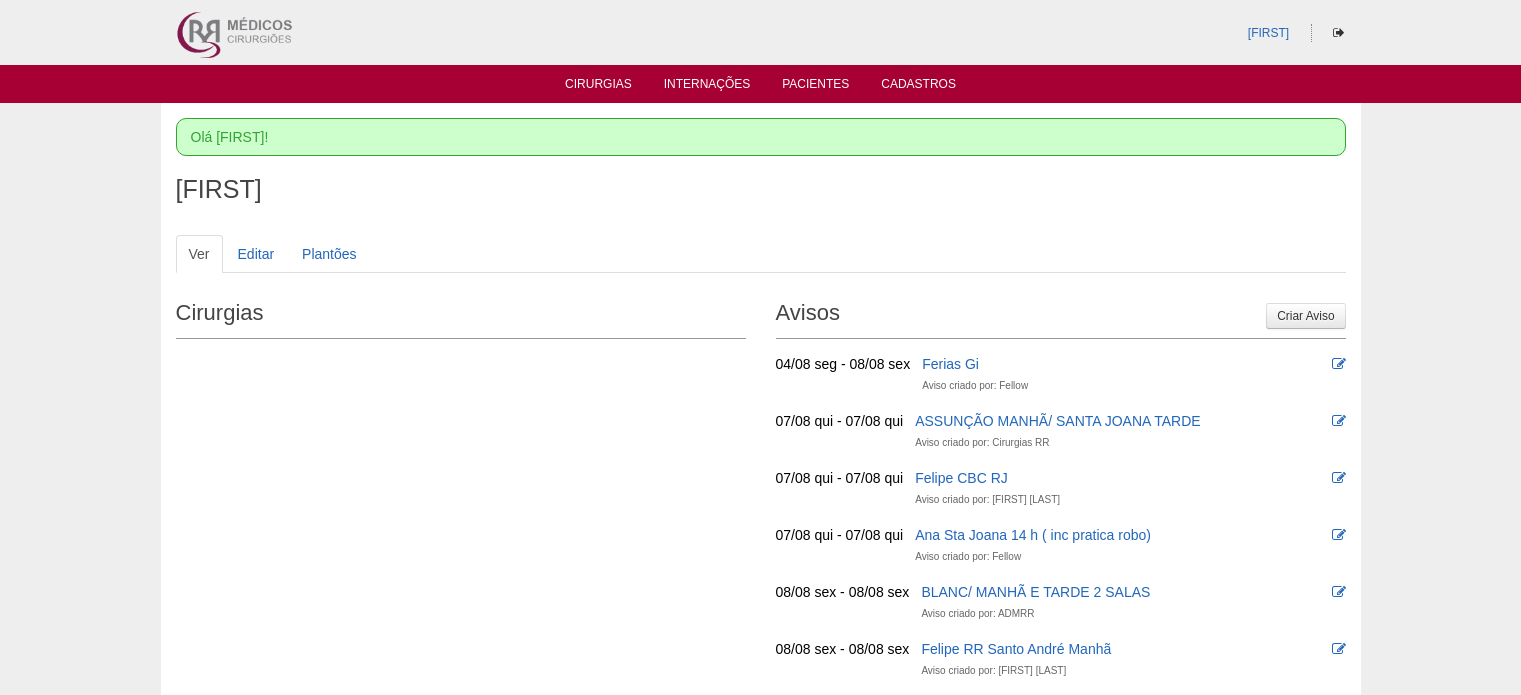 scroll, scrollTop: 0, scrollLeft: 0, axis: both 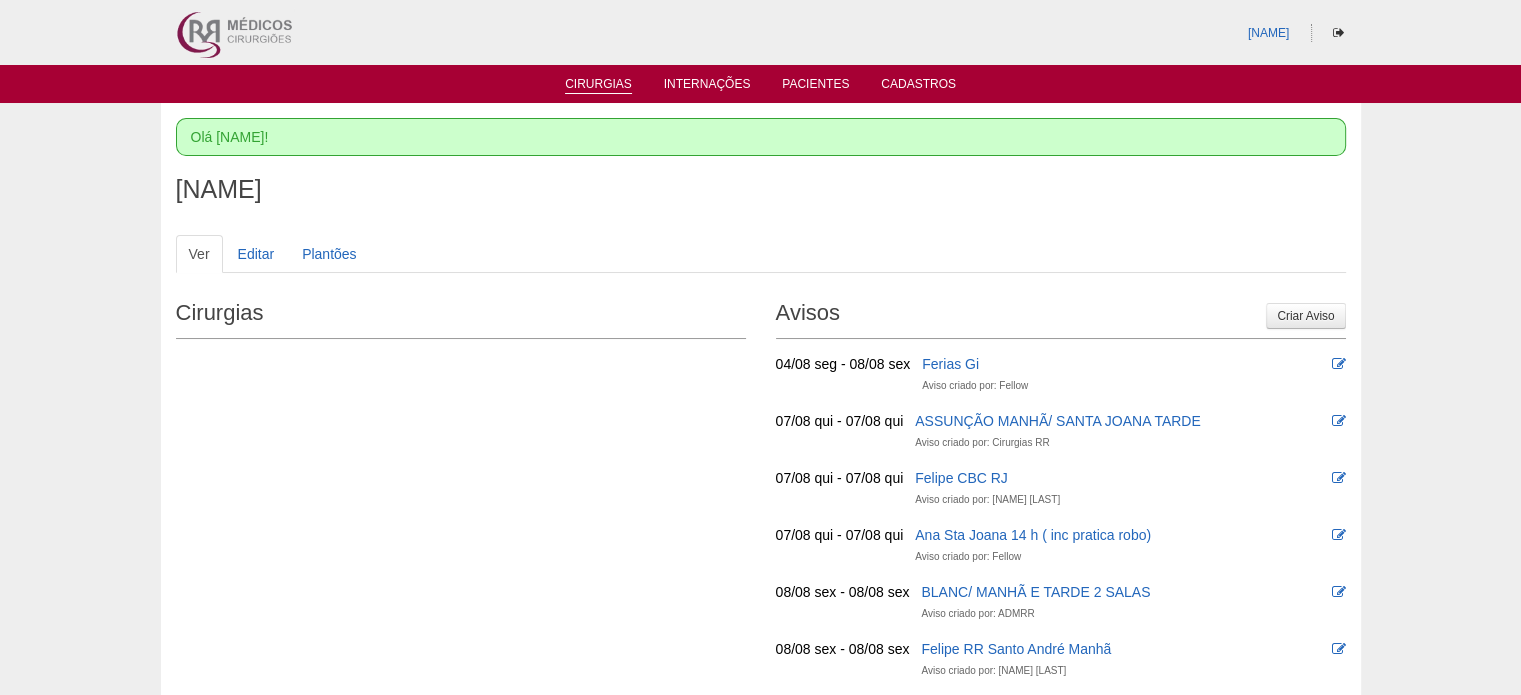 click on "Cirurgias" at bounding box center (598, 85) 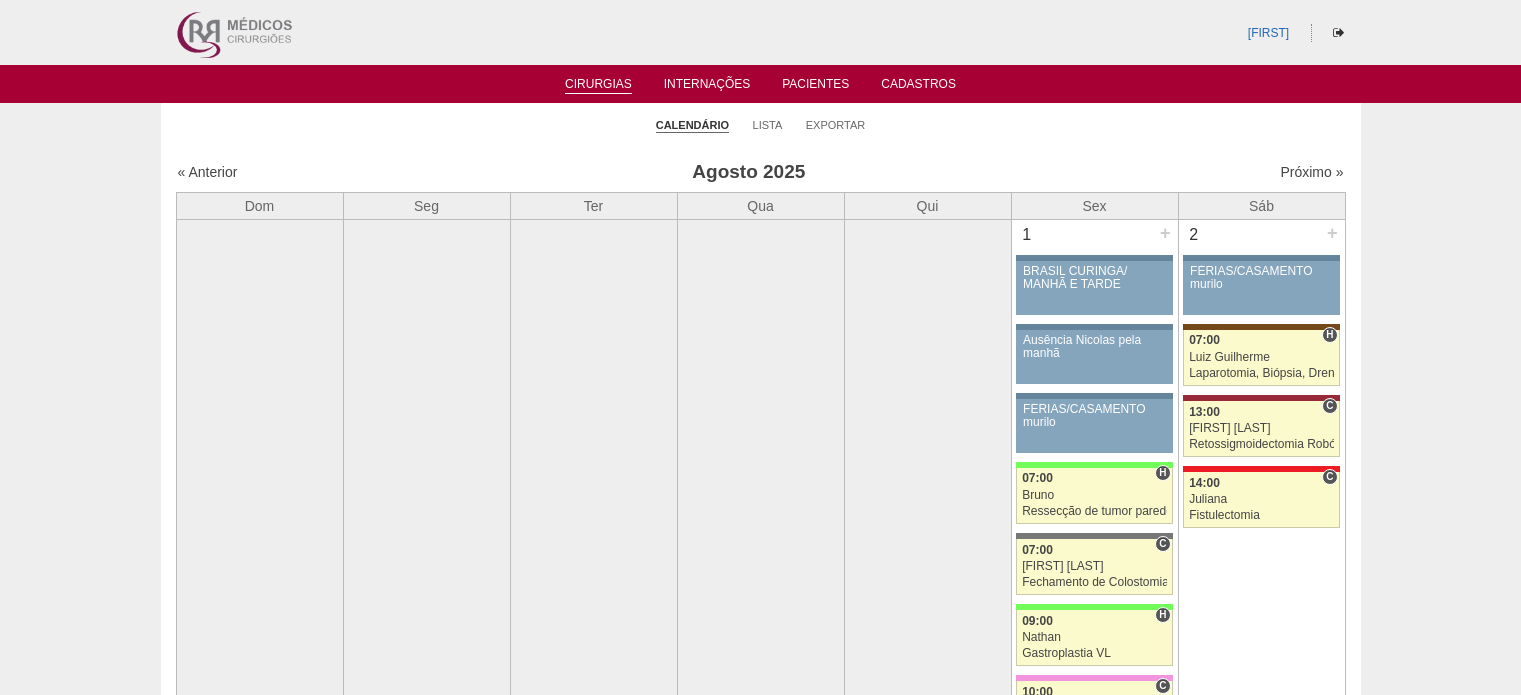 scroll, scrollTop: 0, scrollLeft: 0, axis: both 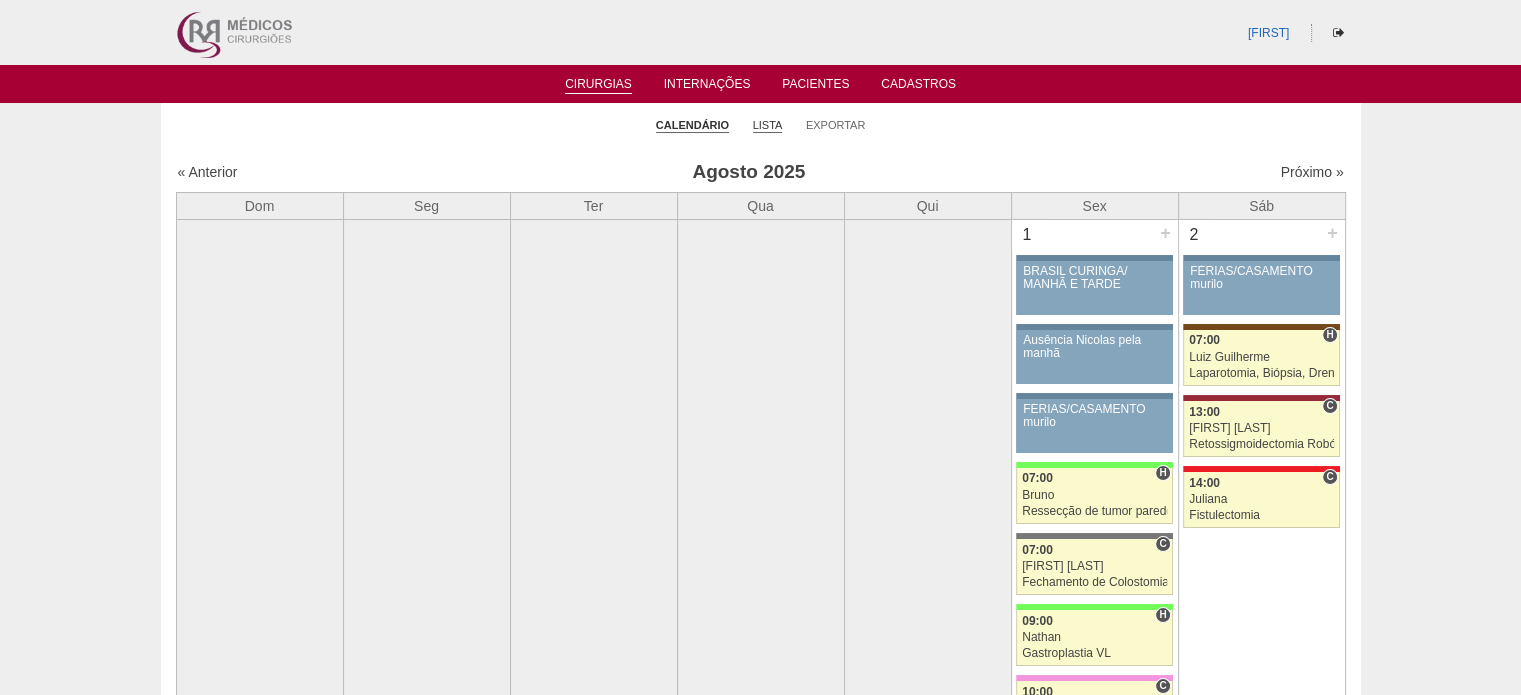 click on "Lista" at bounding box center (768, 125) 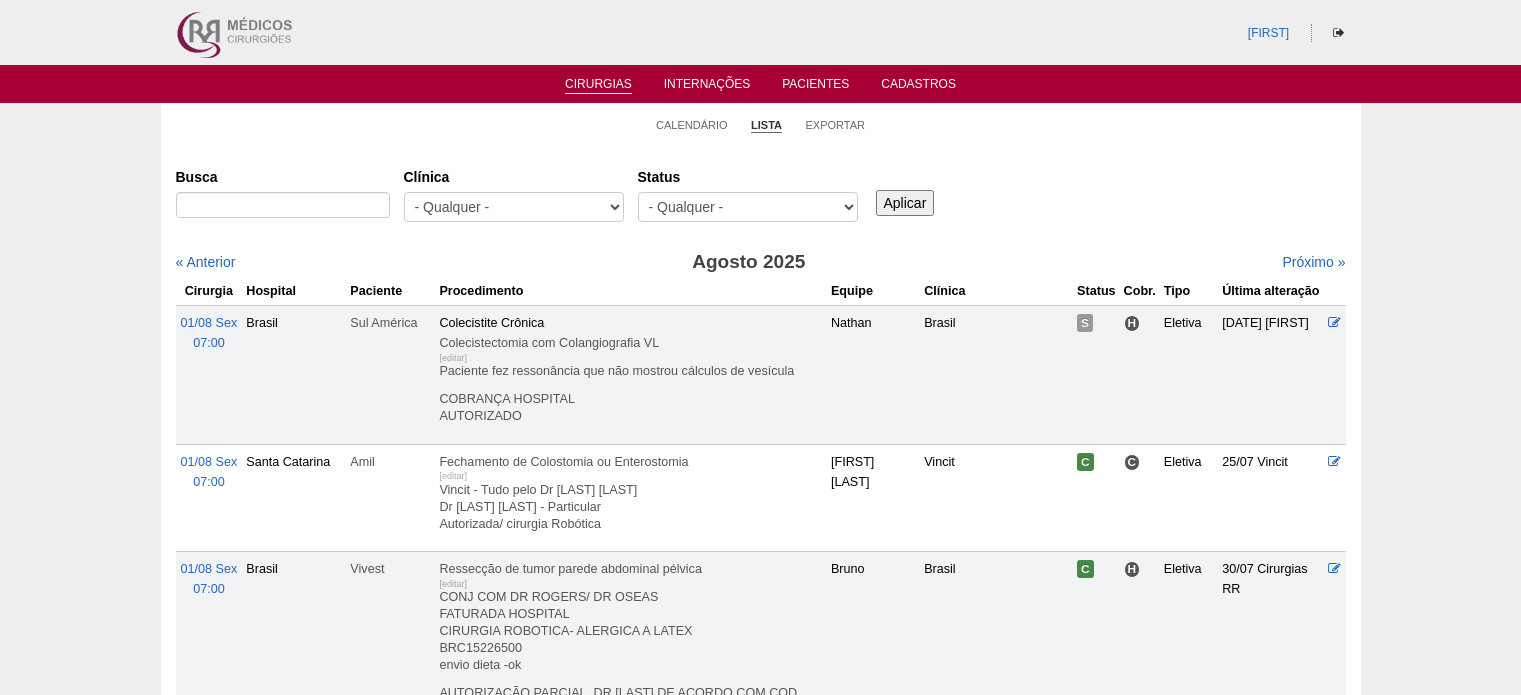 scroll, scrollTop: 0, scrollLeft: 0, axis: both 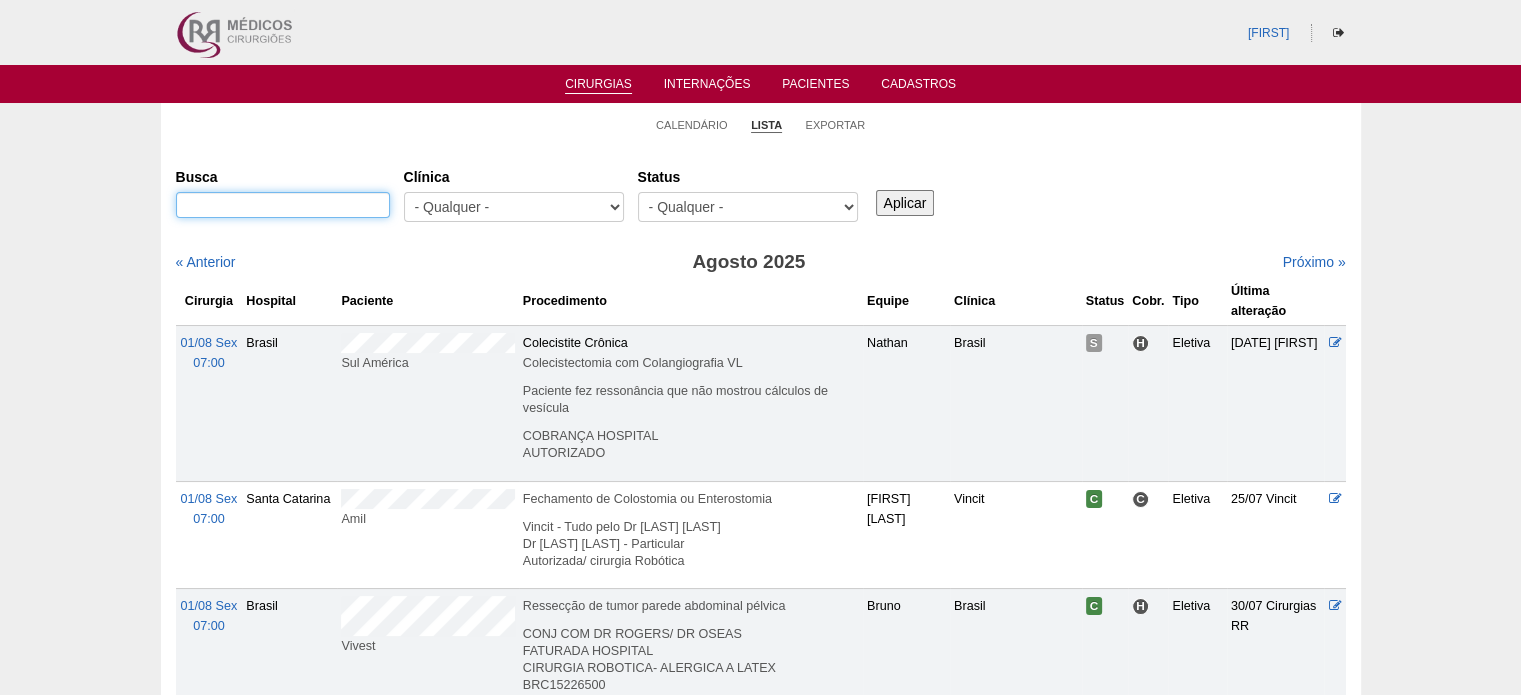 click on "Busca" at bounding box center [283, 205] 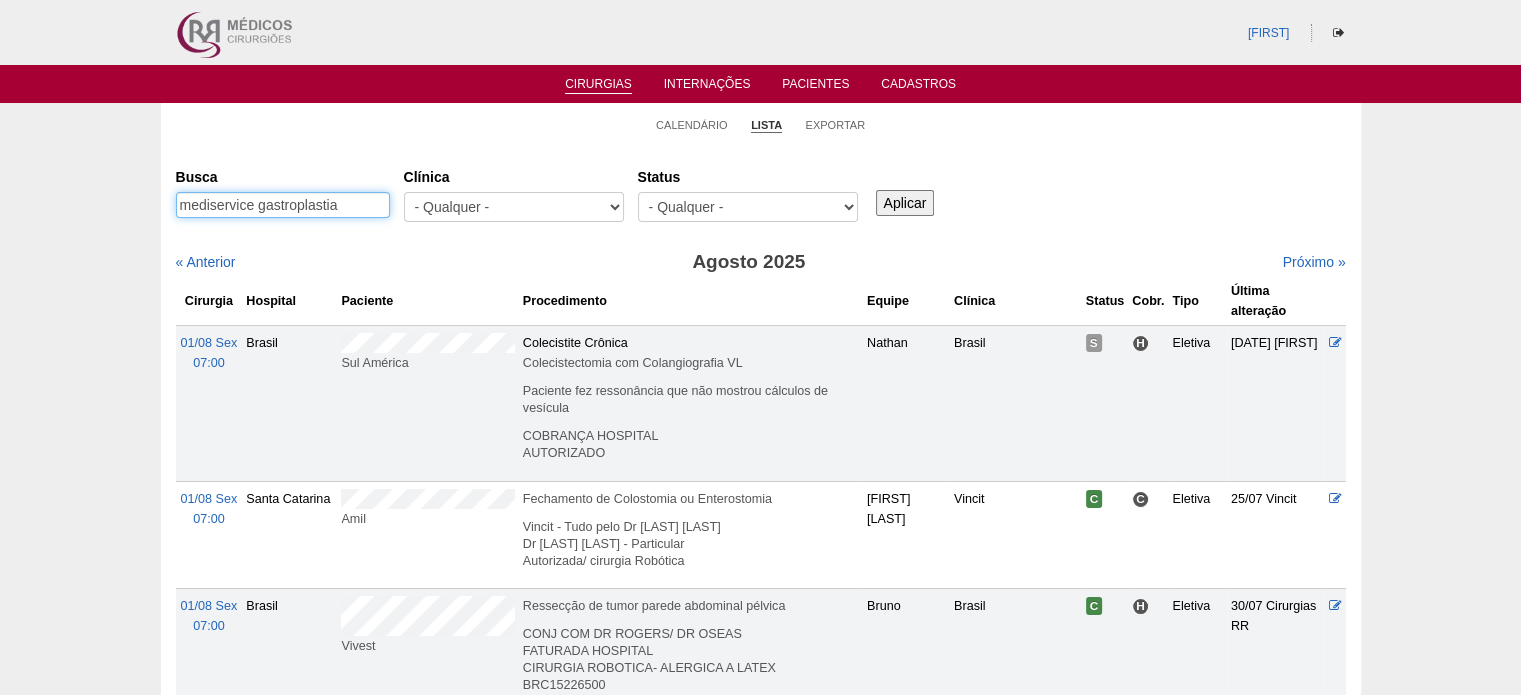 type on "mediservice gastroplastia" 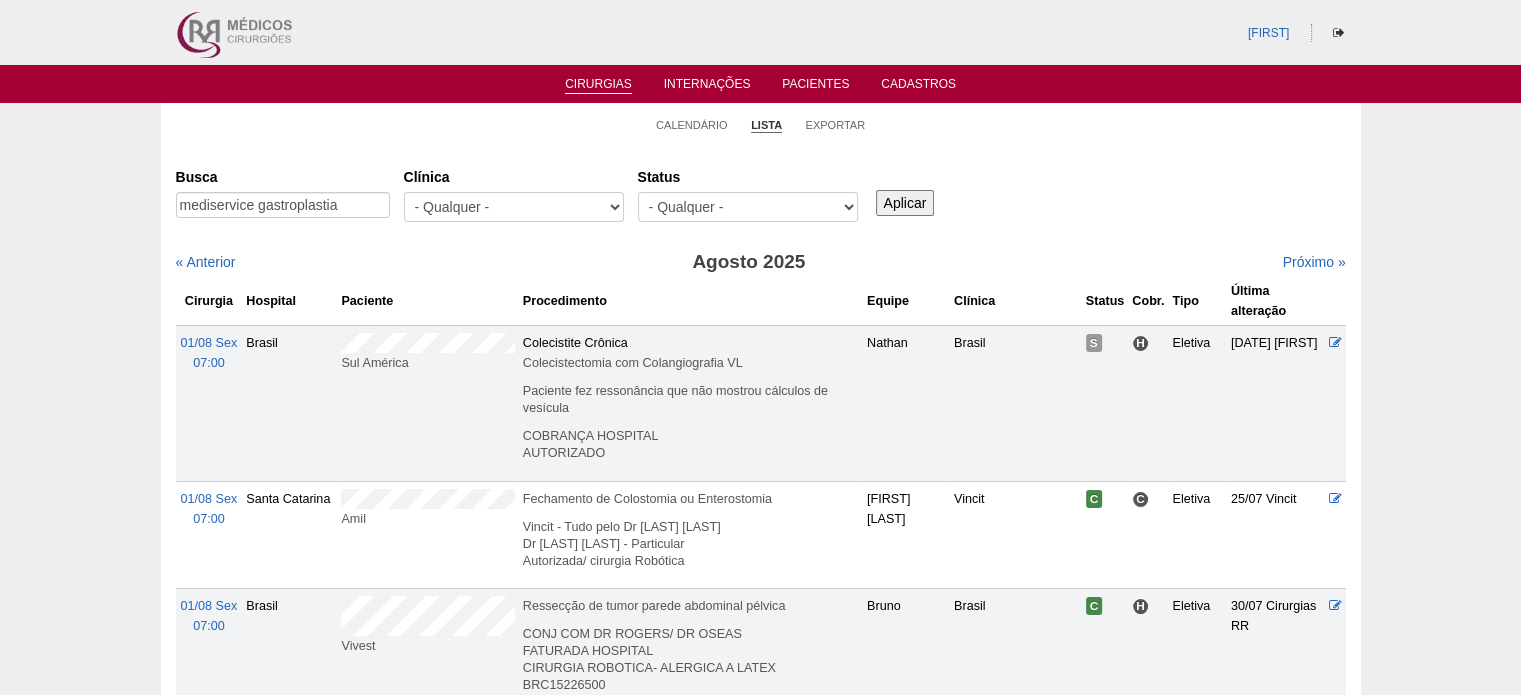 click on "Aplicar" at bounding box center (905, 203) 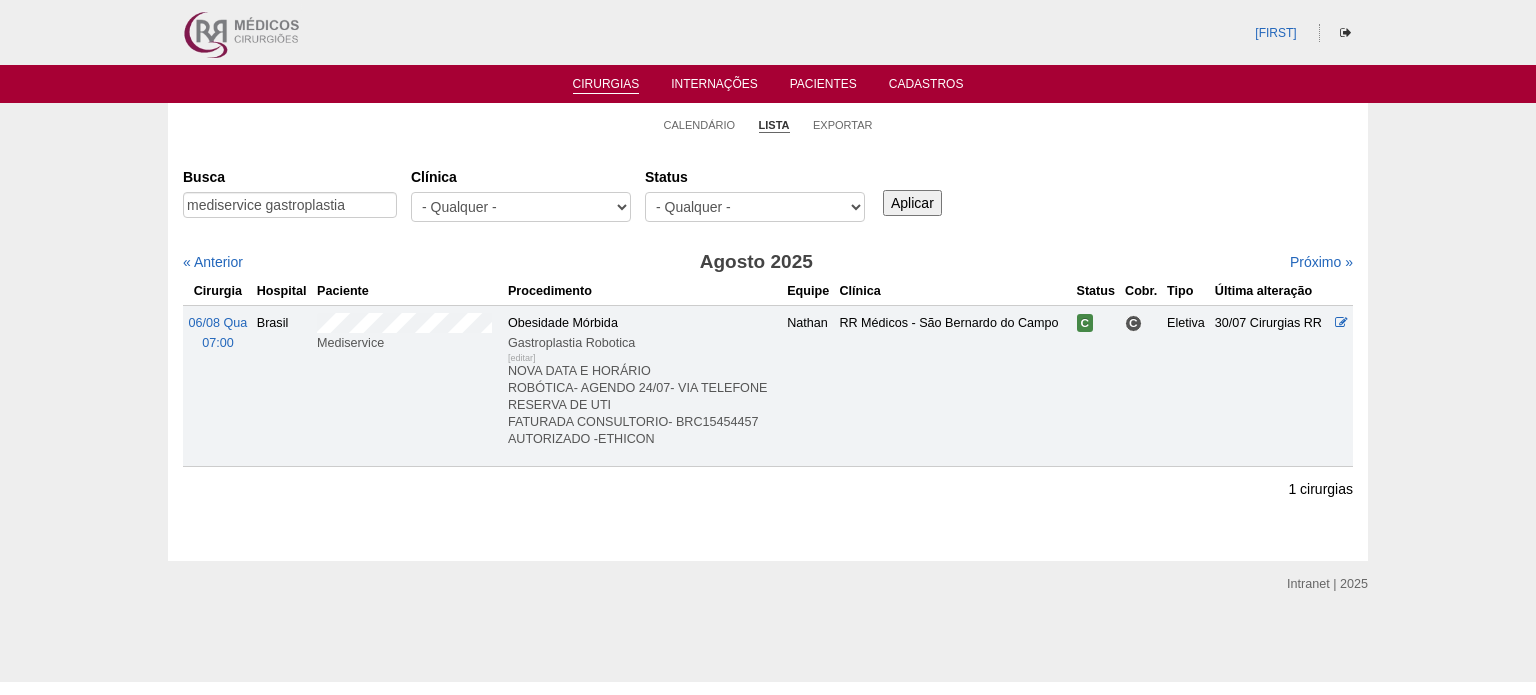 scroll, scrollTop: 0, scrollLeft: 0, axis: both 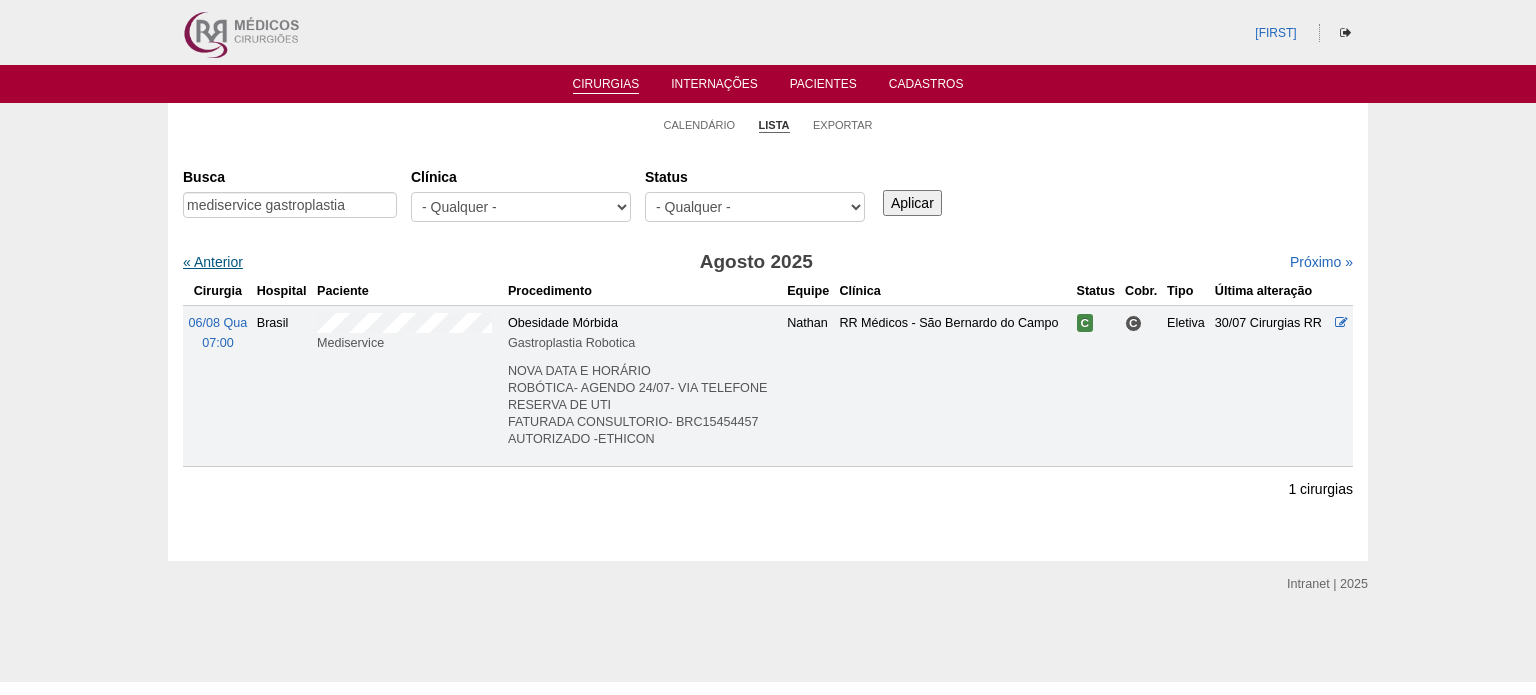 click on "« Anterior" at bounding box center (213, 262) 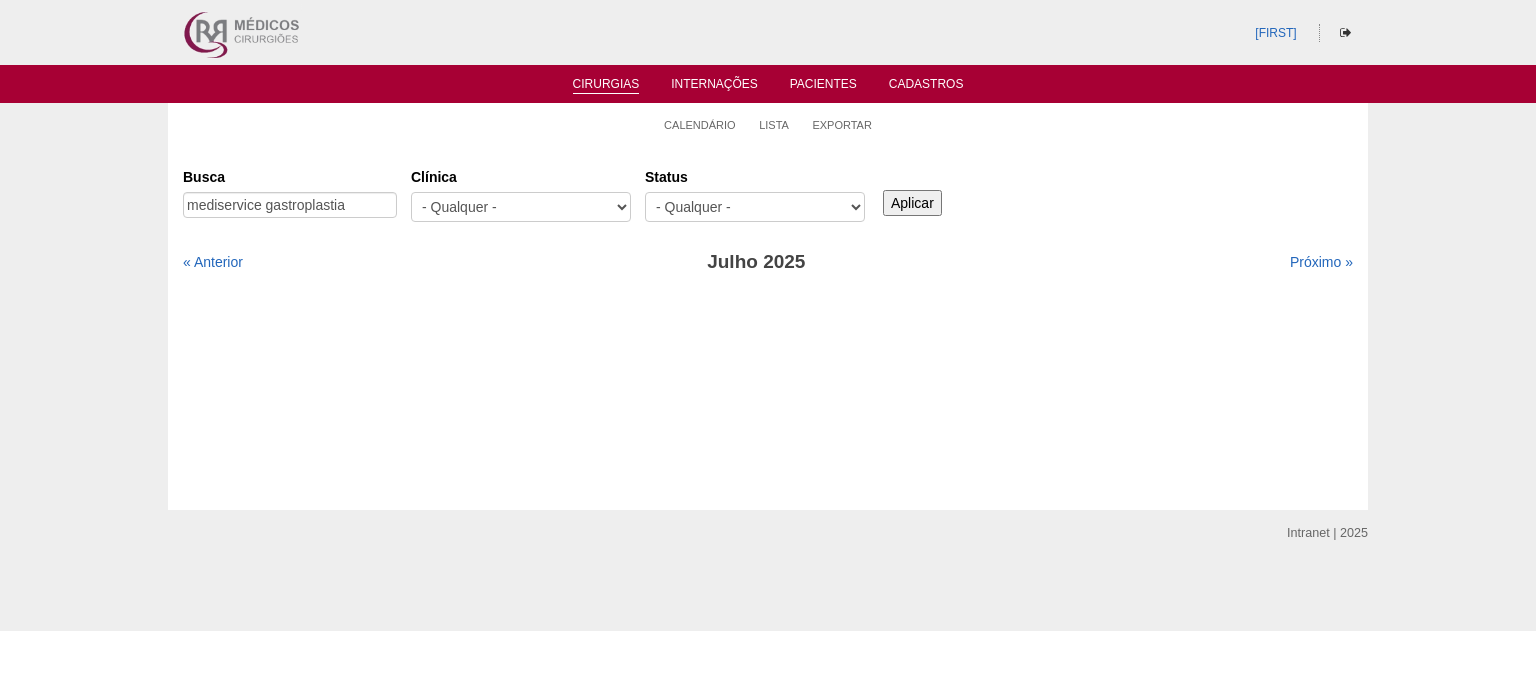 scroll, scrollTop: 0, scrollLeft: 0, axis: both 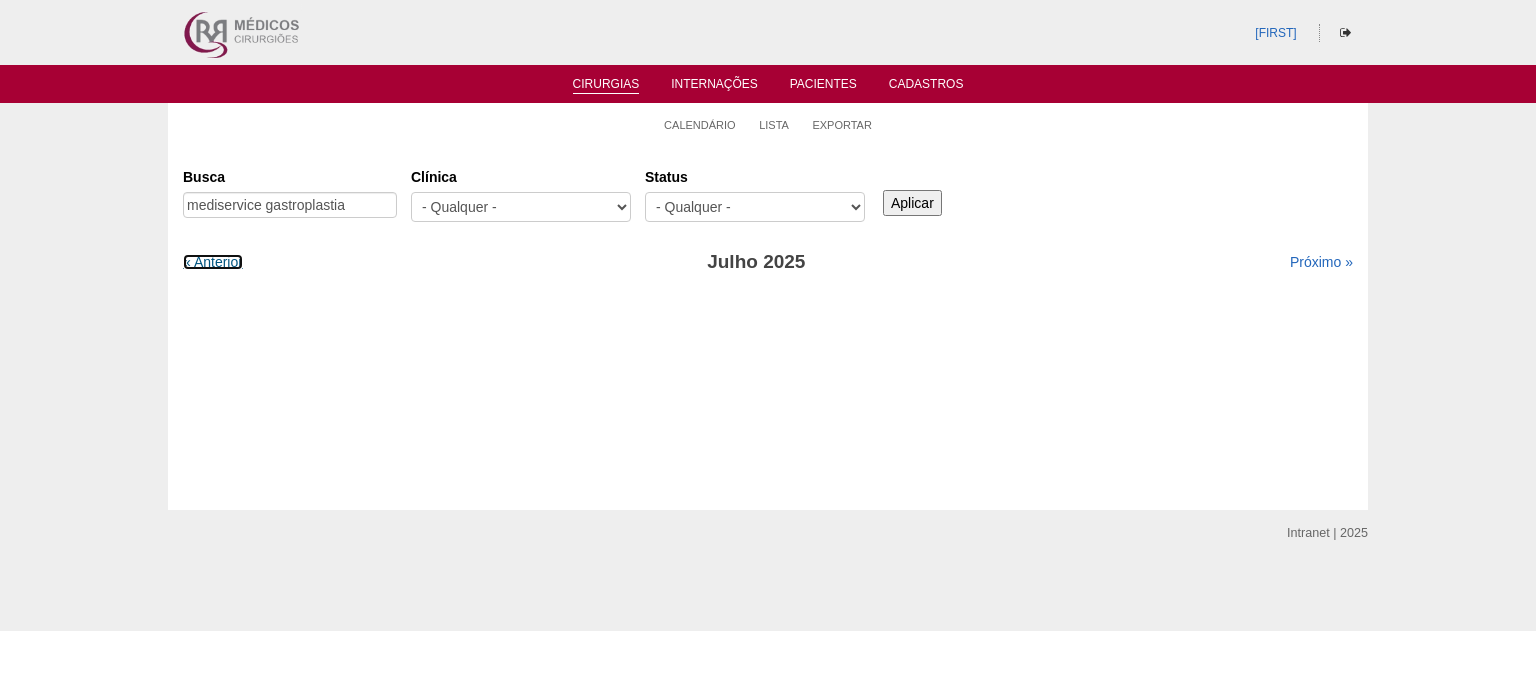 click on "« Anterior" at bounding box center [213, 262] 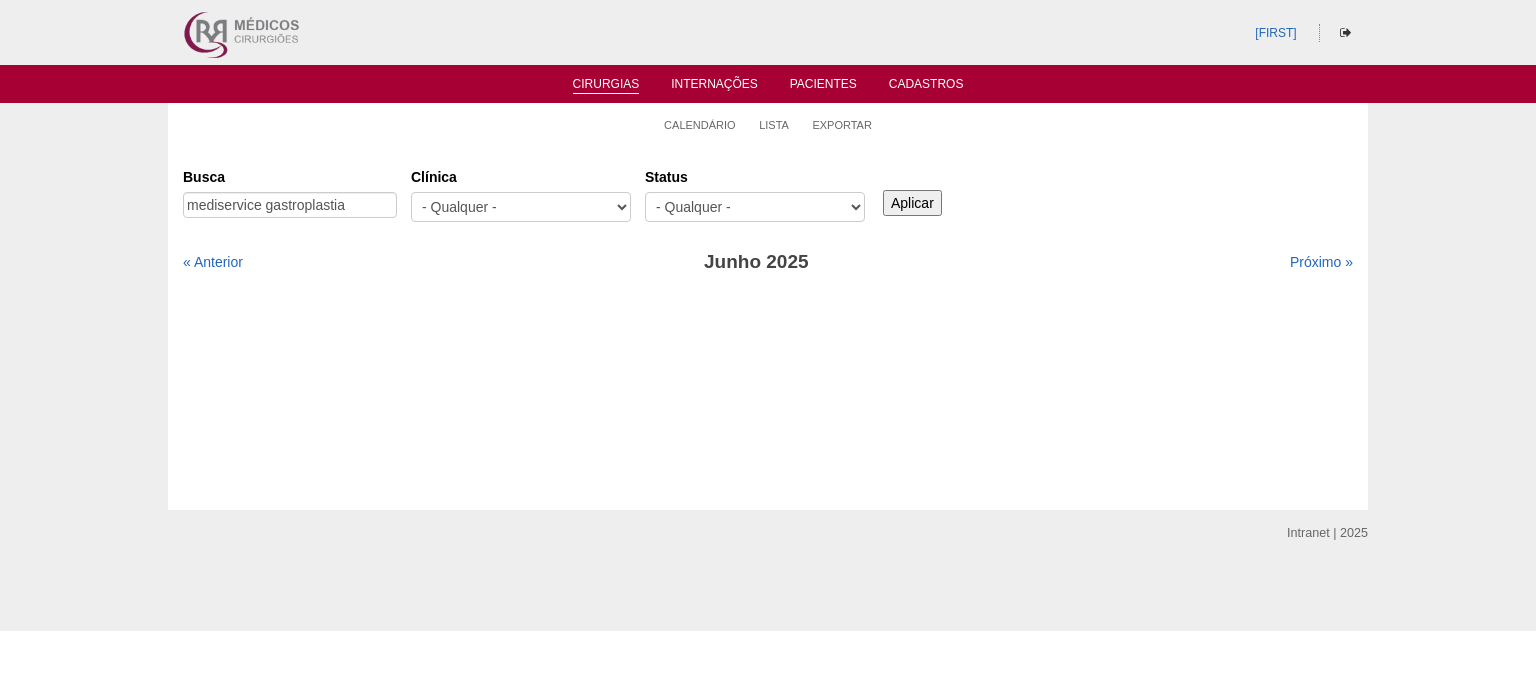 scroll, scrollTop: 0, scrollLeft: 0, axis: both 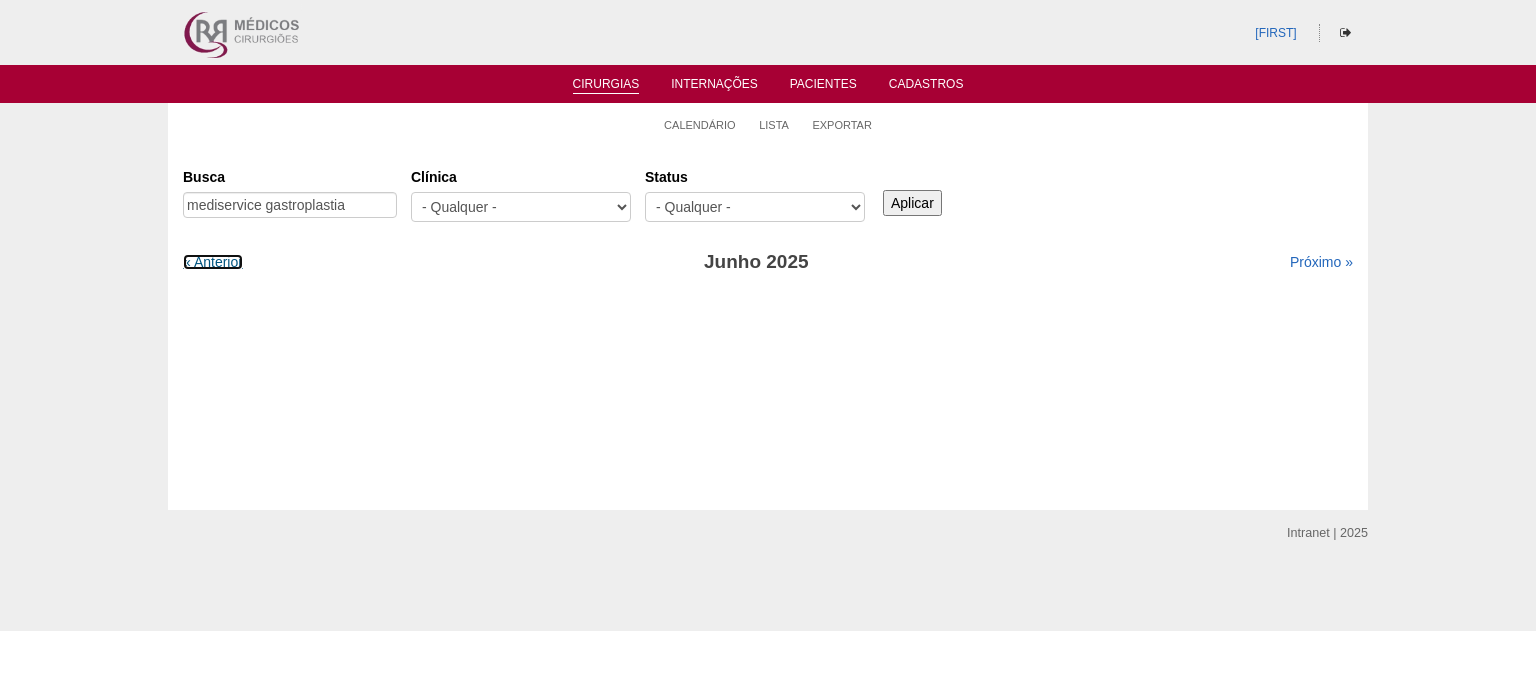 click on "« Anterior" at bounding box center [213, 262] 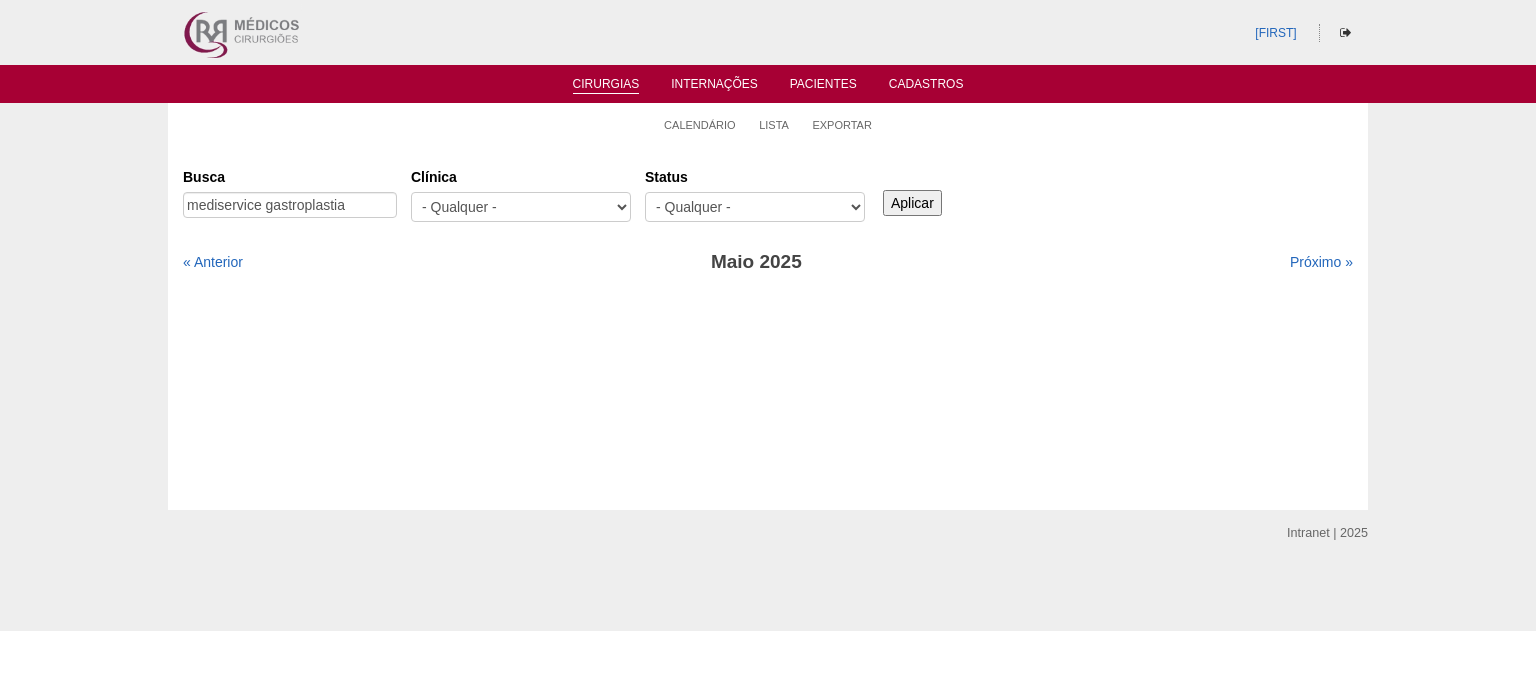 scroll, scrollTop: 0, scrollLeft: 0, axis: both 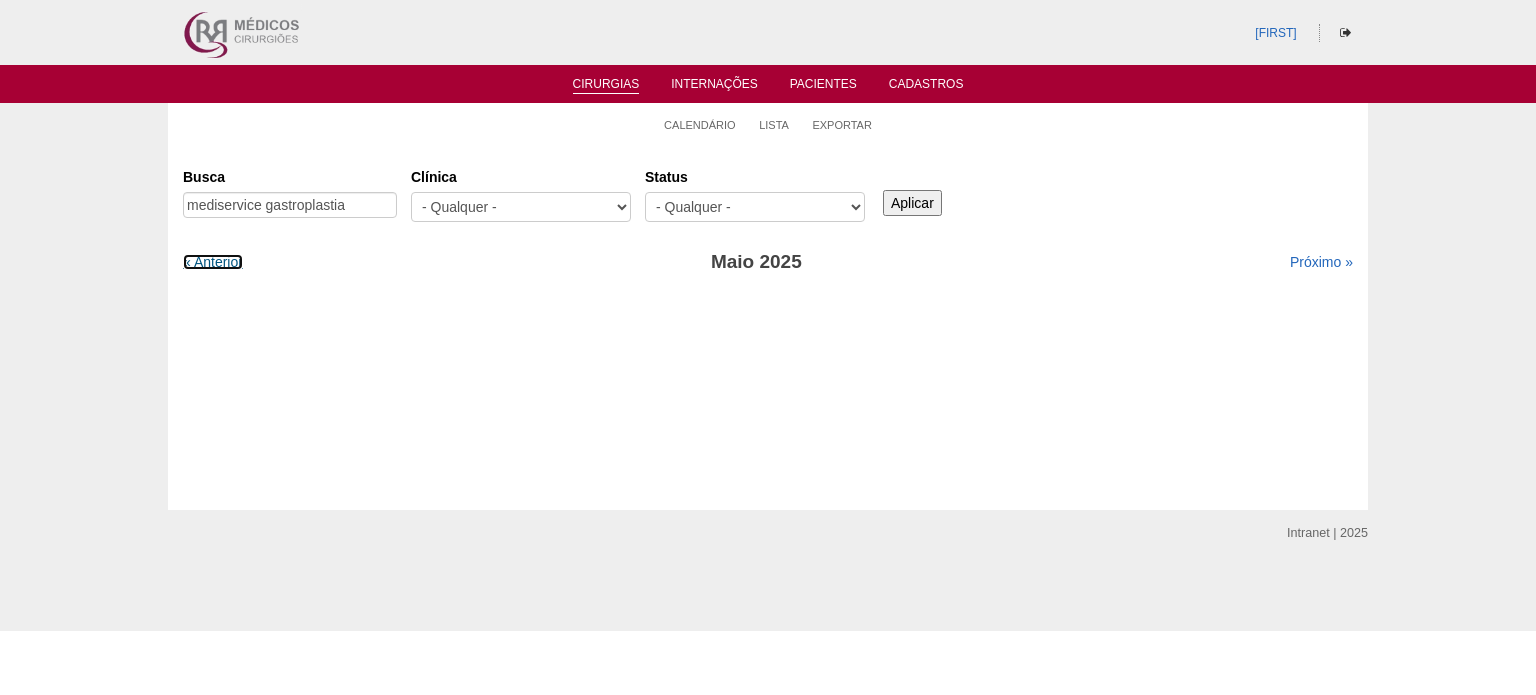 click on "« Anterior" at bounding box center [213, 262] 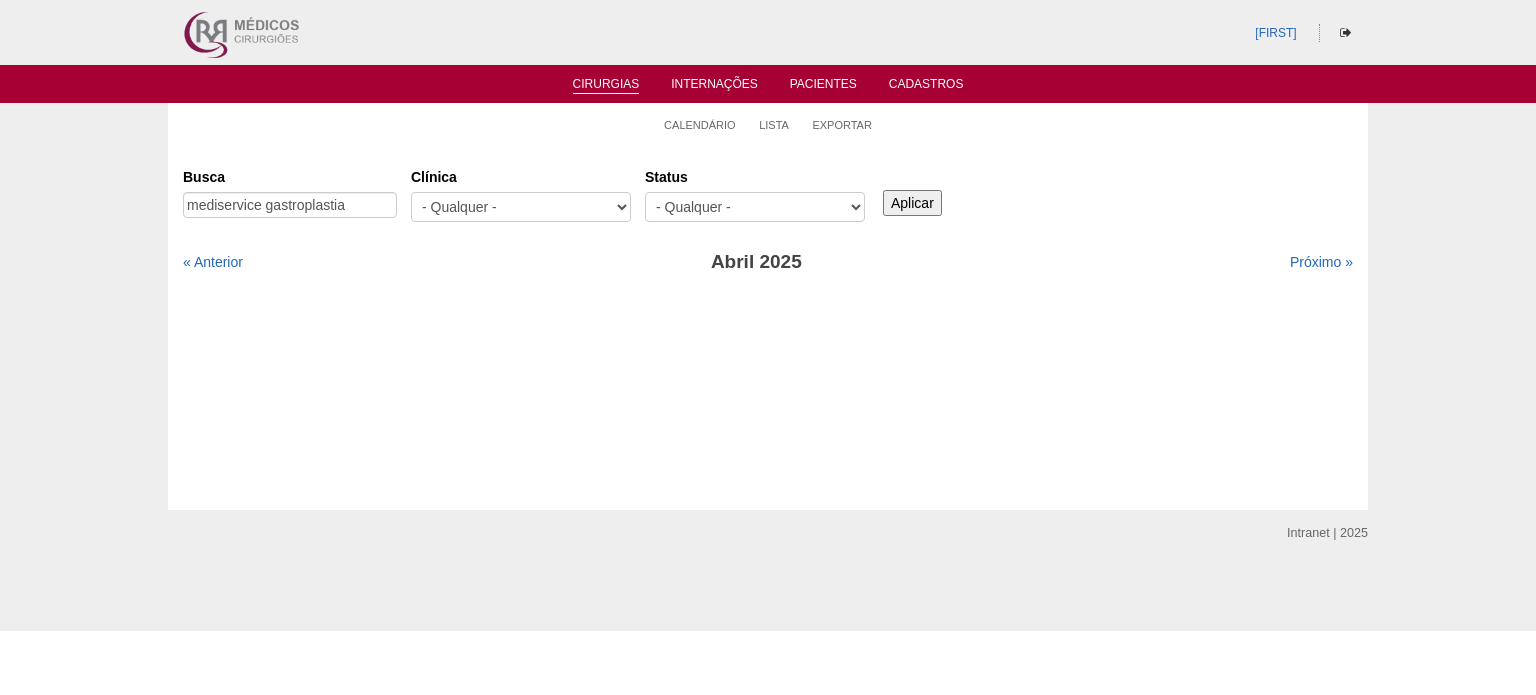 scroll, scrollTop: 0, scrollLeft: 0, axis: both 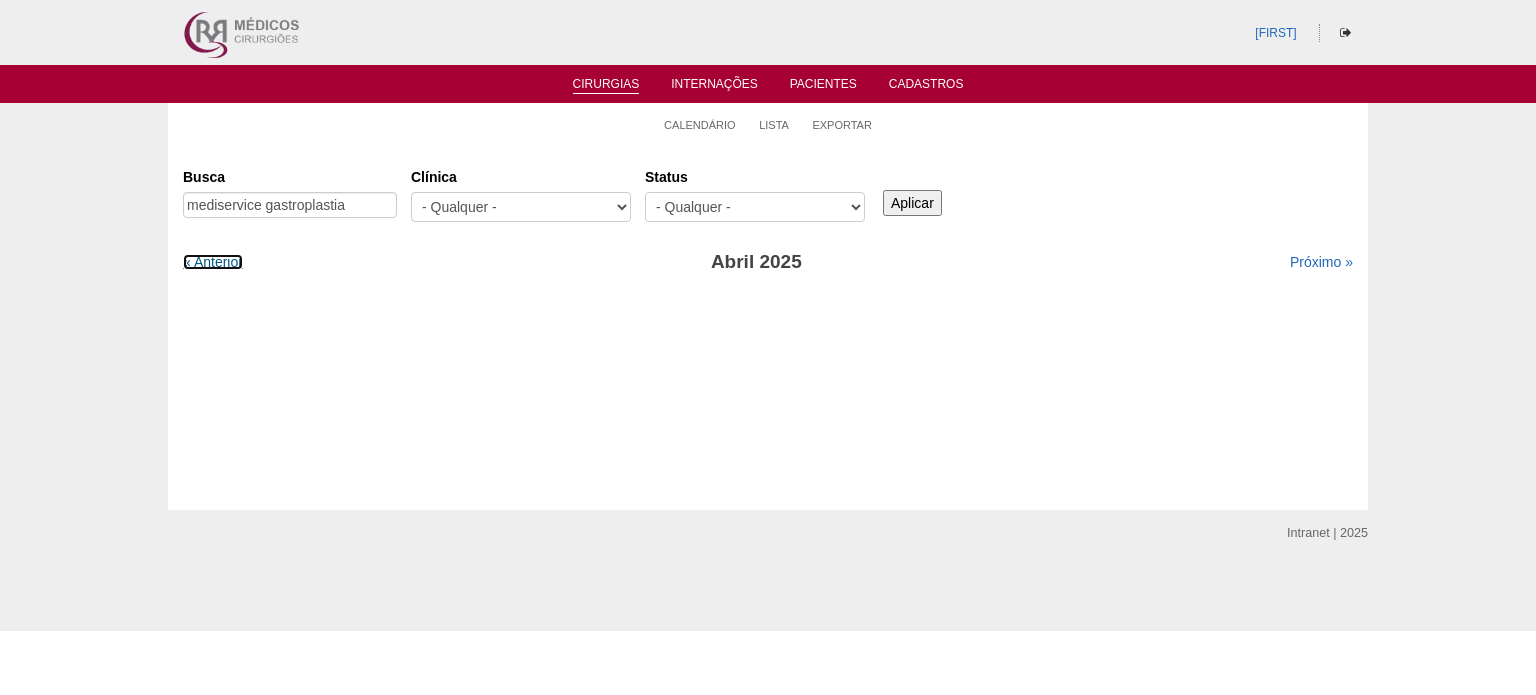 click on "« Anterior" at bounding box center (213, 262) 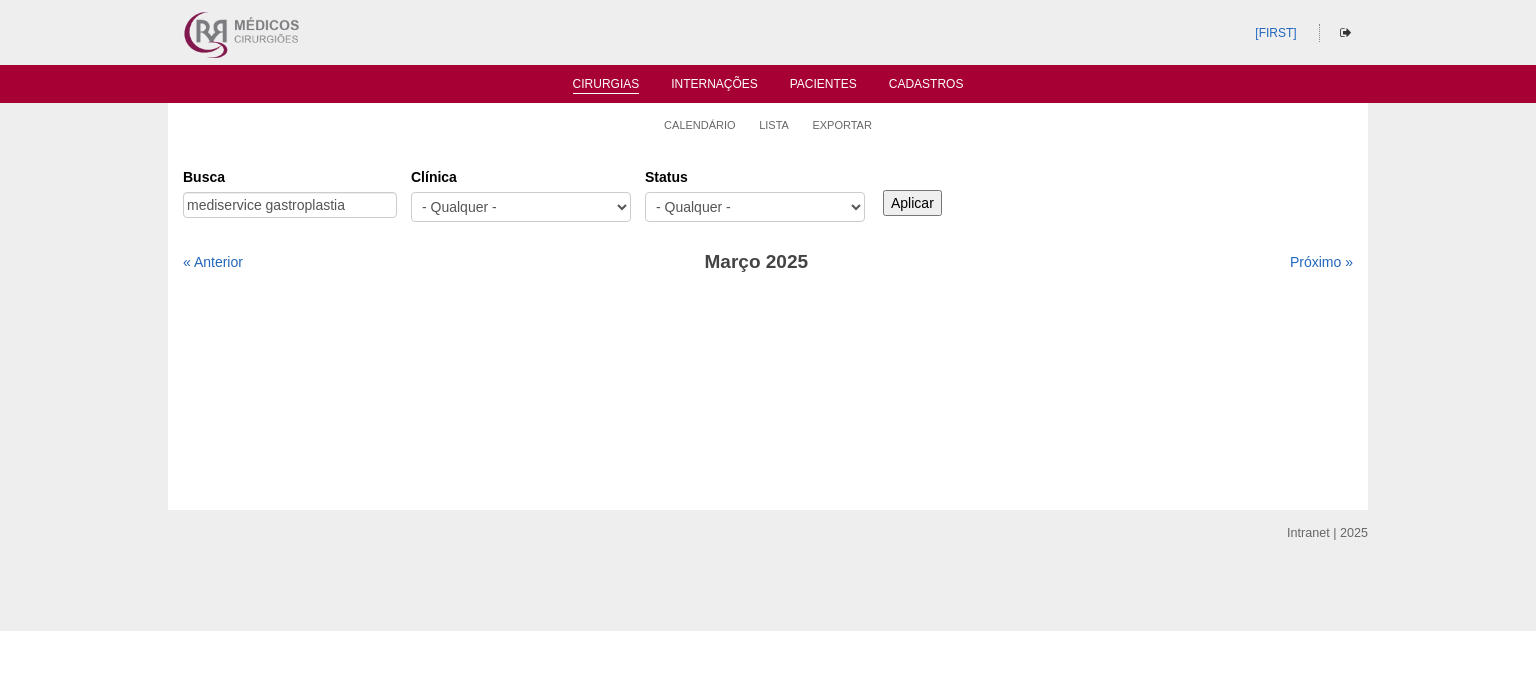 scroll, scrollTop: 0, scrollLeft: 0, axis: both 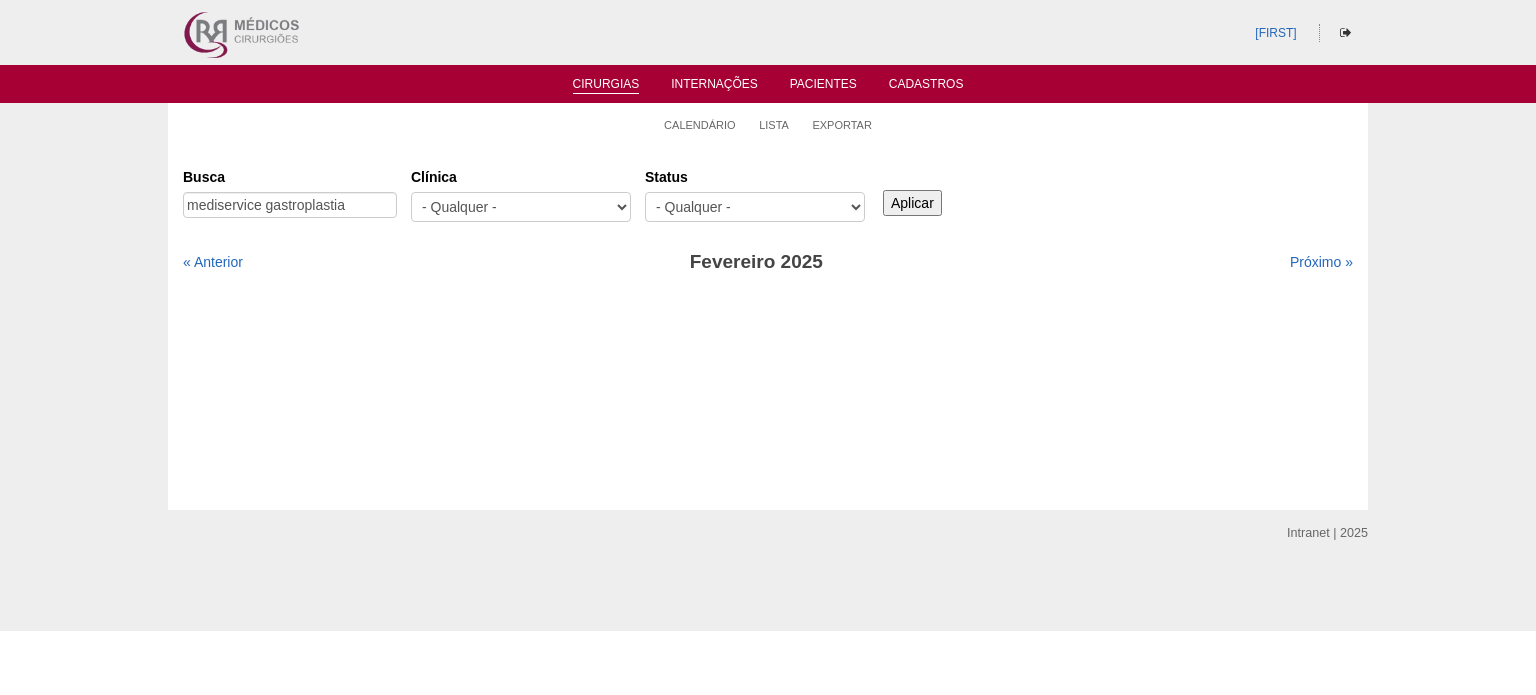 click on "« Anterior" at bounding box center [213, 262] 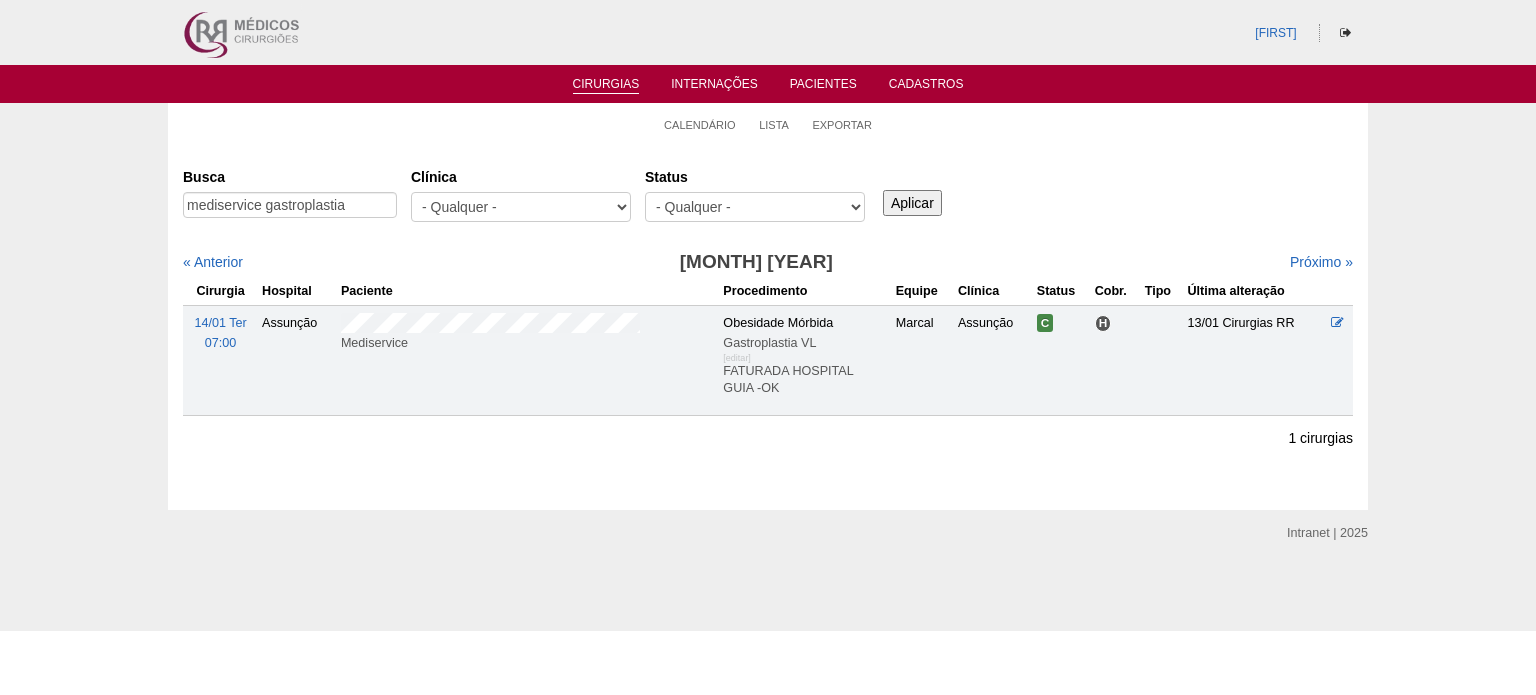 scroll, scrollTop: 0, scrollLeft: 0, axis: both 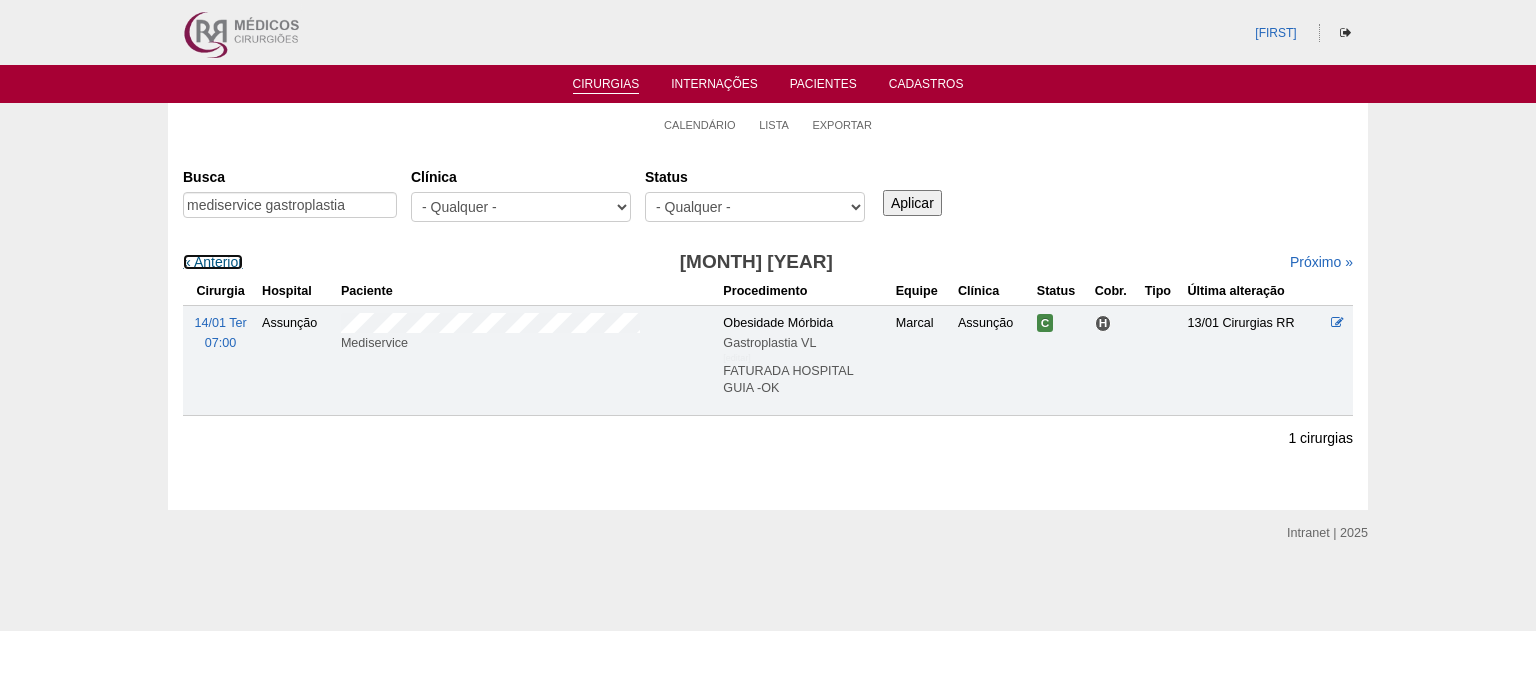 click on "« Anterior" at bounding box center [213, 262] 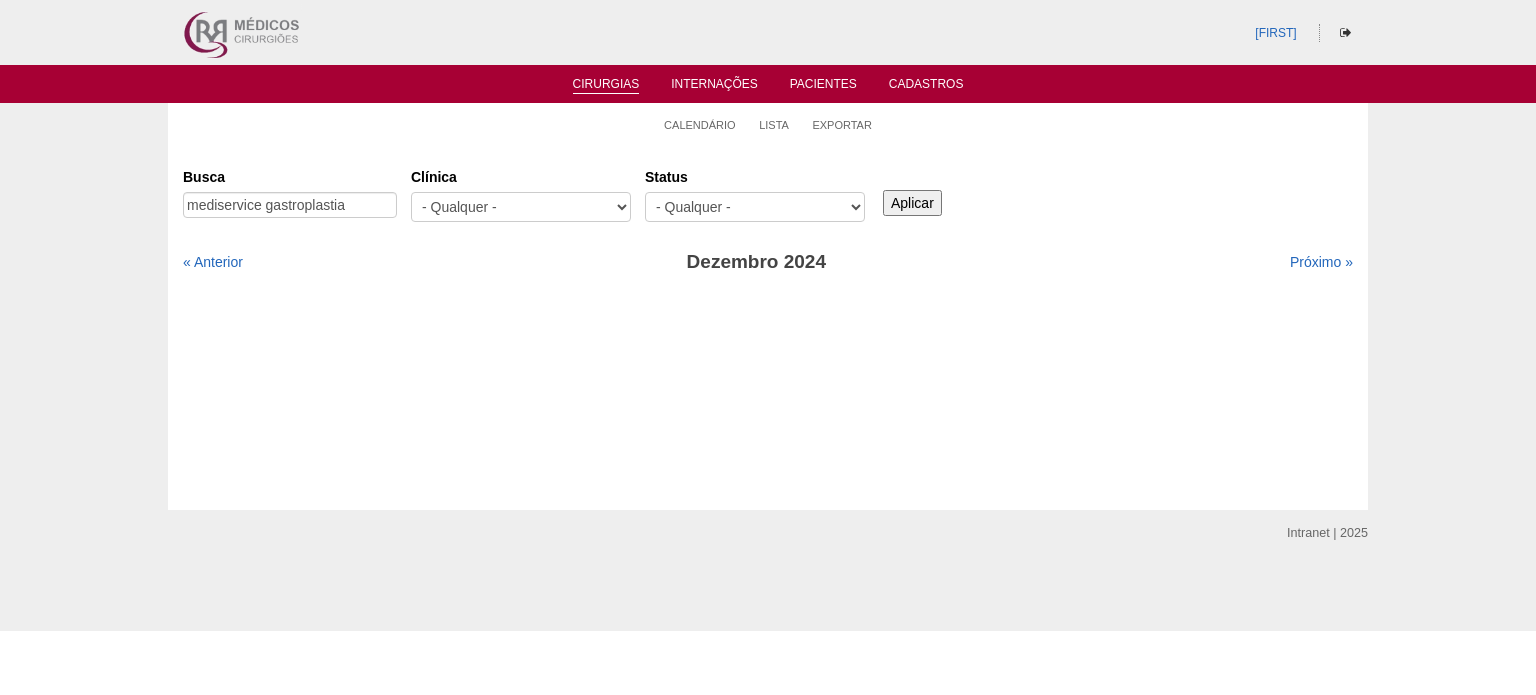 scroll, scrollTop: 0, scrollLeft: 0, axis: both 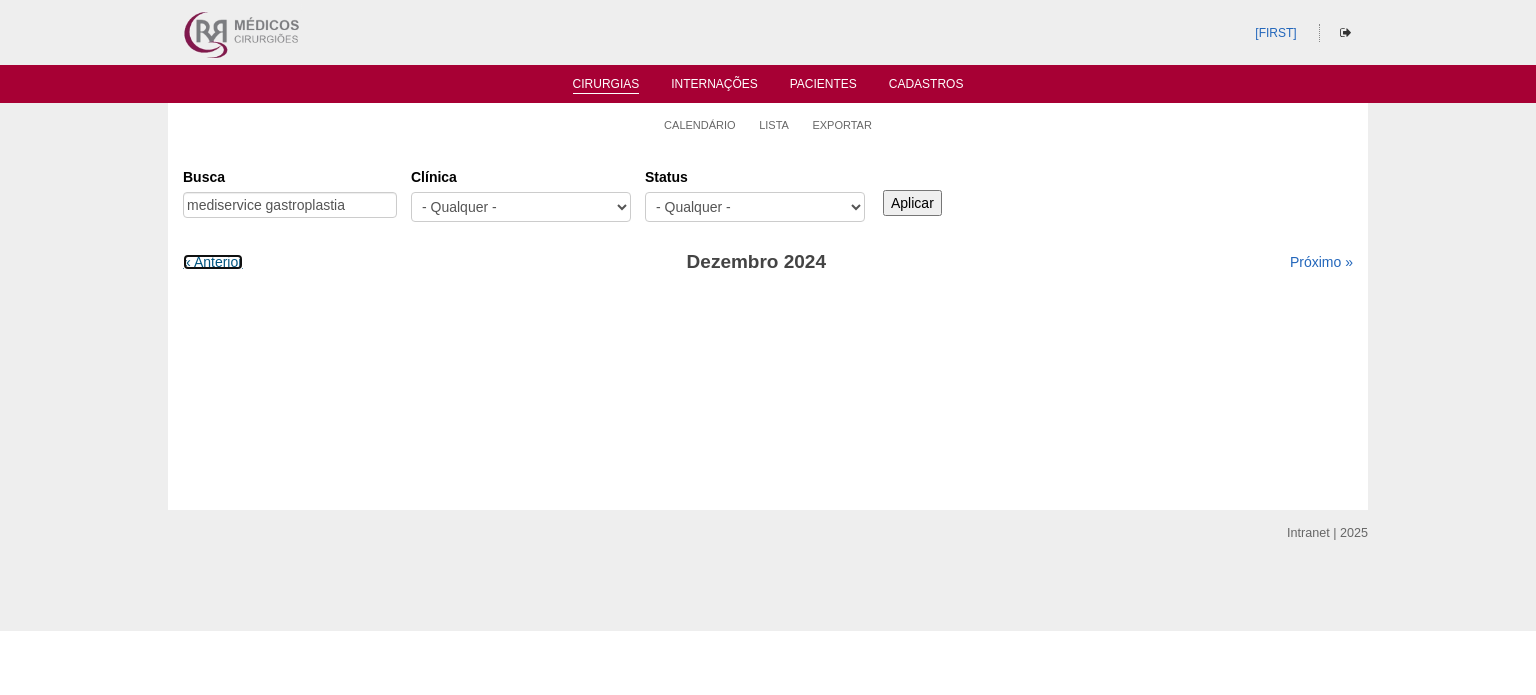 click on "« Anterior" at bounding box center [213, 262] 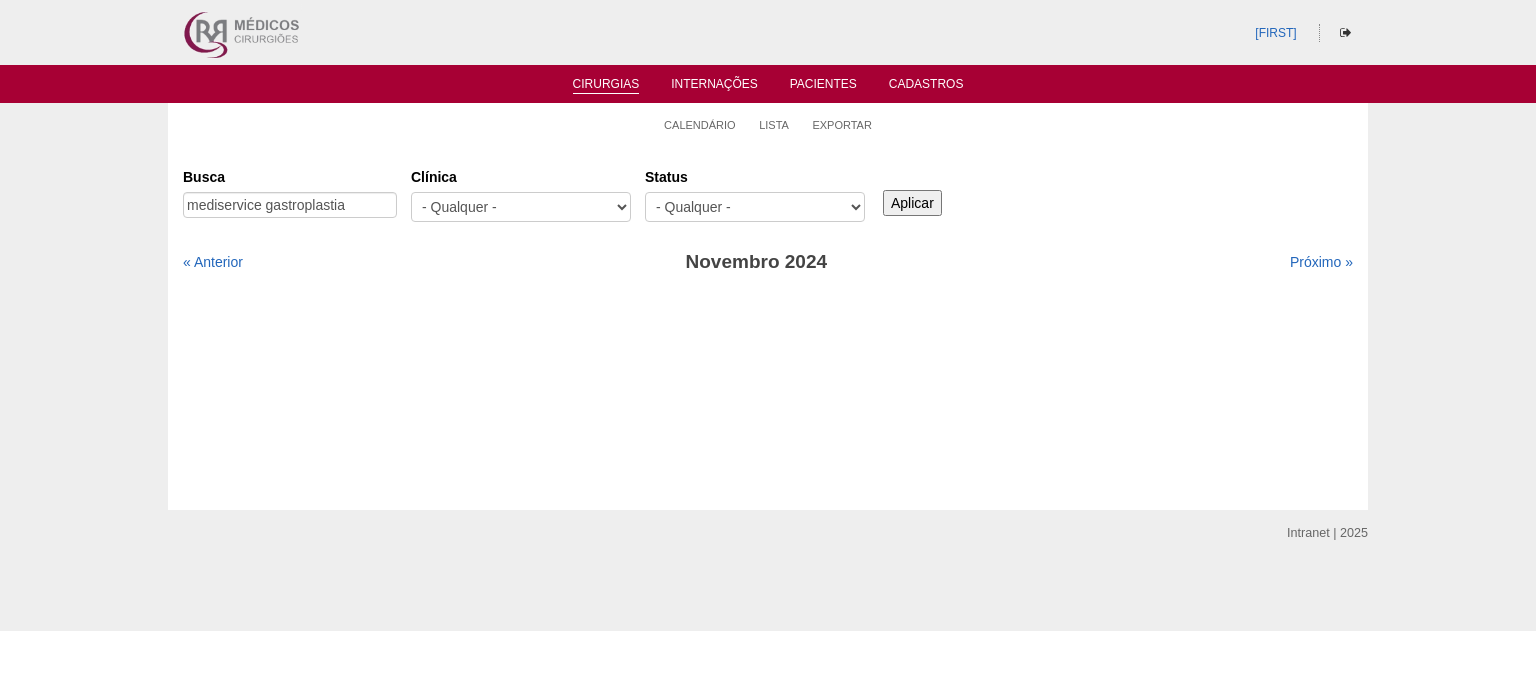 click on "« Anterior" at bounding box center (213, 262) 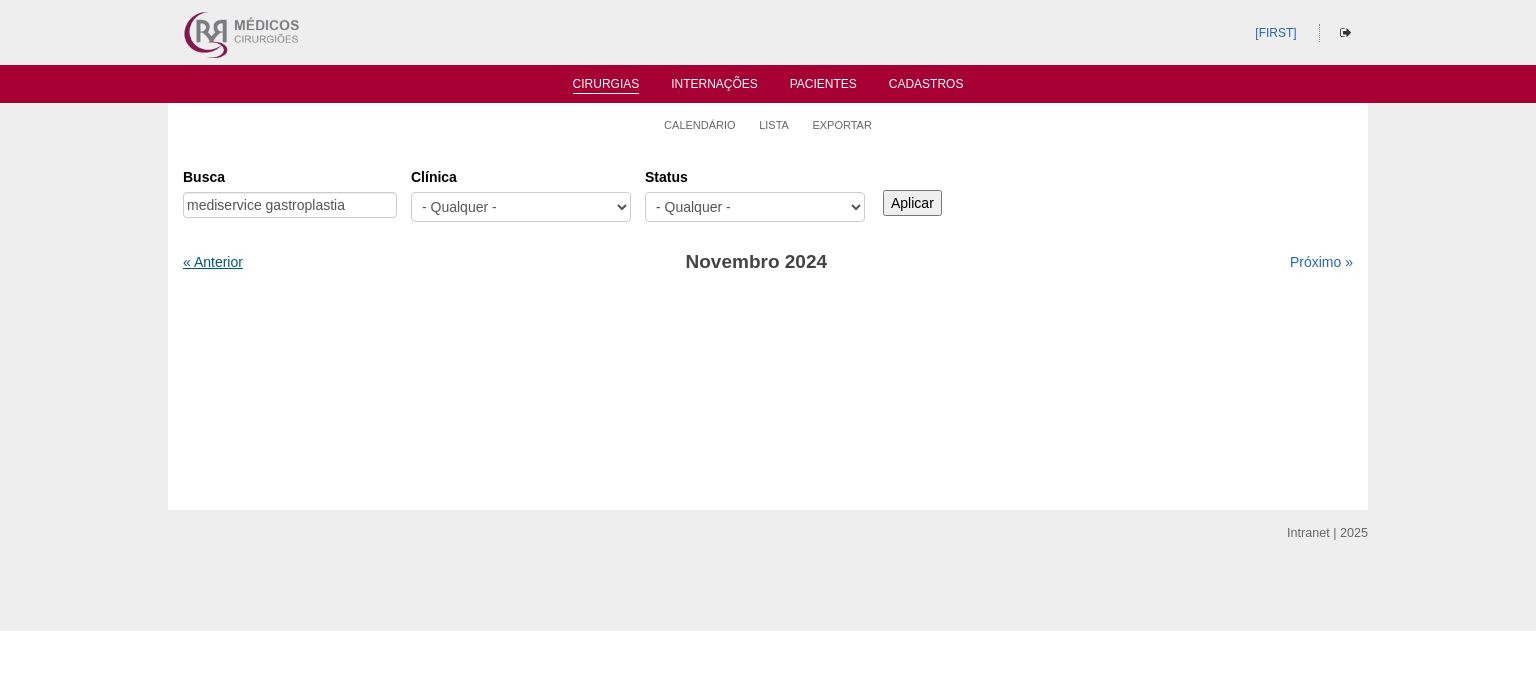 drag, startPoint x: 0, startPoint y: 0, endPoint x: 223, endPoint y: 263, distance: 344.8159 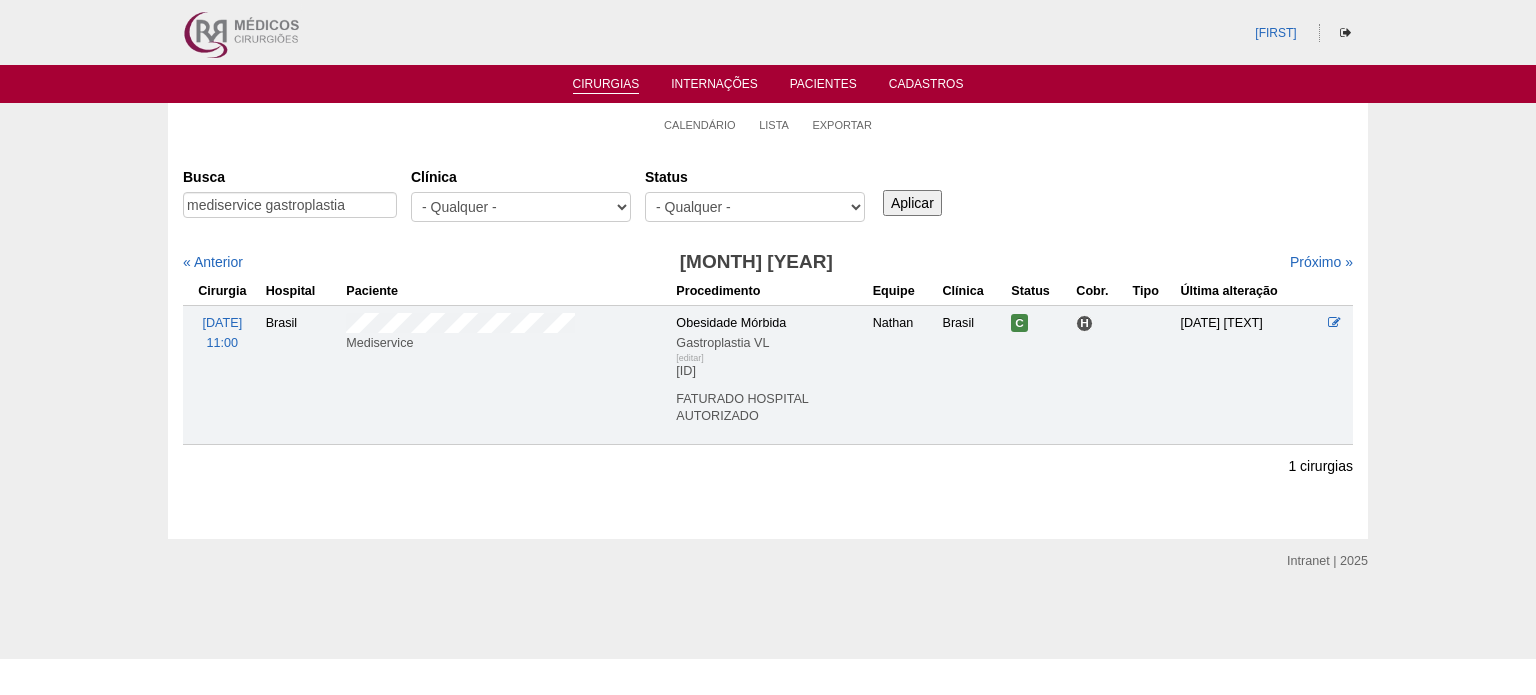 scroll, scrollTop: 0, scrollLeft: 0, axis: both 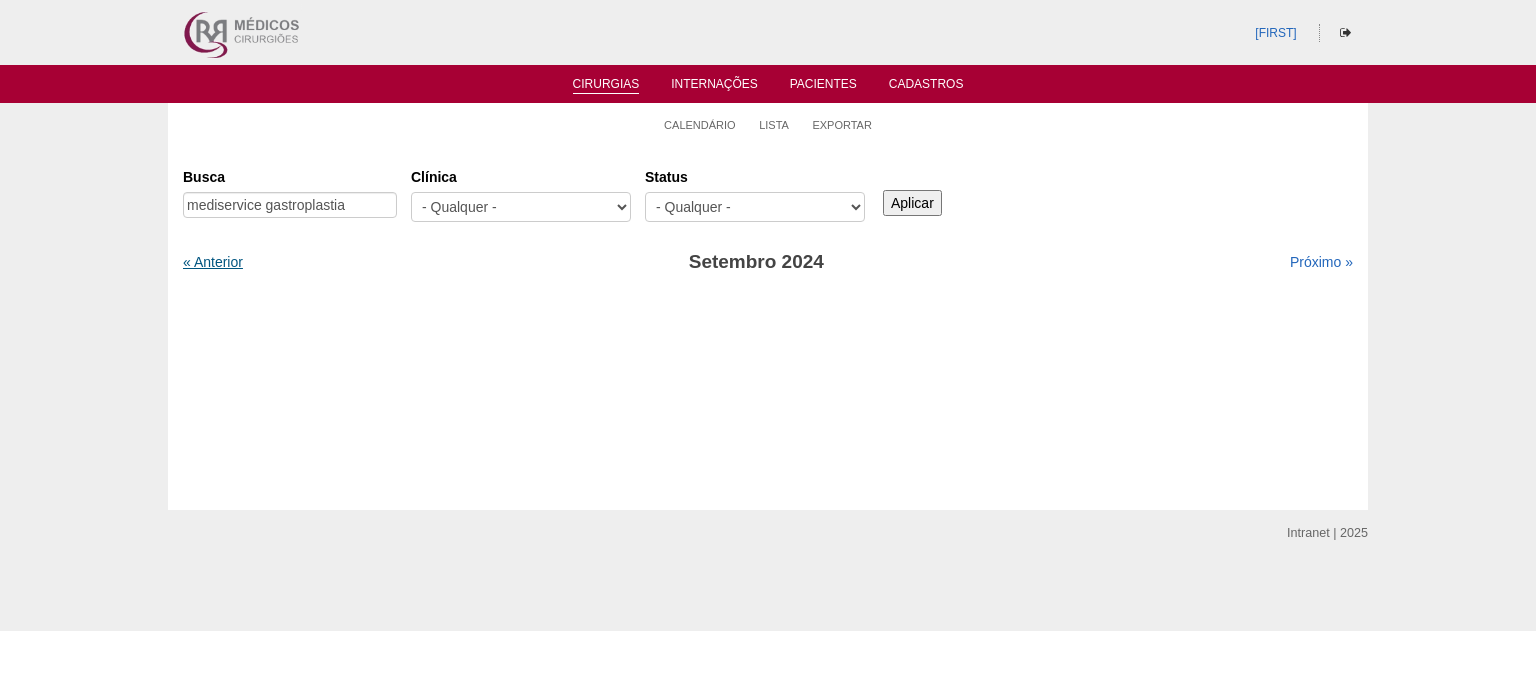 click on "« Anterior" at bounding box center [213, 262] 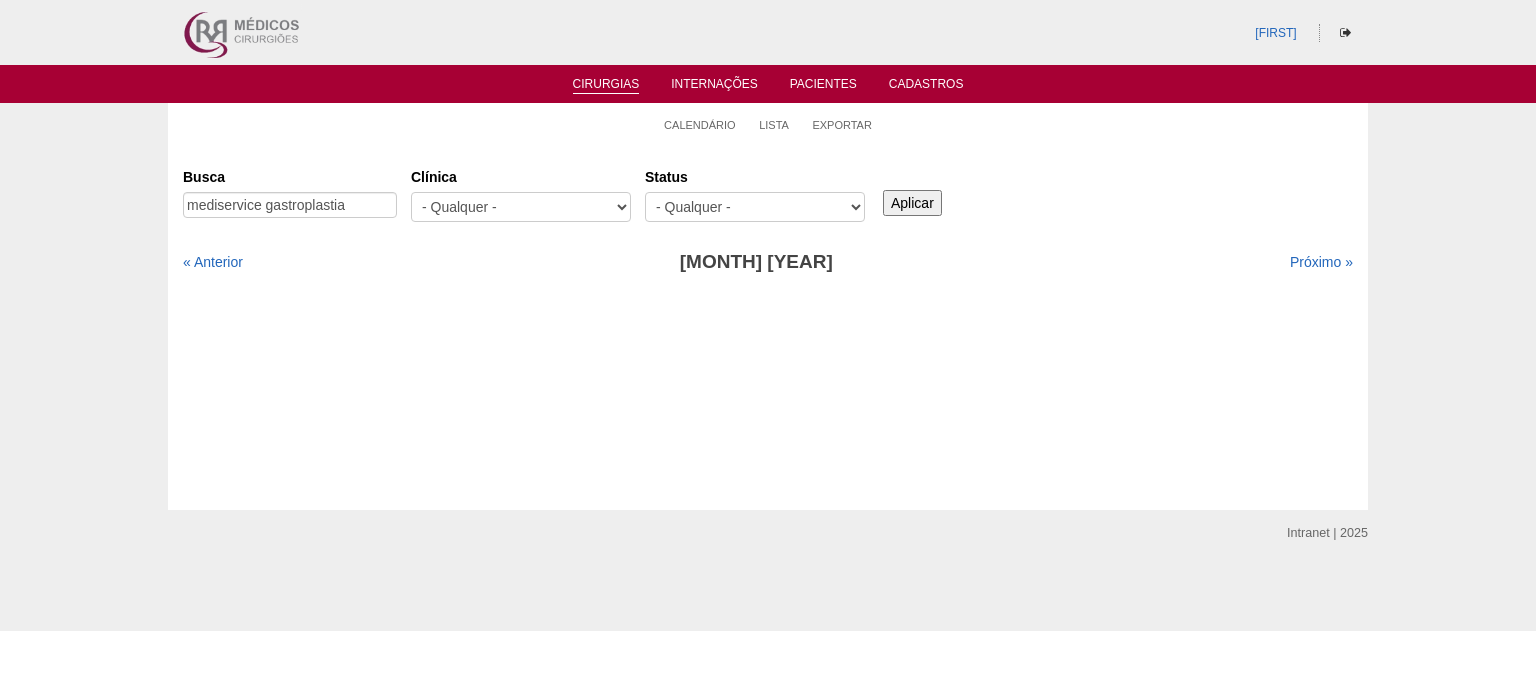 scroll, scrollTop: 0, scrollLeft: 0, axis: both 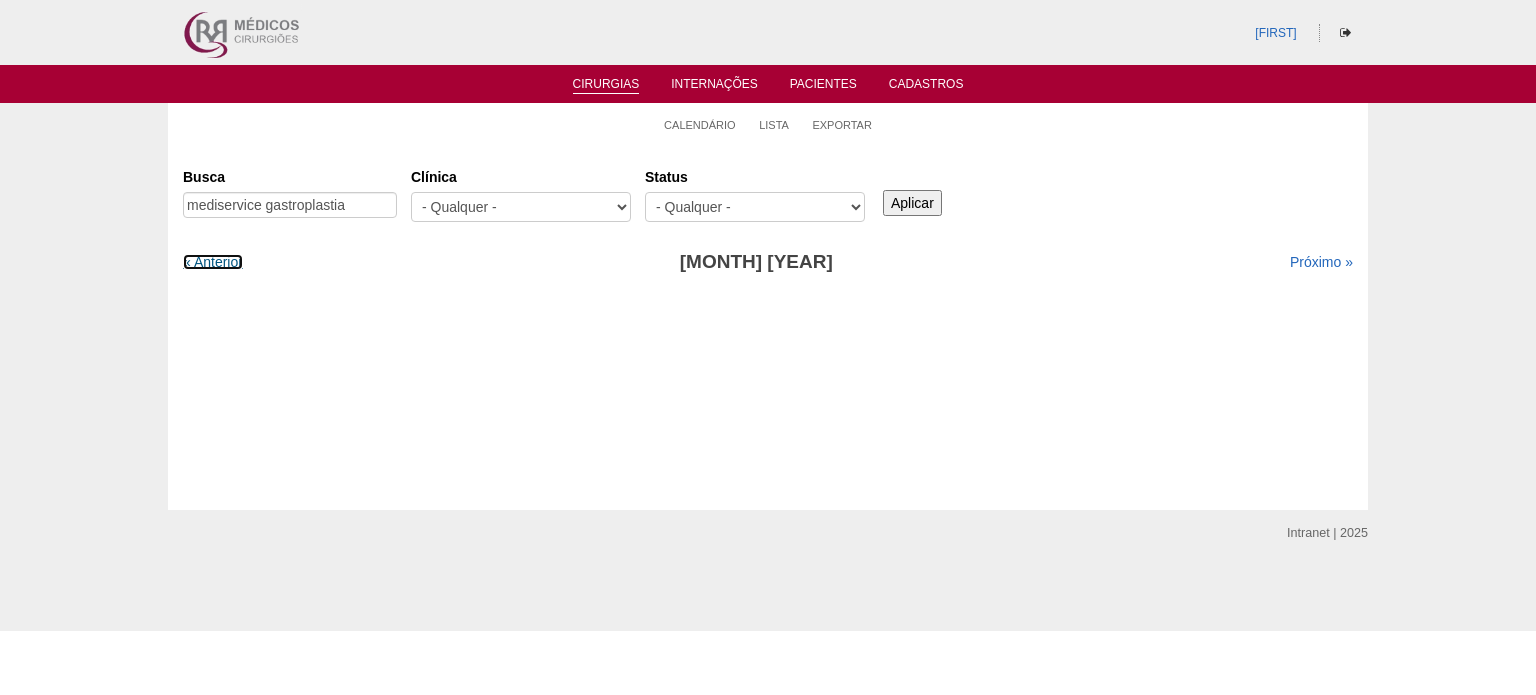 click on "« Anterior" at bounding box center (213, 262) 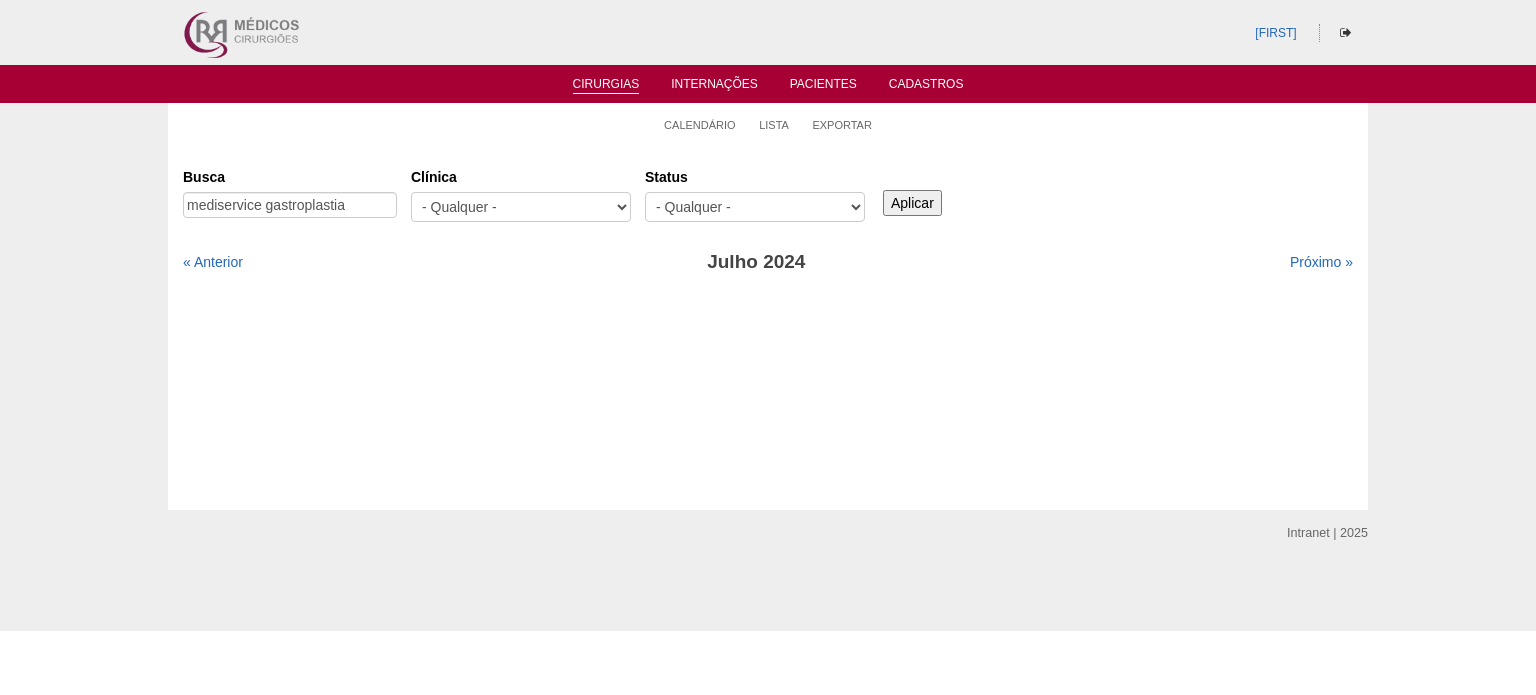 scroll, scrollTop: 0, scrollLeft: 0, axis: both 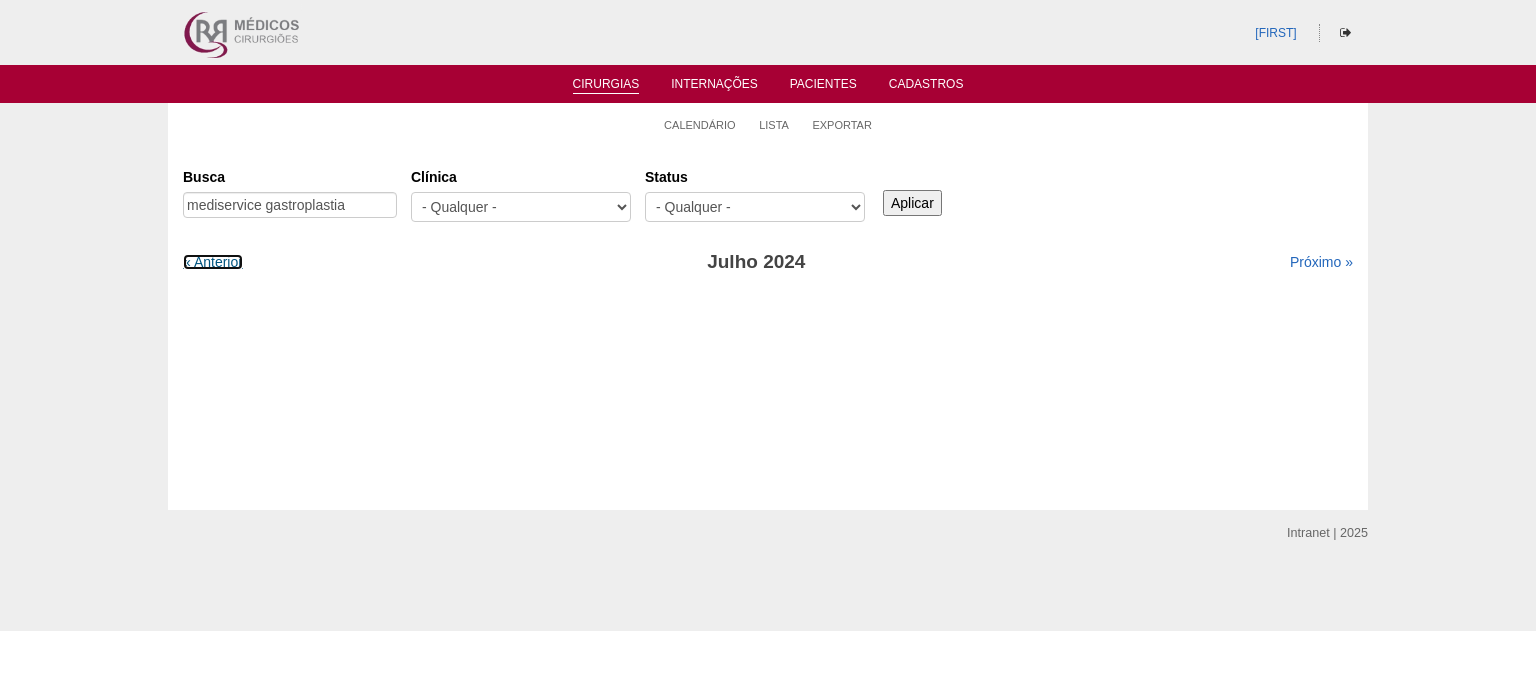 click on "« Anterior" at bounding box center (213, 262) 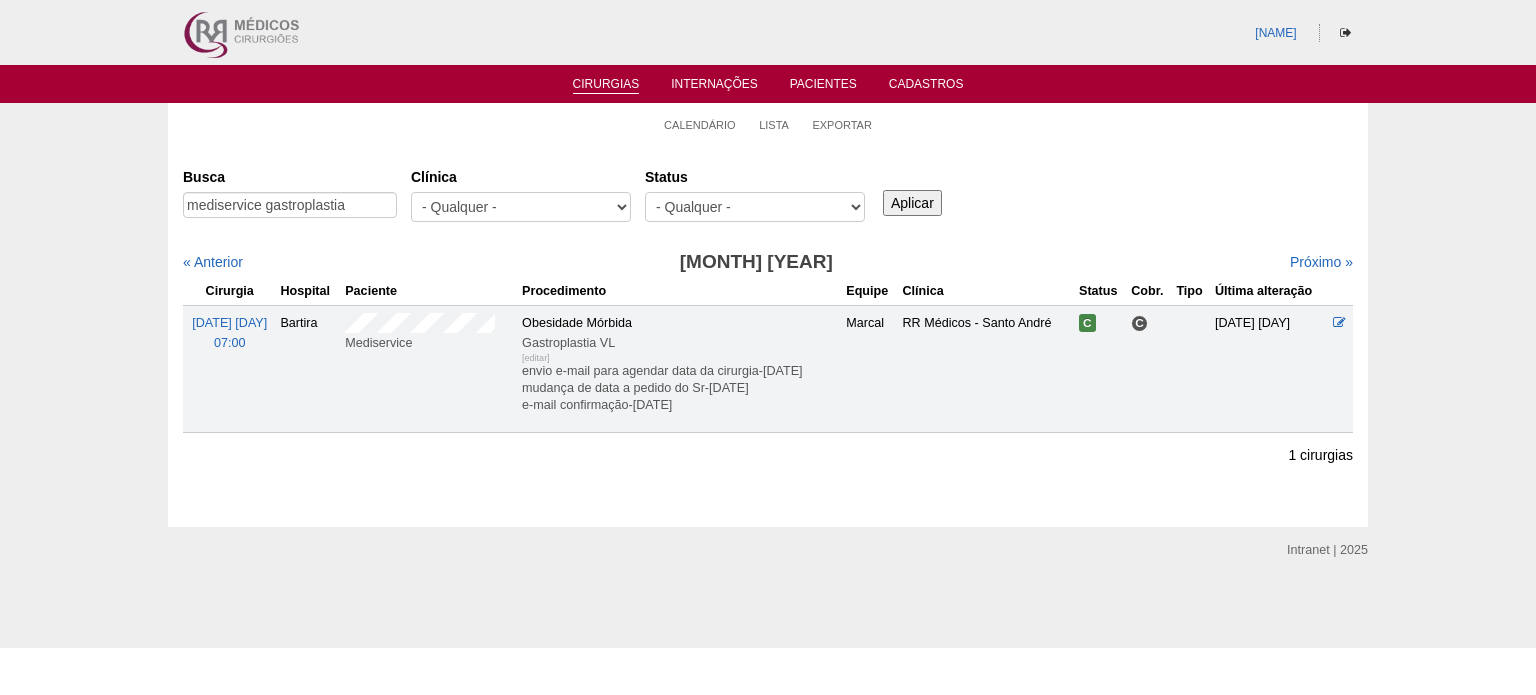 scroll, scrollTop: 0, scrollLeft: 0, axis: both 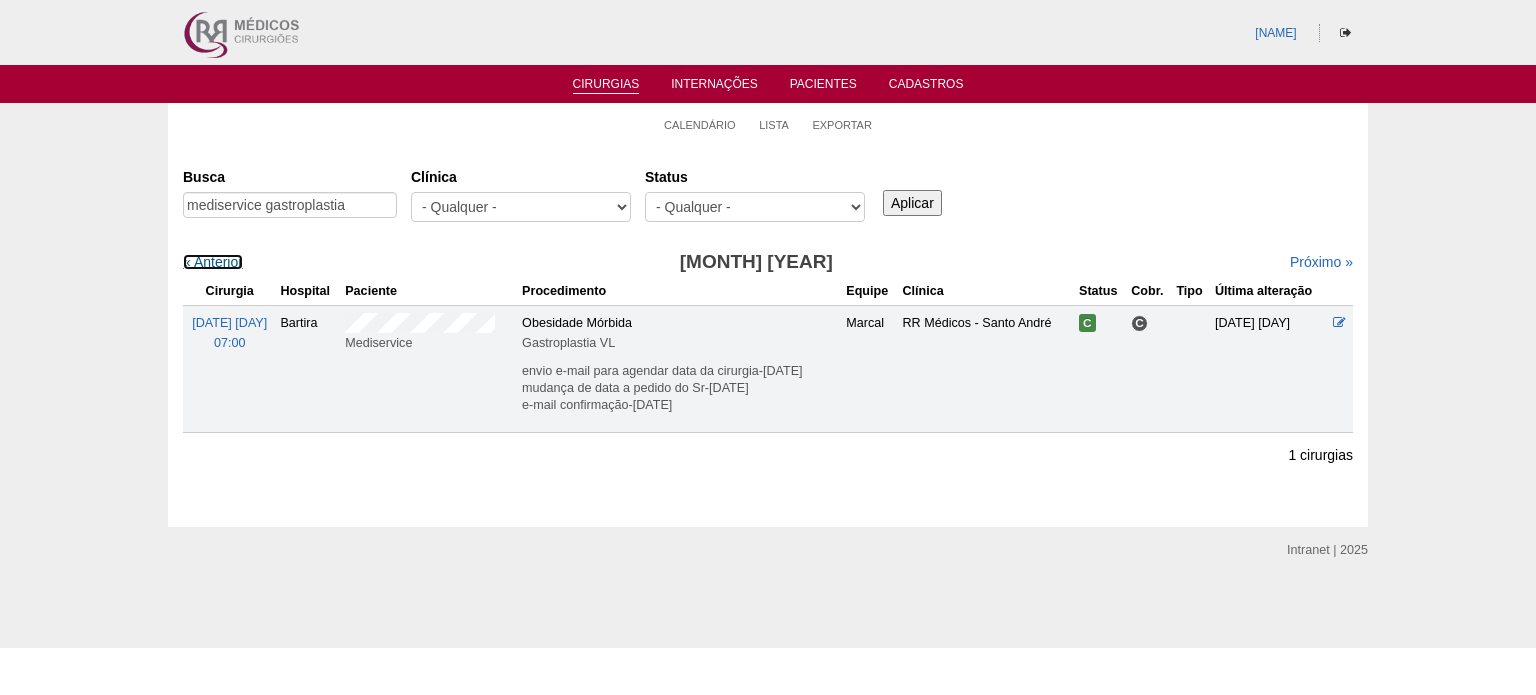 click on "« Anterior" at bounding box center (213, 262) 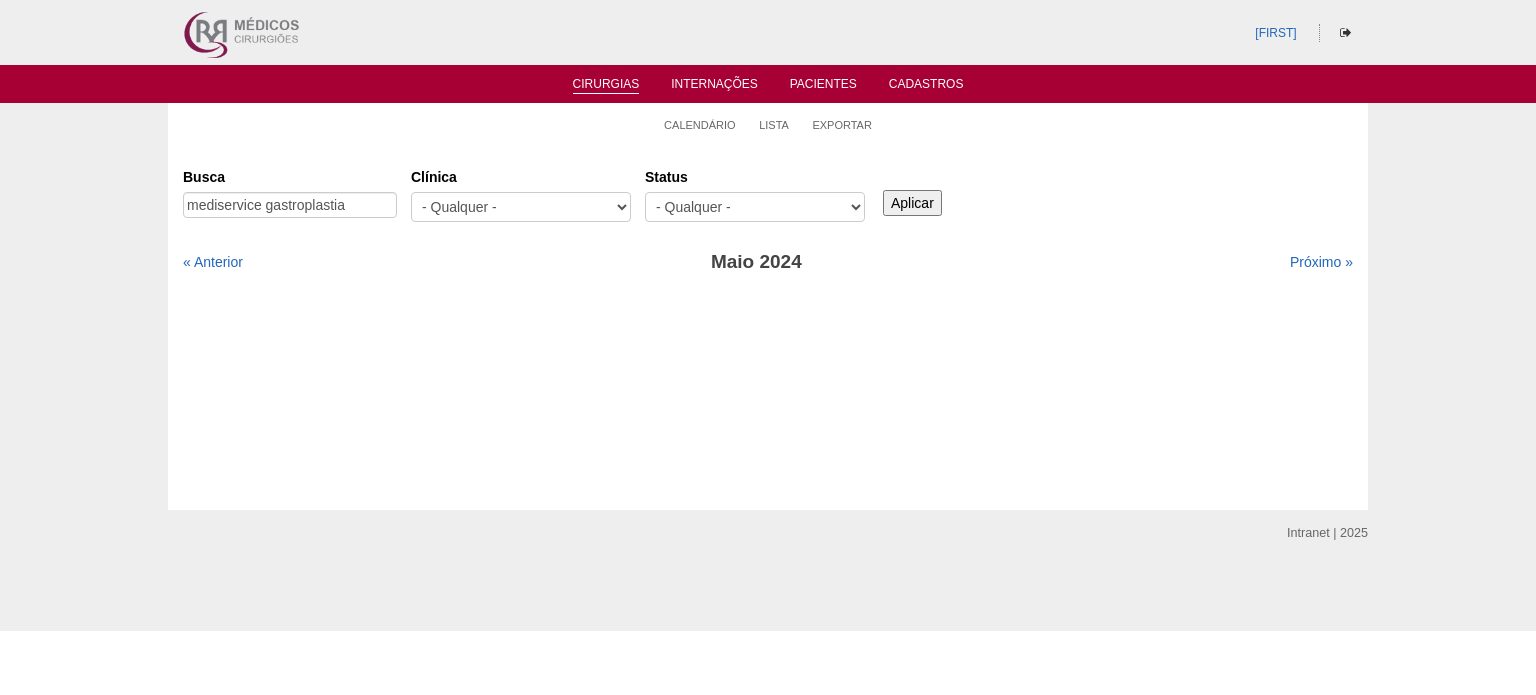 scroll, scrollTop: 0, scrollLeft: 0, axis: both 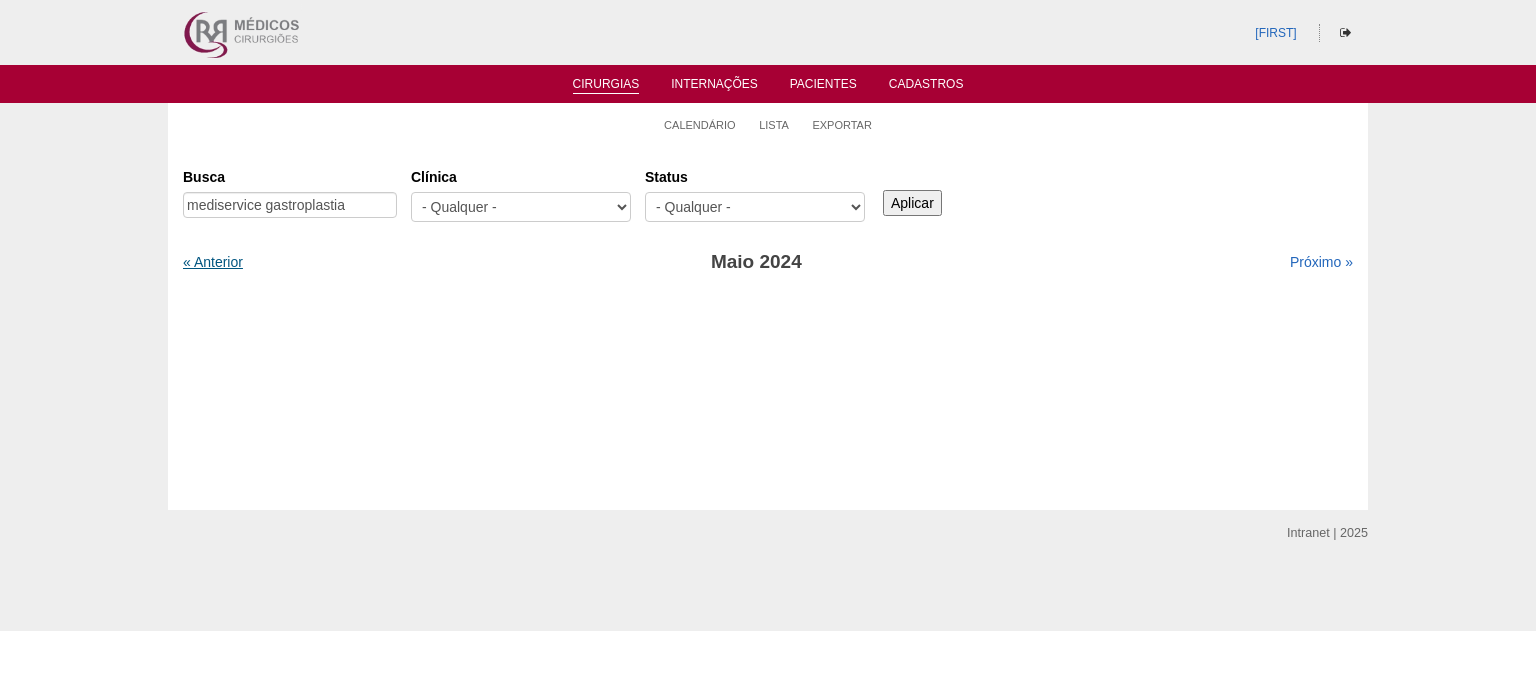 click on "« Anterior" at bounding box center (213, 262) 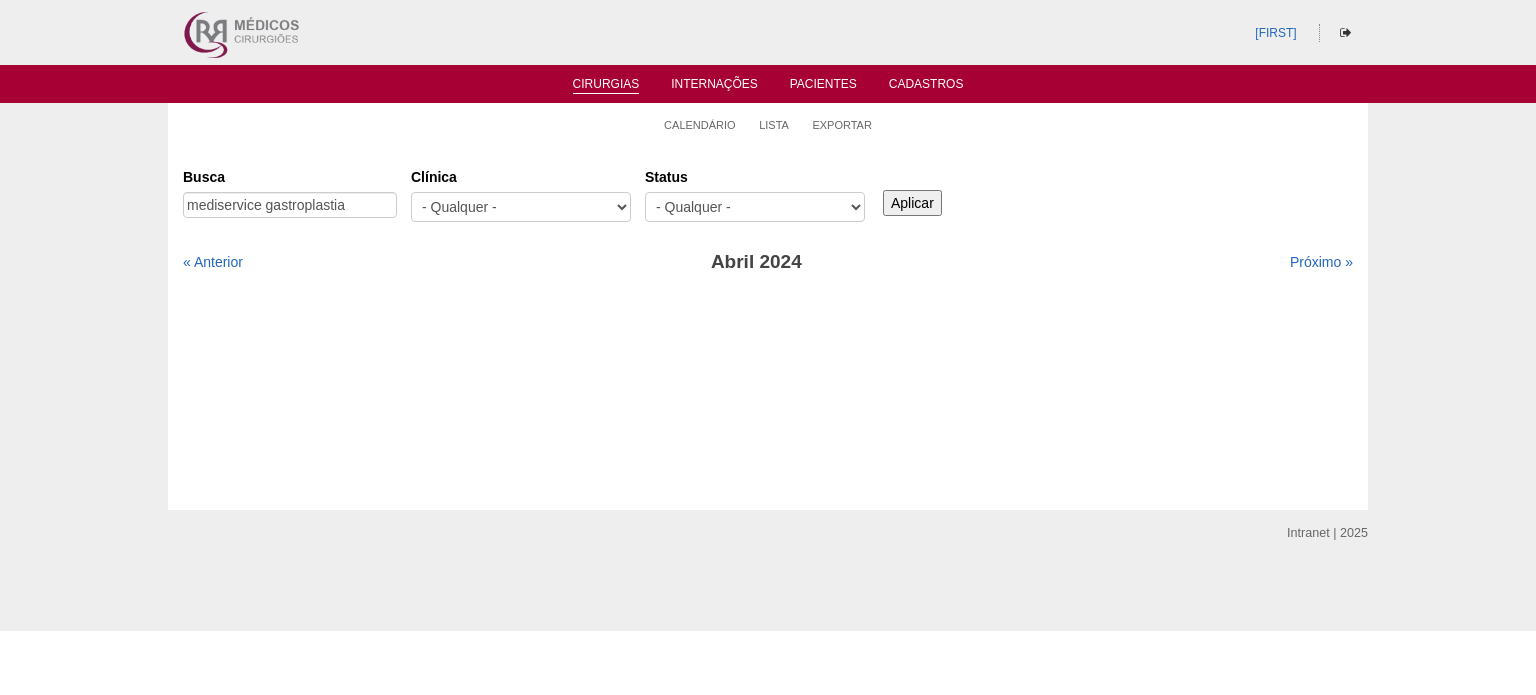 scroll, scrollTop: 0, scrollLeft: 0, axis: both 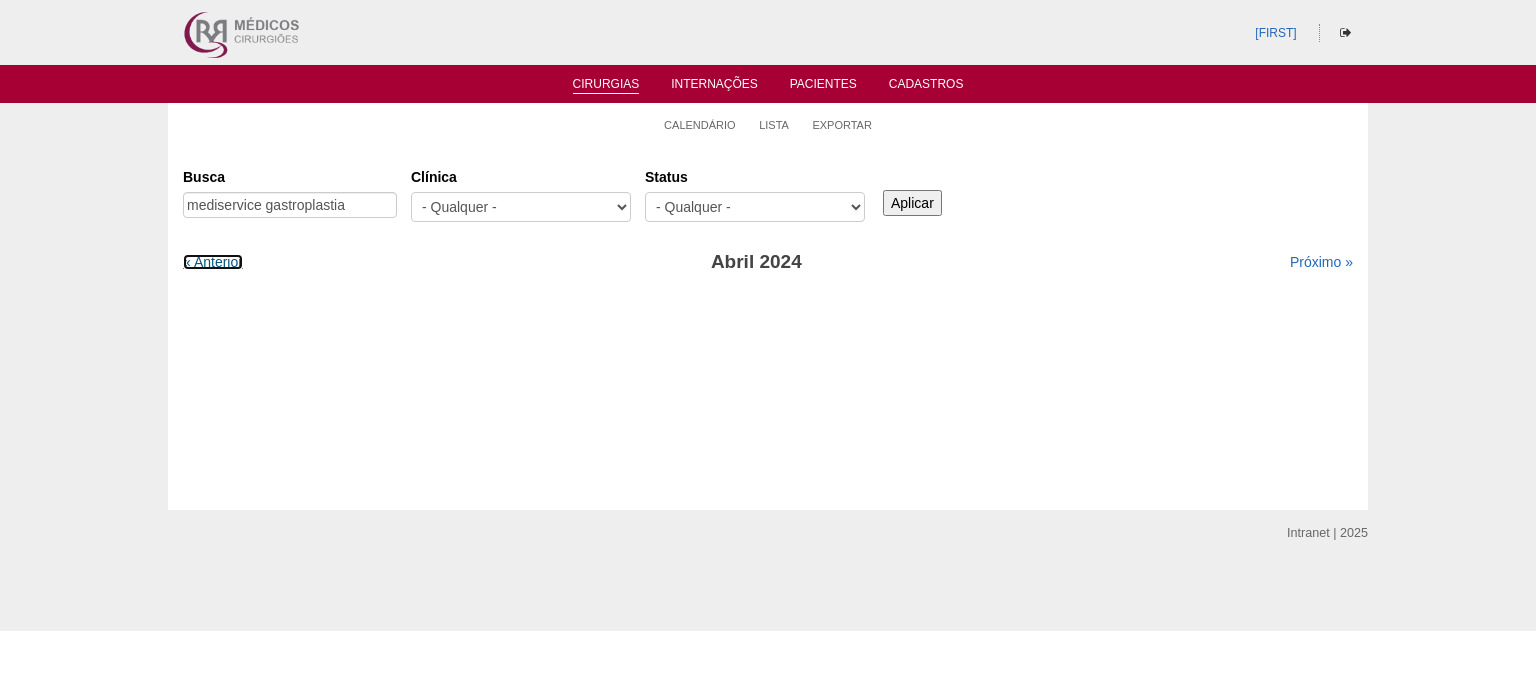 click on "« Anterior" at bounding box center [213, 262] 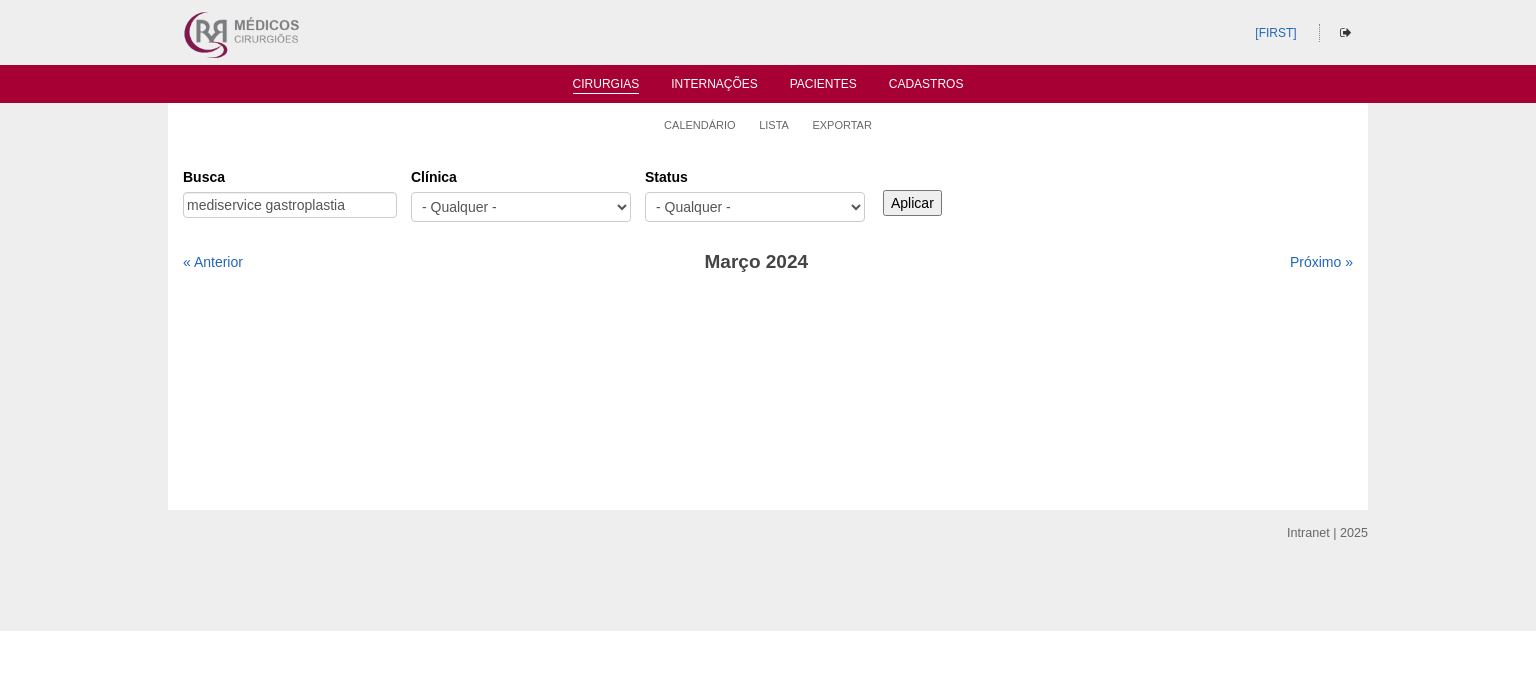 scroll, scrollTop: 0, scrollLeft: 0, axis: both 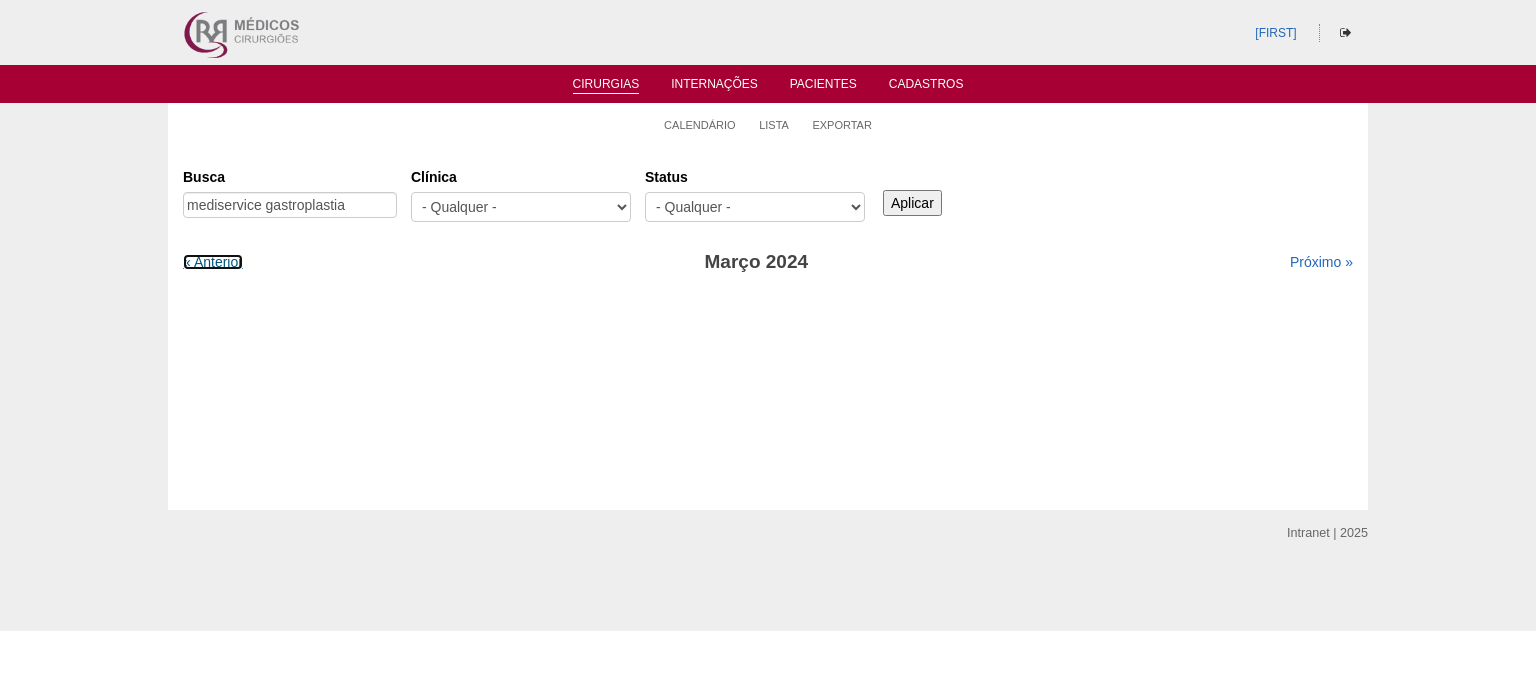 click on "« Anterior" at bounding box center (213, 262) 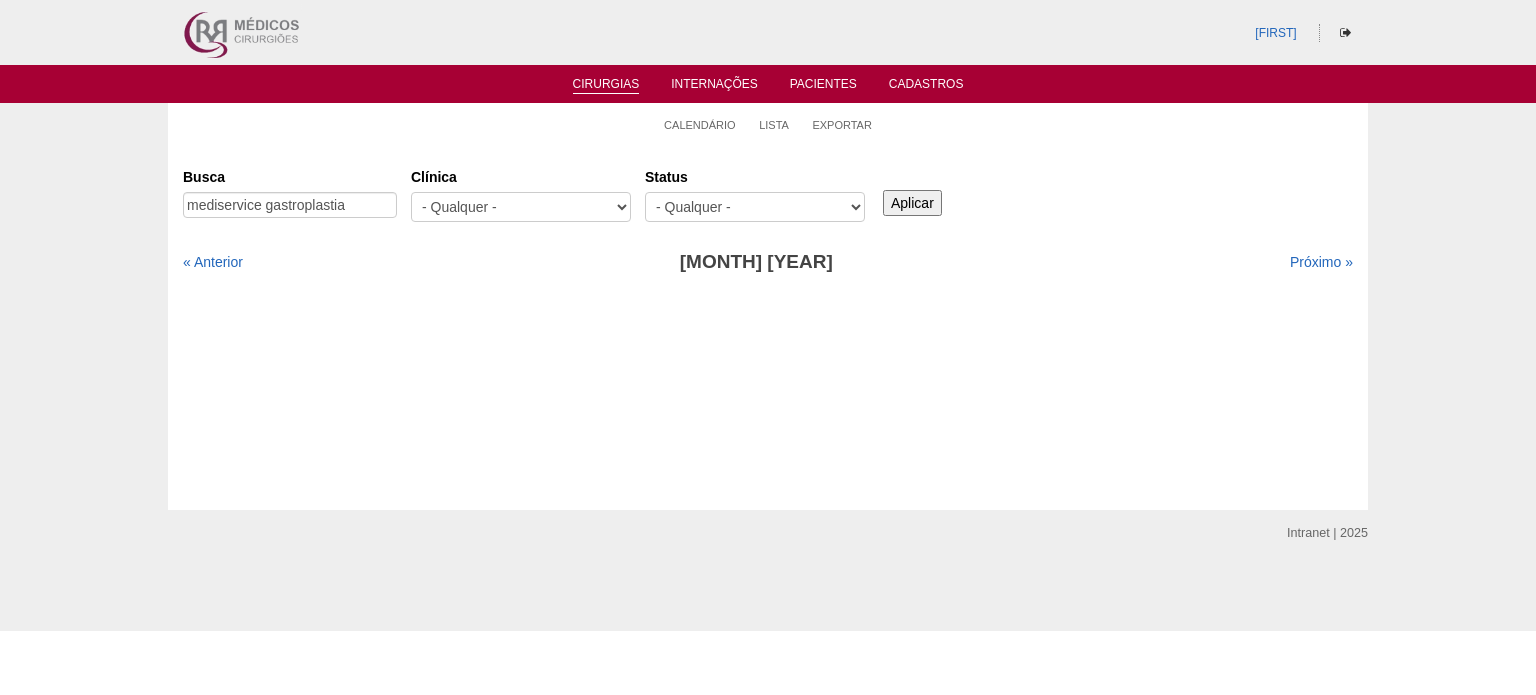 scroll, scrollTop: 0, scrollLeft: 0, axis: both 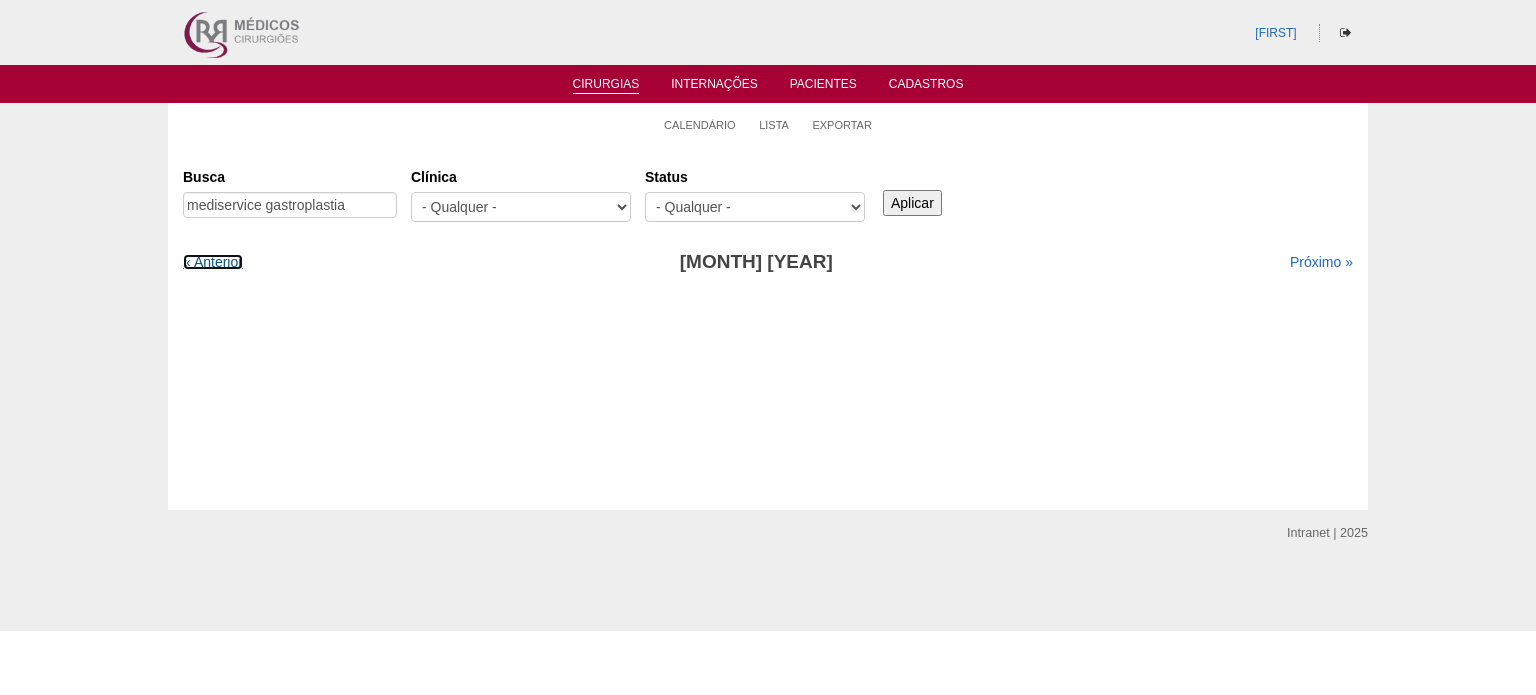 click on "« Anterior" at bounding box center [213, 262] 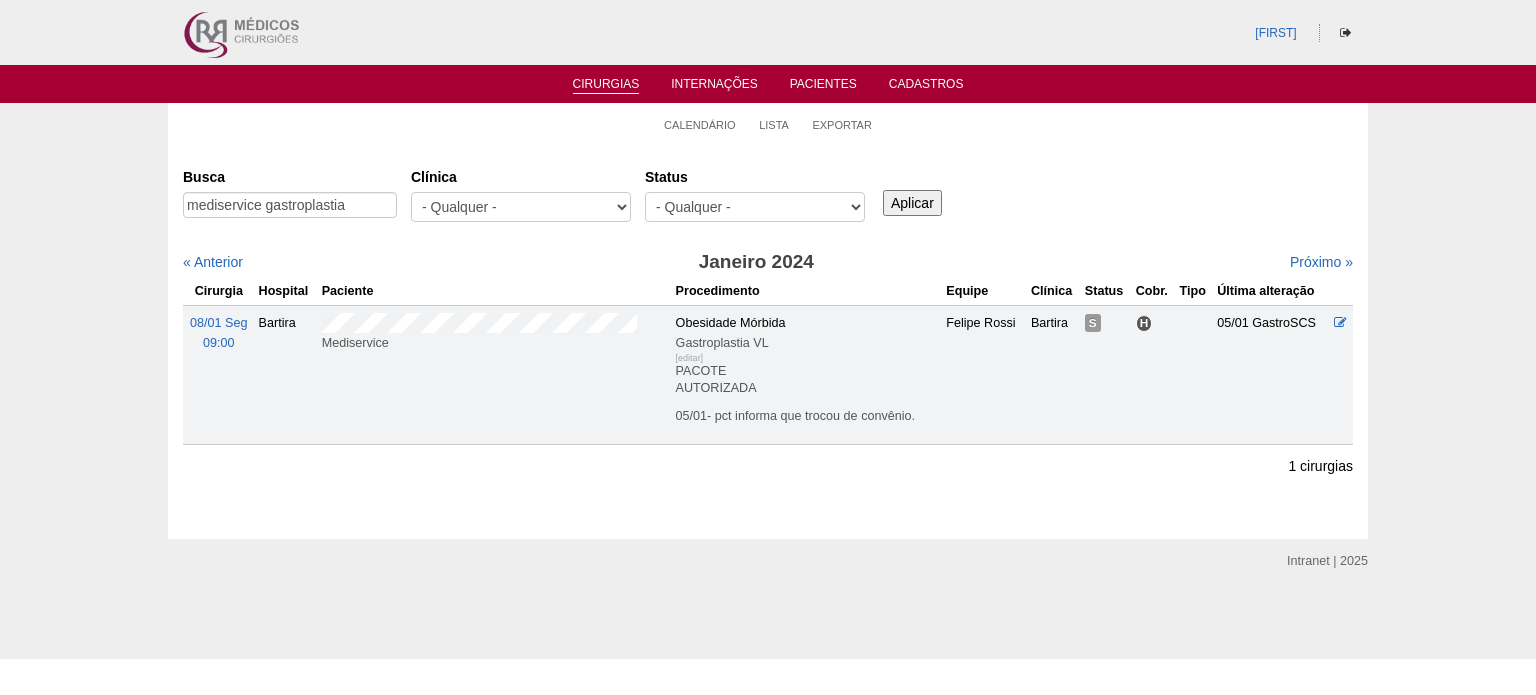 scroll, scrollTop: 0, scrollLeft: 0, axis: both 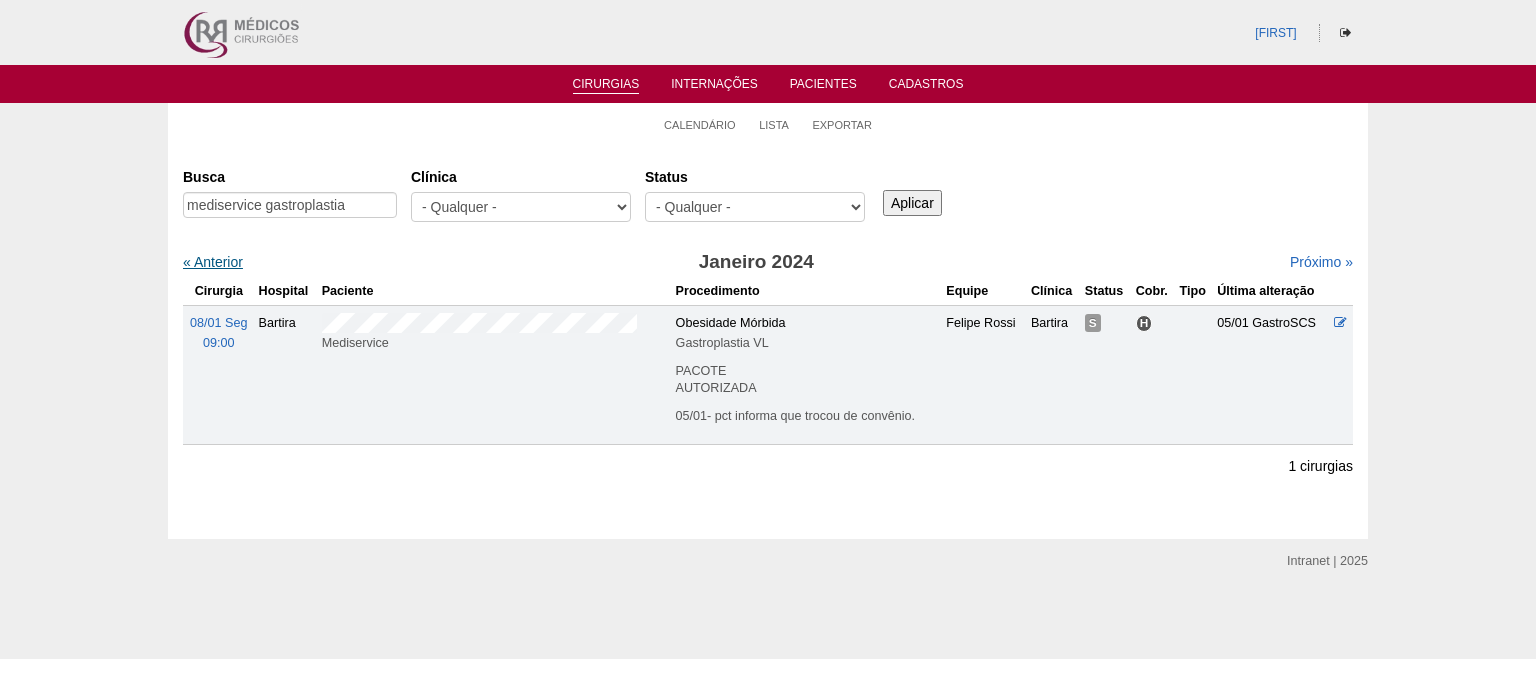 click on "« Anterior" at bounding box center (213, 262) 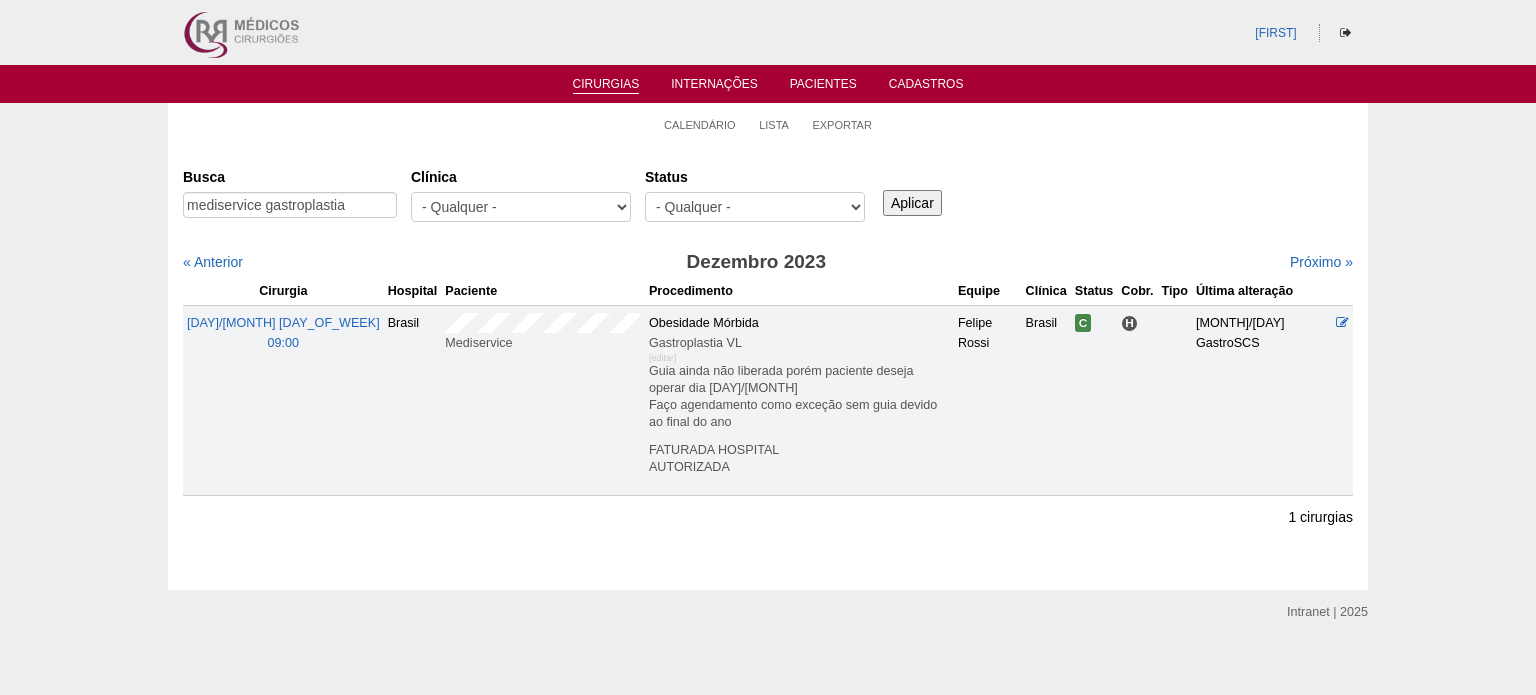 scroll, scrollTop: 0, scrollLeft: 0, axis: both 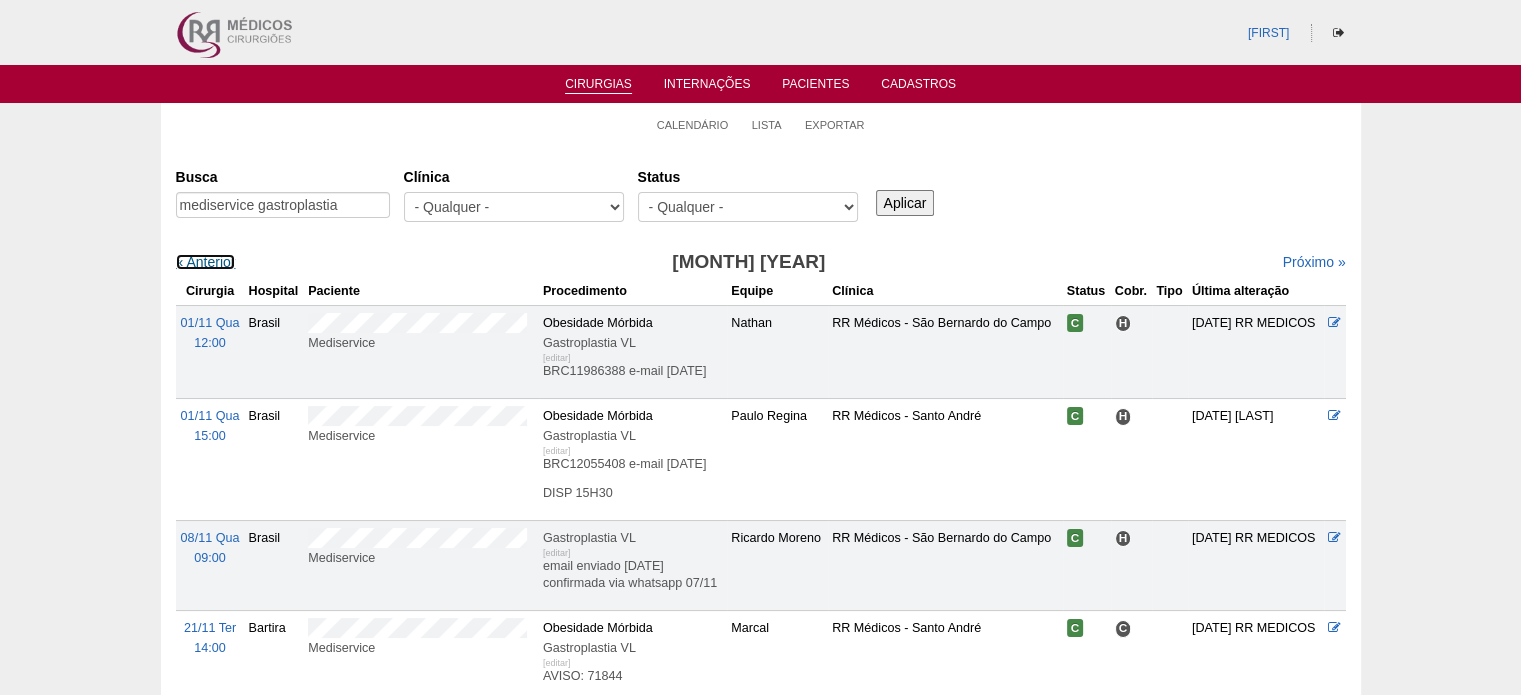 click on "« Anterior" at bounding box center [206, 262] 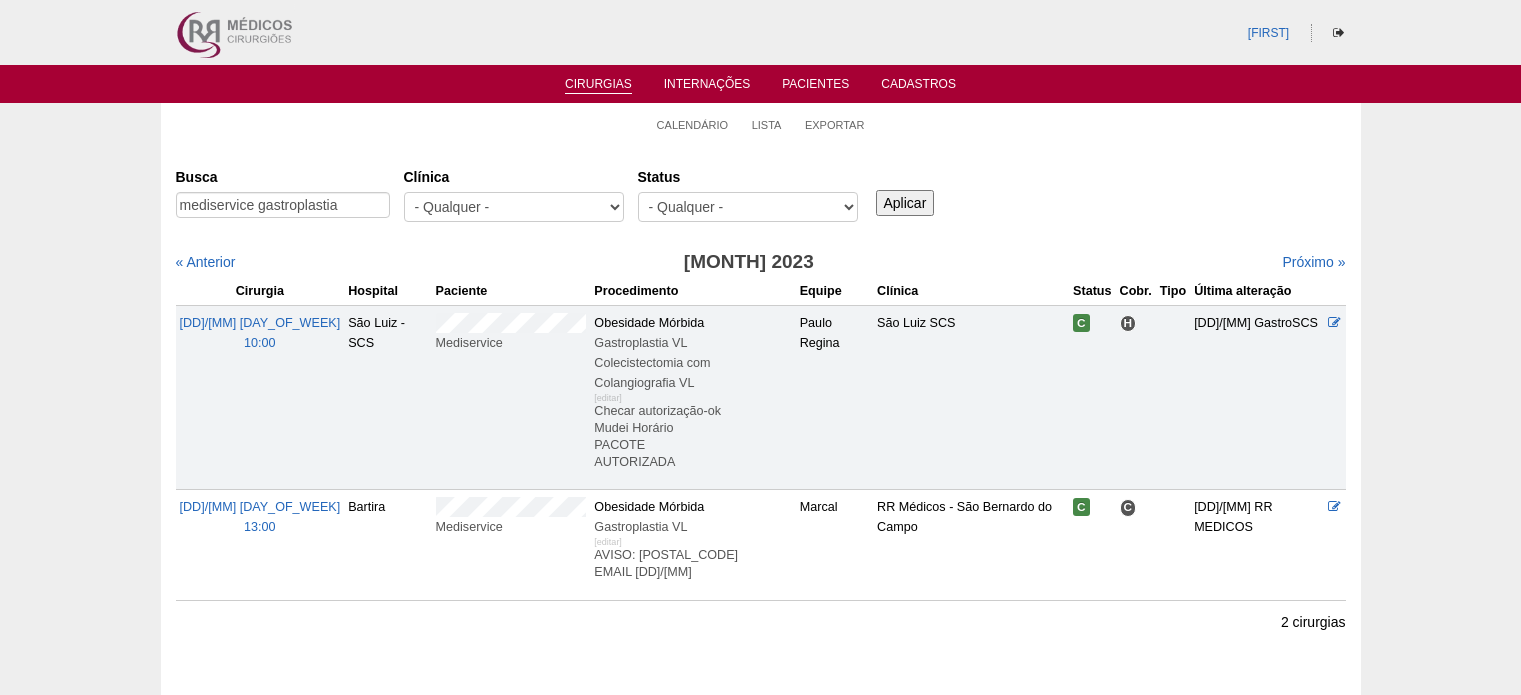 scroll, scrollTop: 0, scrollLeft: 0, axis: both 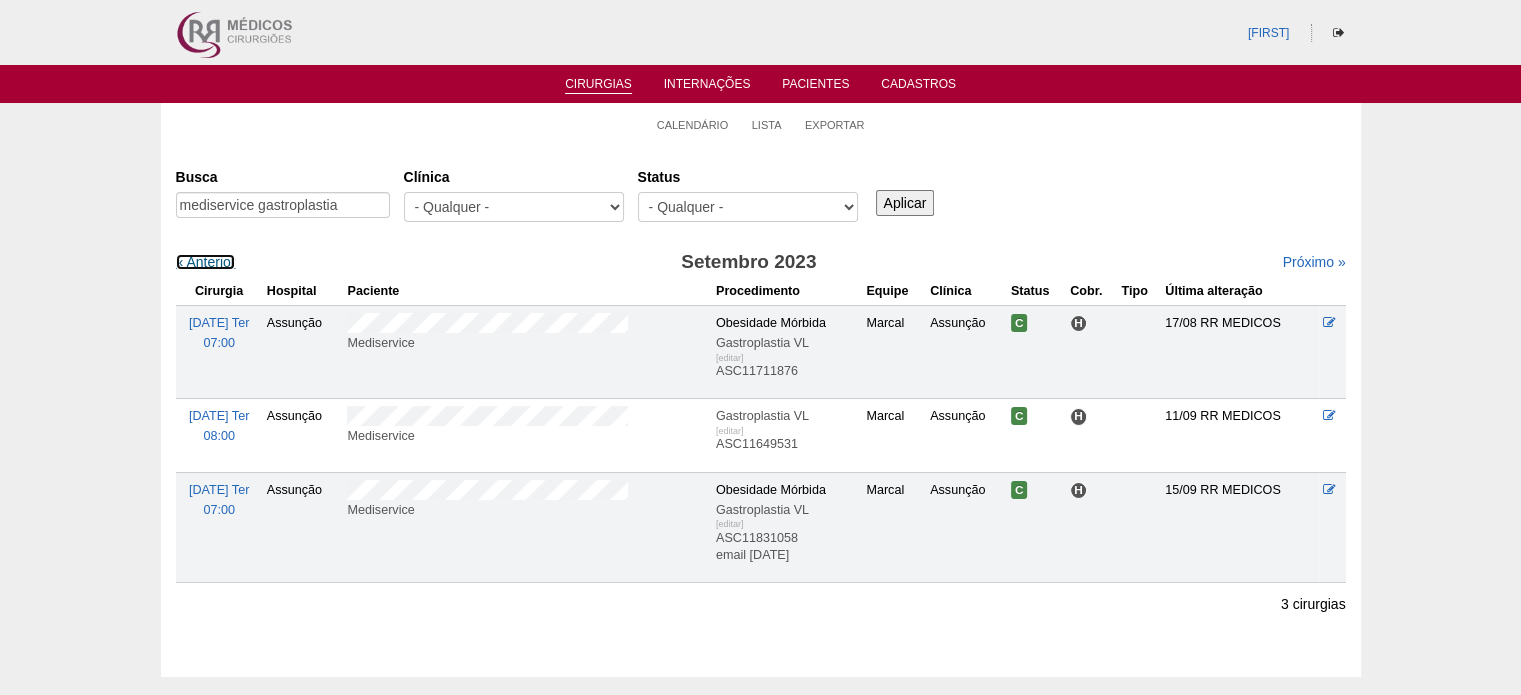 click on "« Anterior" at bounding box center (206, 262) 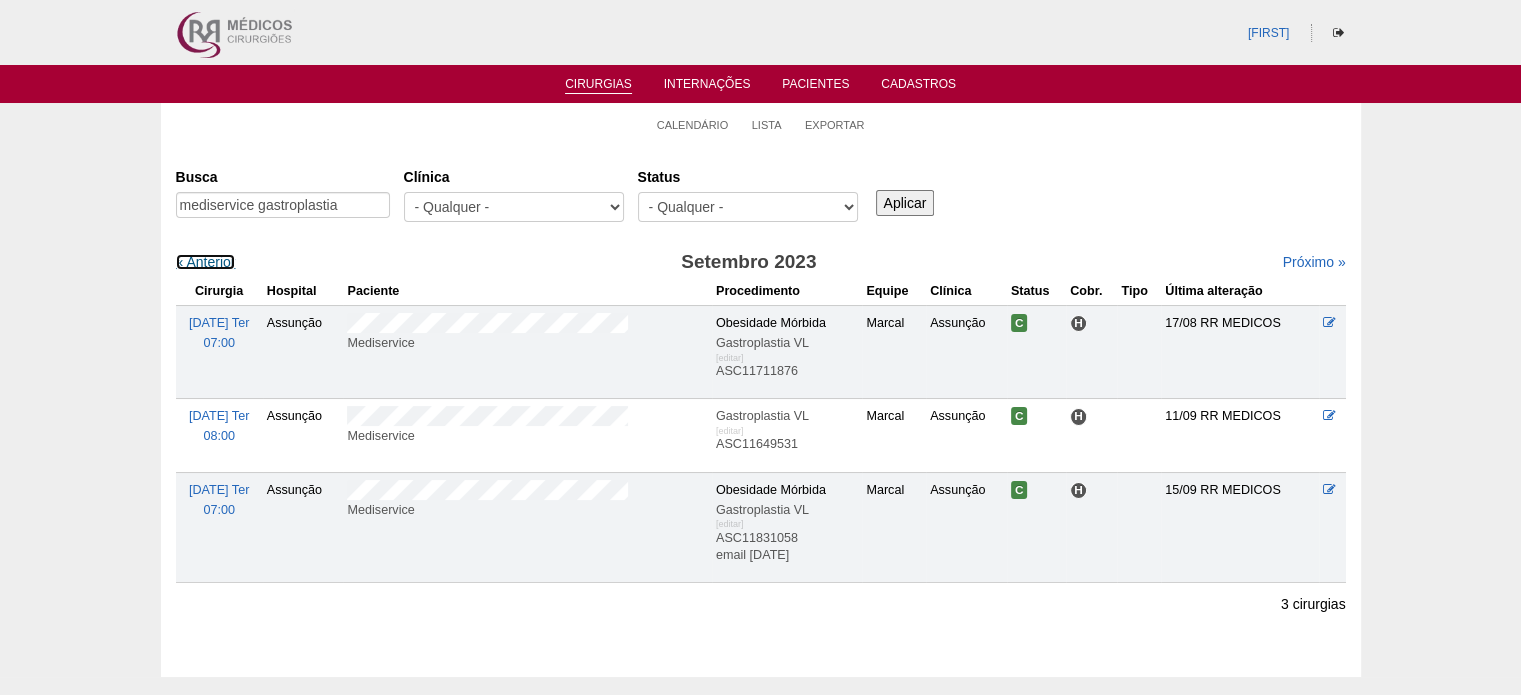 click on "« Anterior" at bounding box center [206, 262] 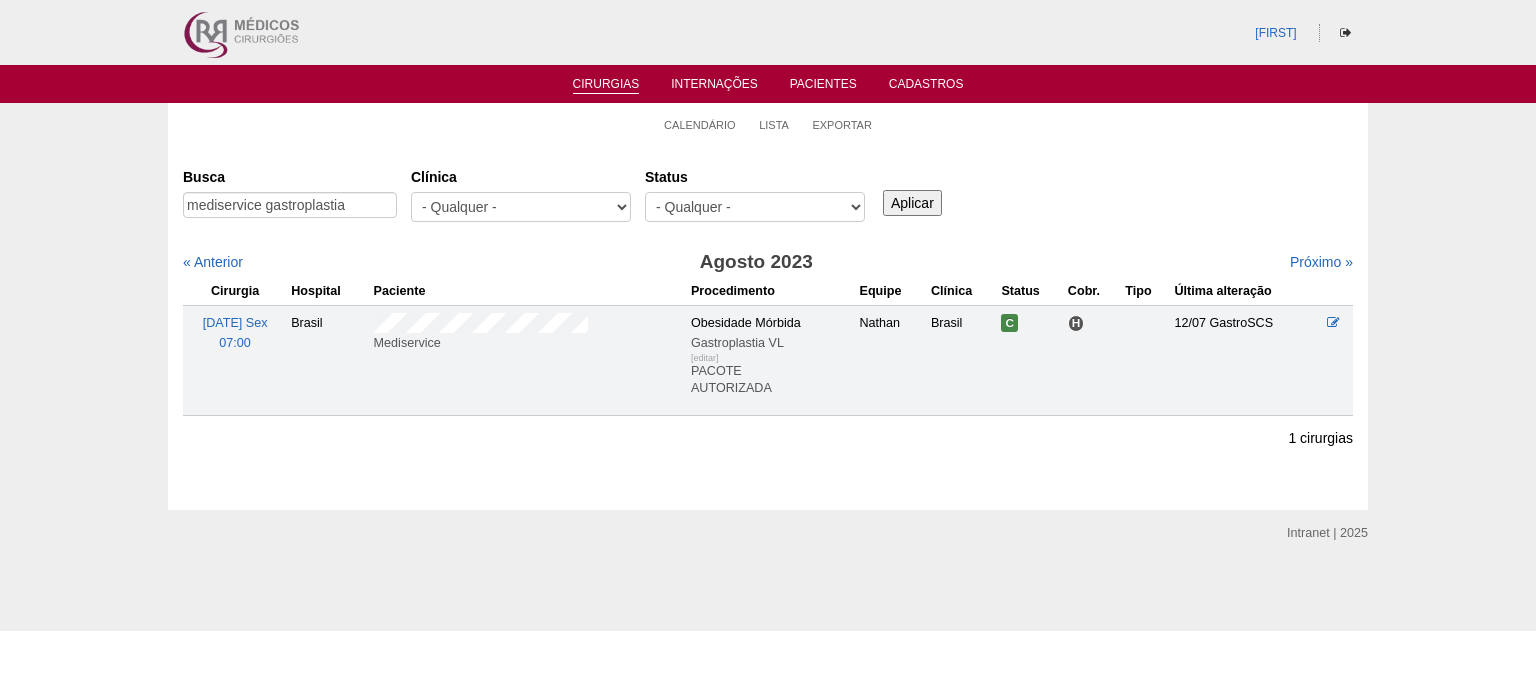 scroll, scrollTop: 0, scrollLeft: 0, axis: both 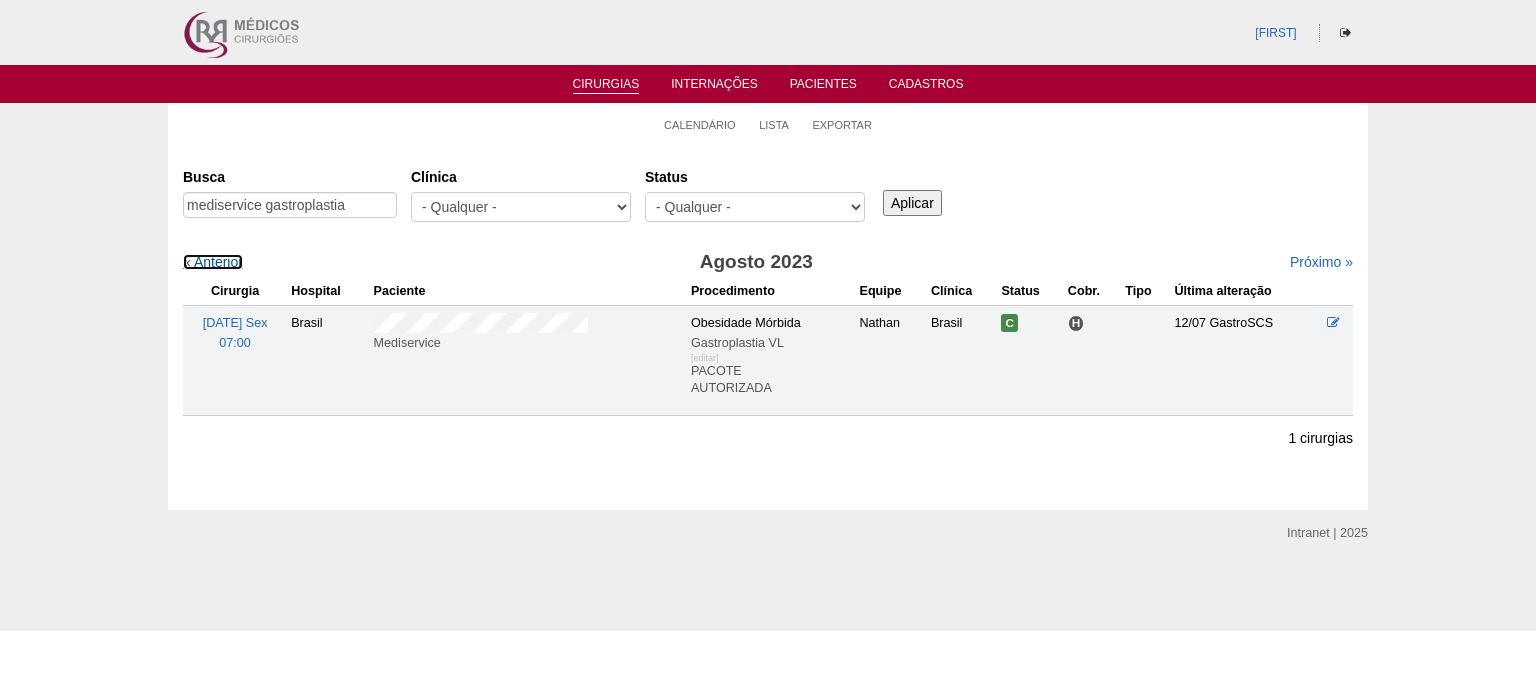 click on "« Anterior" at bounding box center [213, 262] 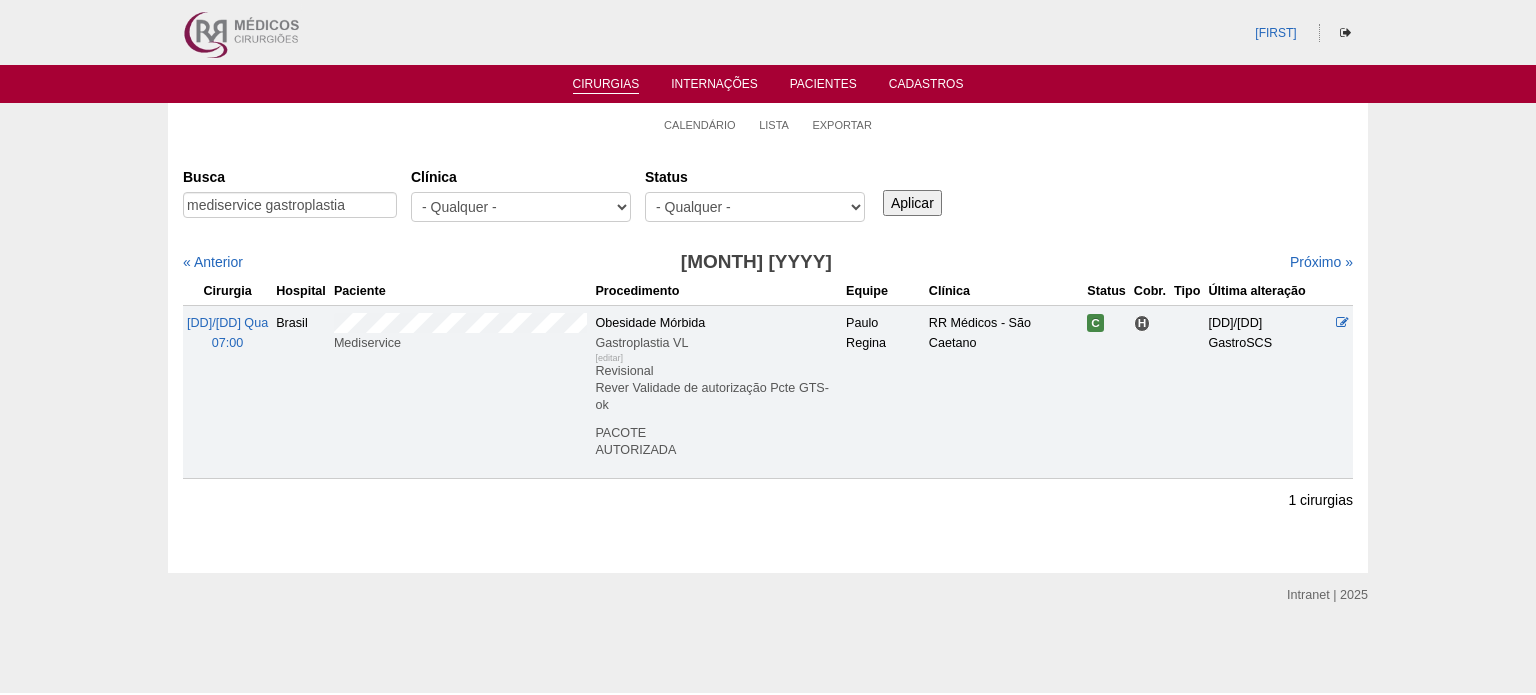 scroll, scrollTop: 0, scrollLeft: 0, axis: both 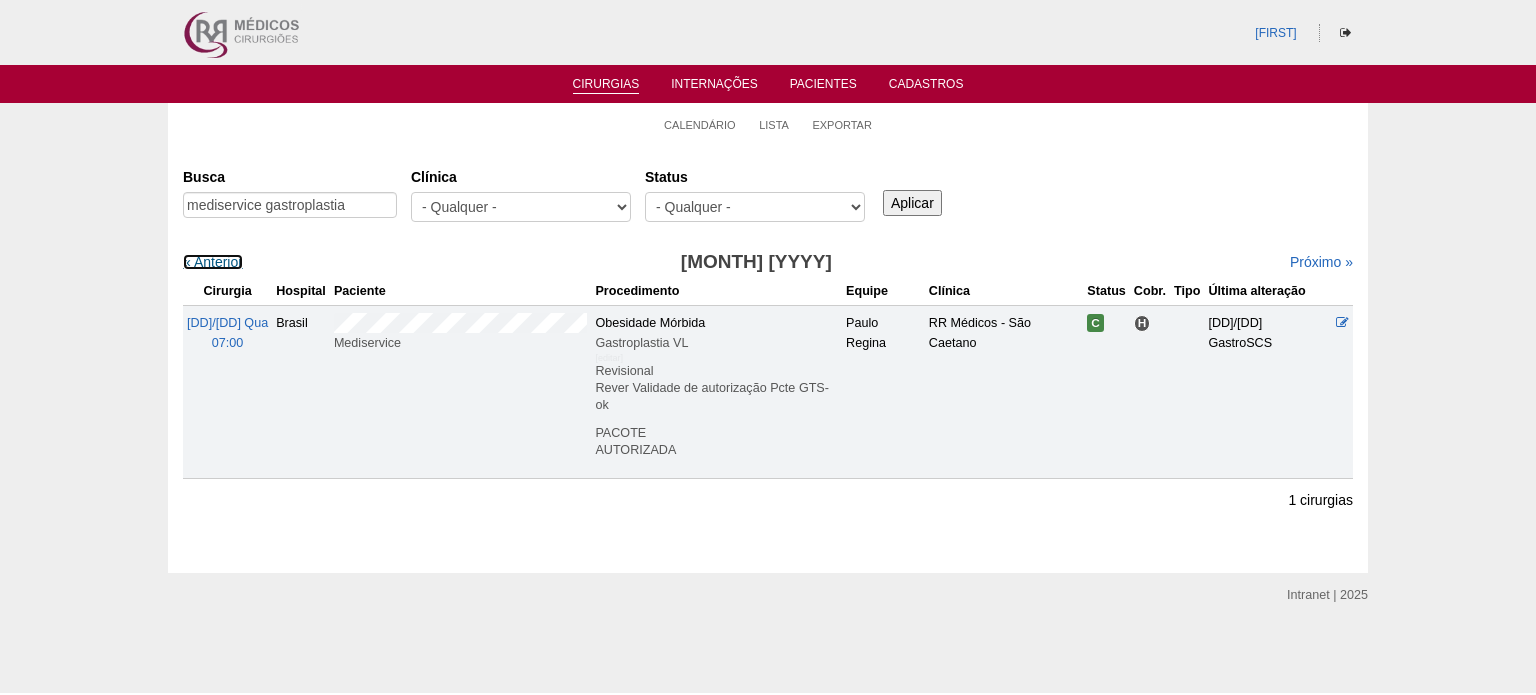click on "« Anterior" at bounding box center (213, 262) 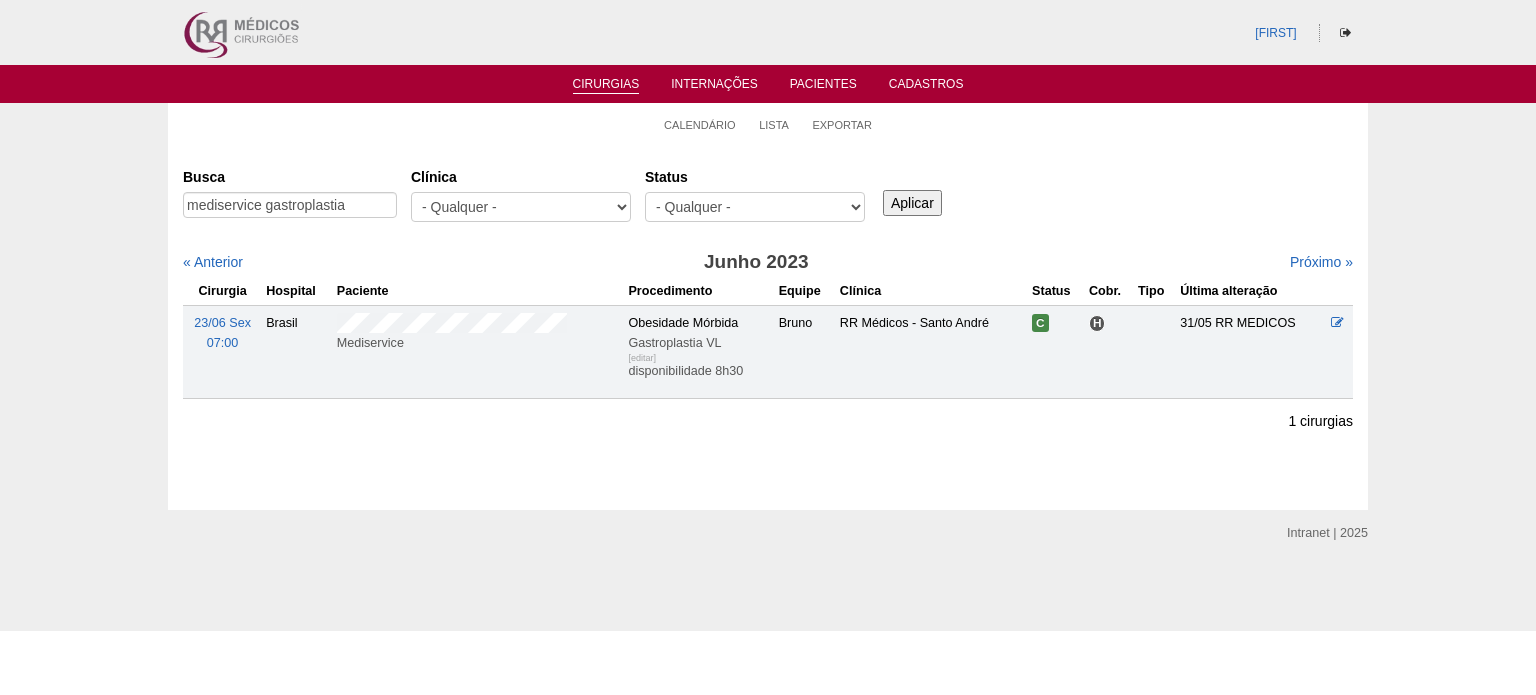 scroll, scrollTop: 0, scrollLeft: 0, axis: both 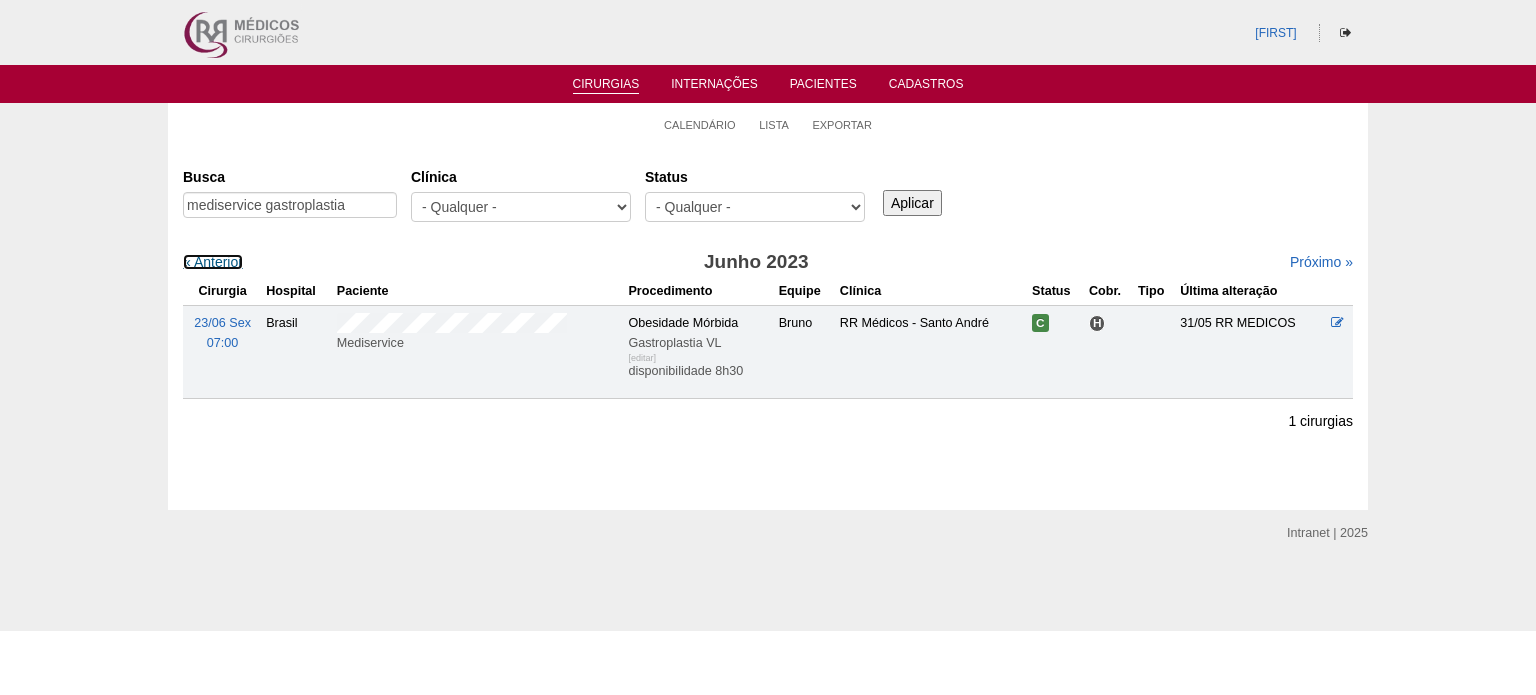 click on "« Anterior" at bounding box center [213, 262] 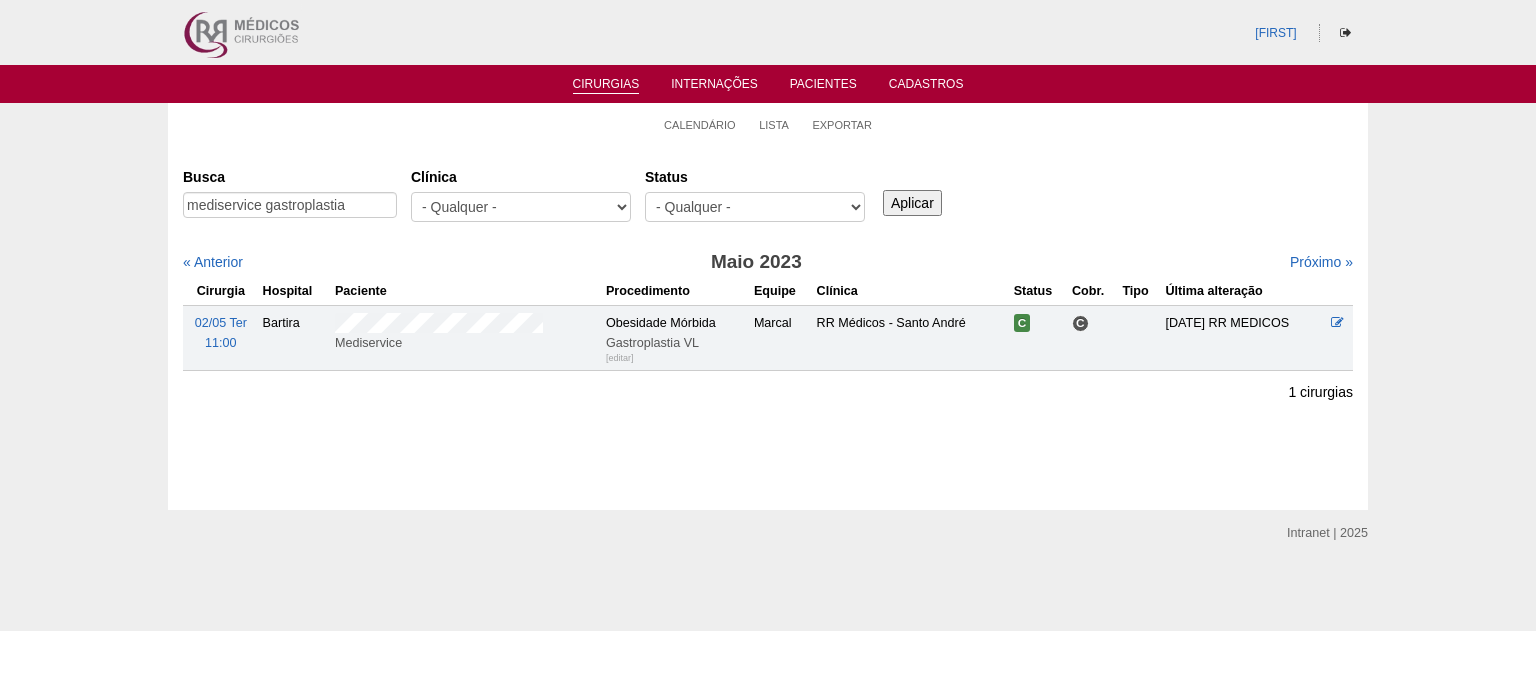 scroll, scrollTop: 0, scrollLeft: 0, axis: both 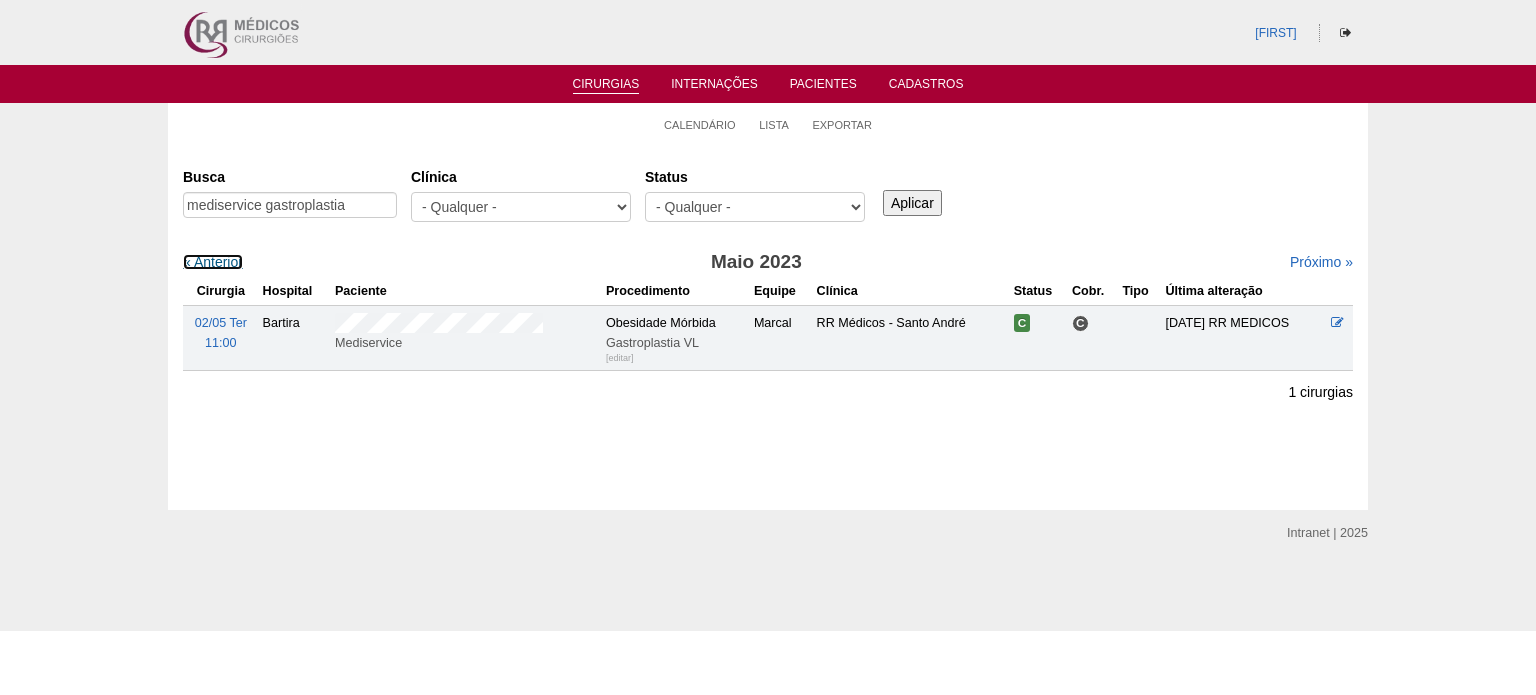 click on "« Anterior" at bounding box center [213, 262] 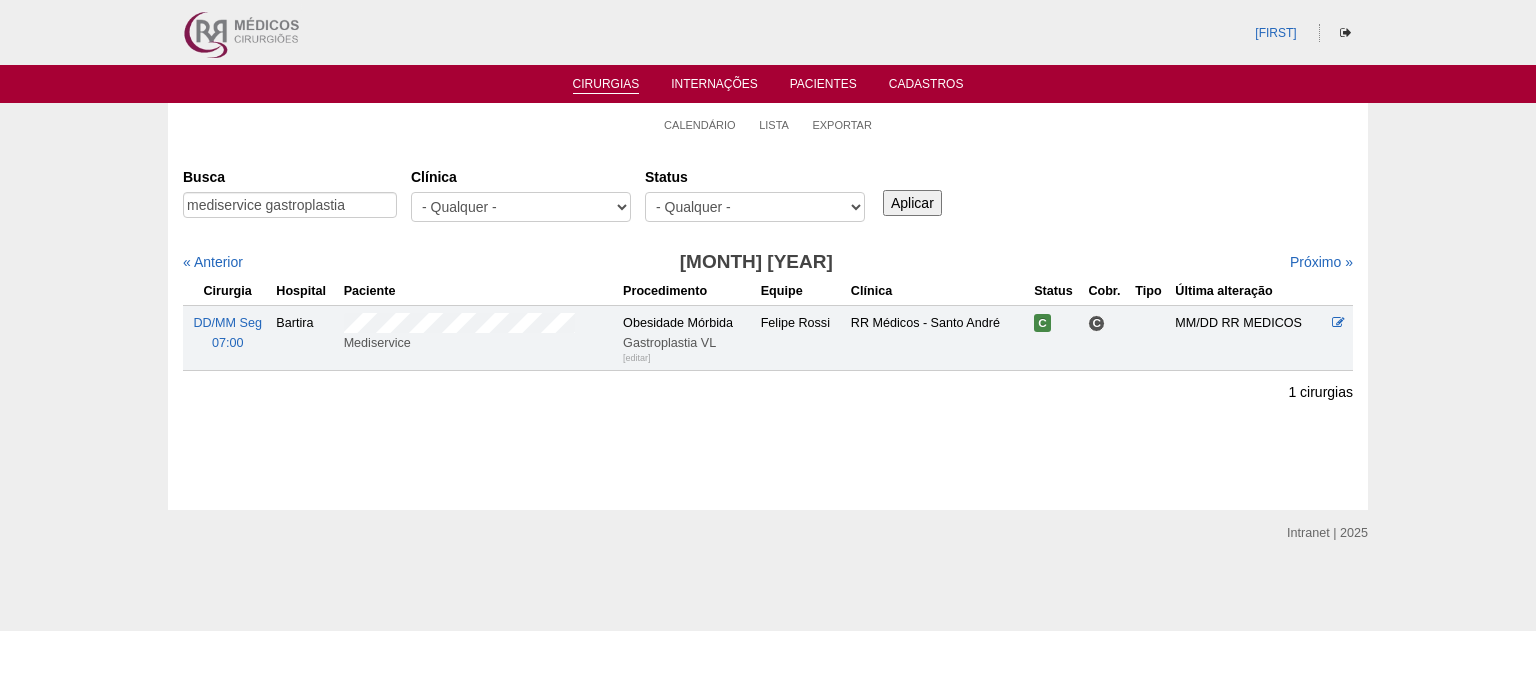 scroll, scrollTop: 0, scrollLeft: 0, axis: both 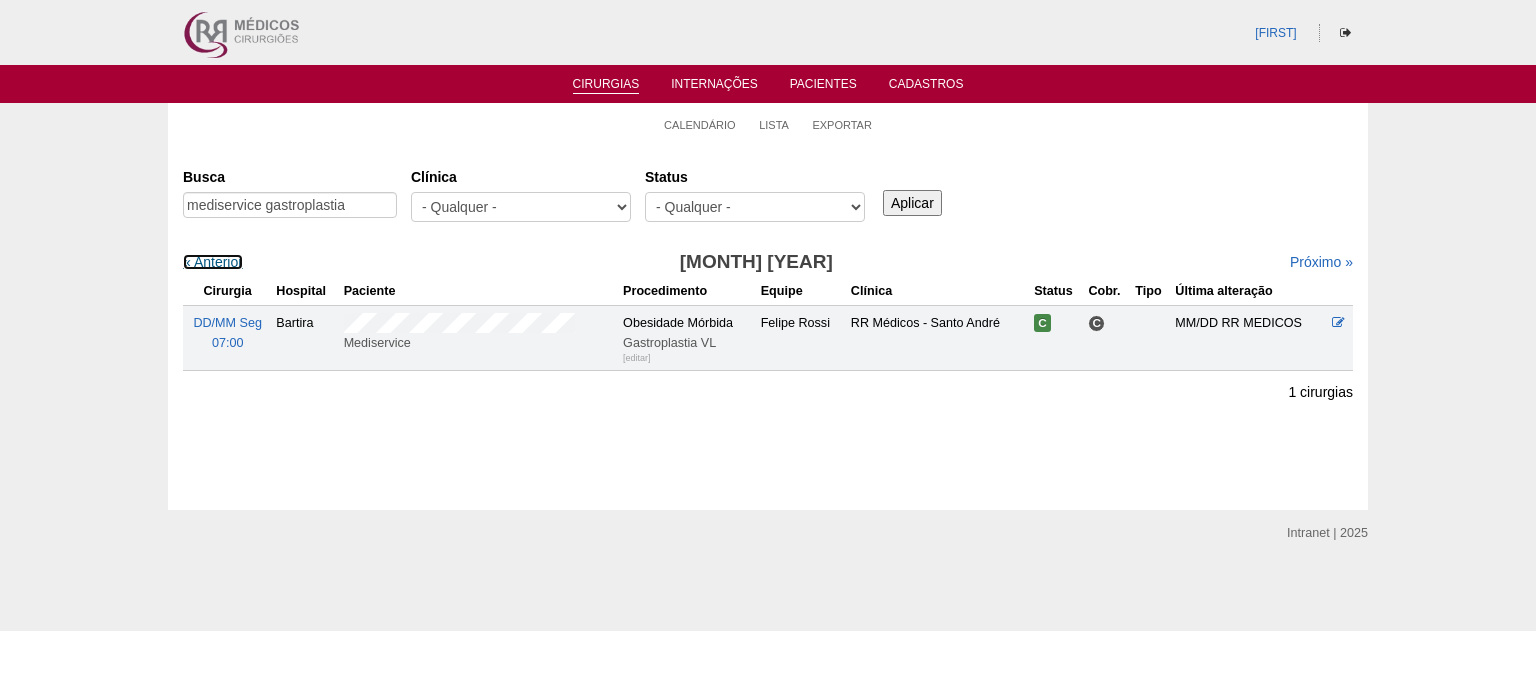 click on "« Anterior" at bounding box center (213, 262) 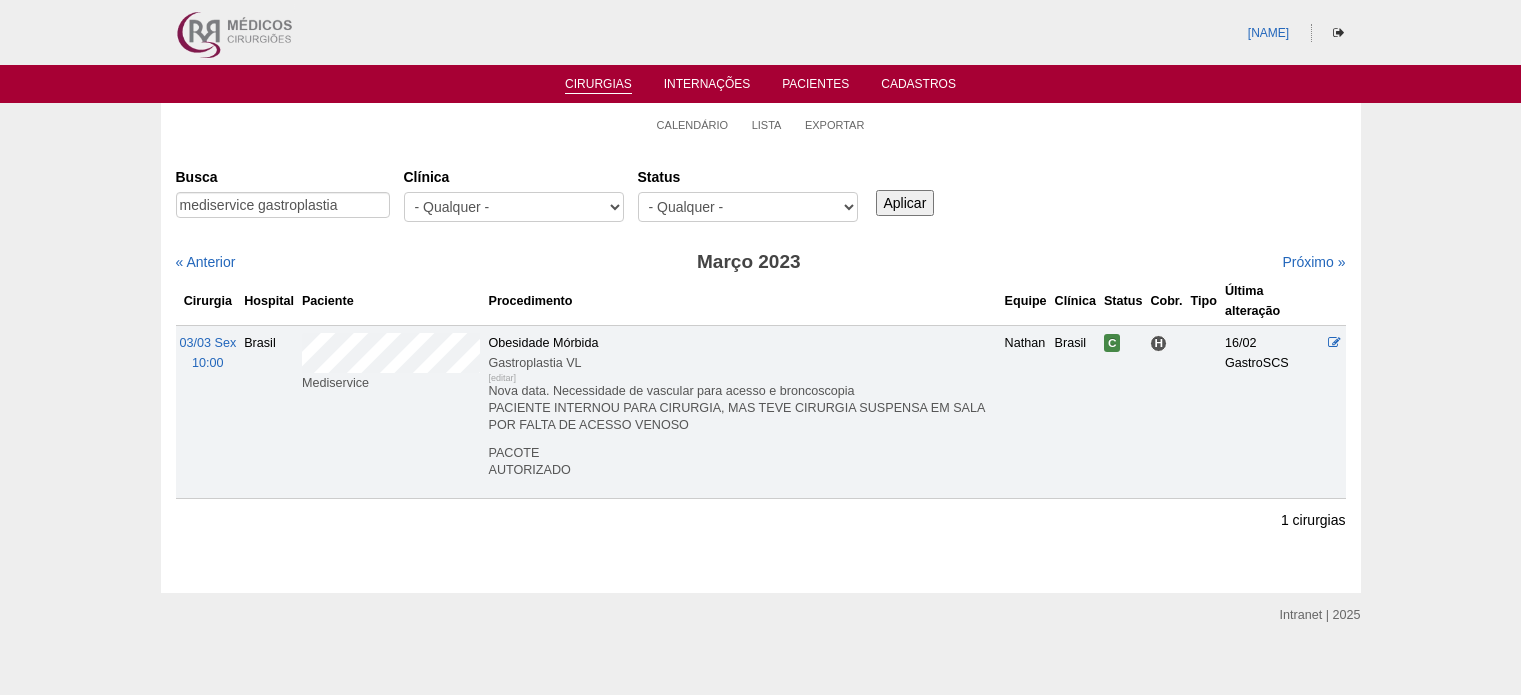 scroll, scrollTop: 0, scrollLeft: 0, axis: both 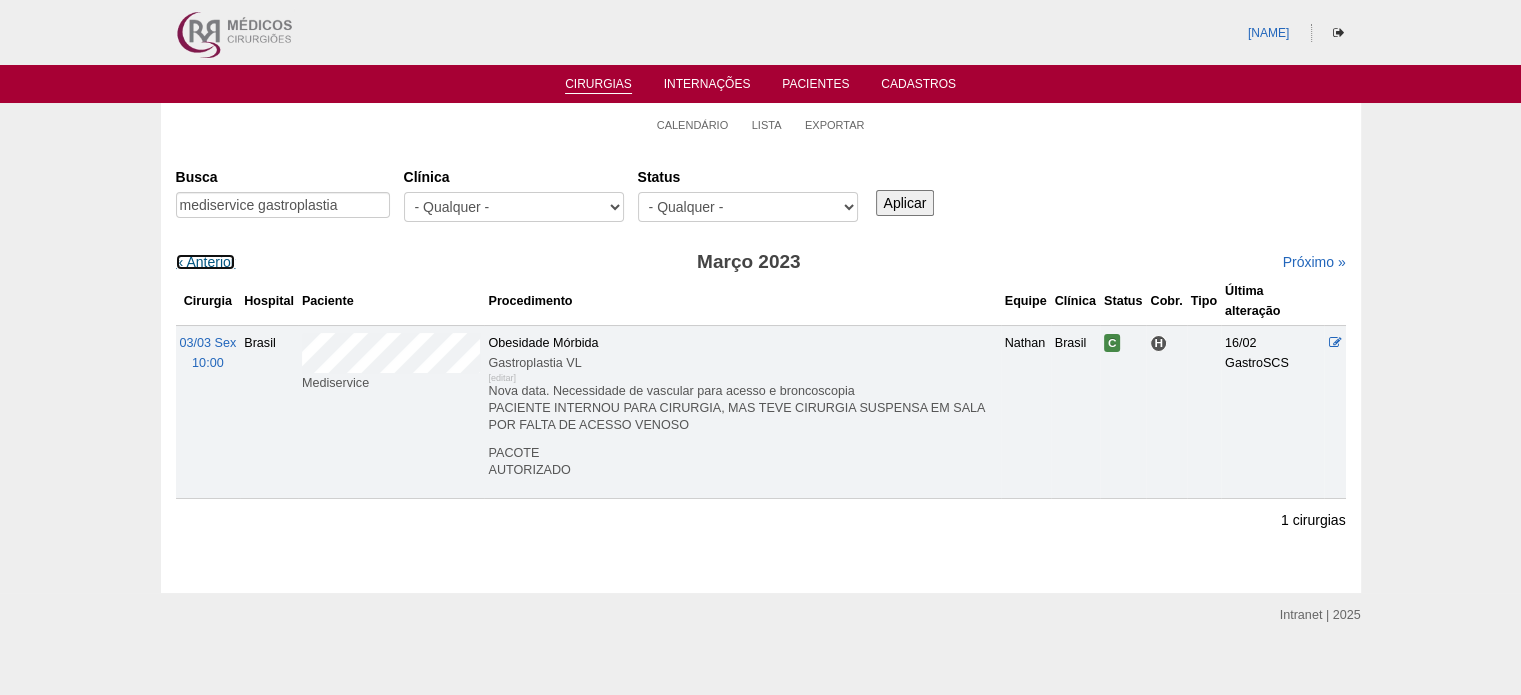 click on "« Anterior" at bounding box center (206, 262) 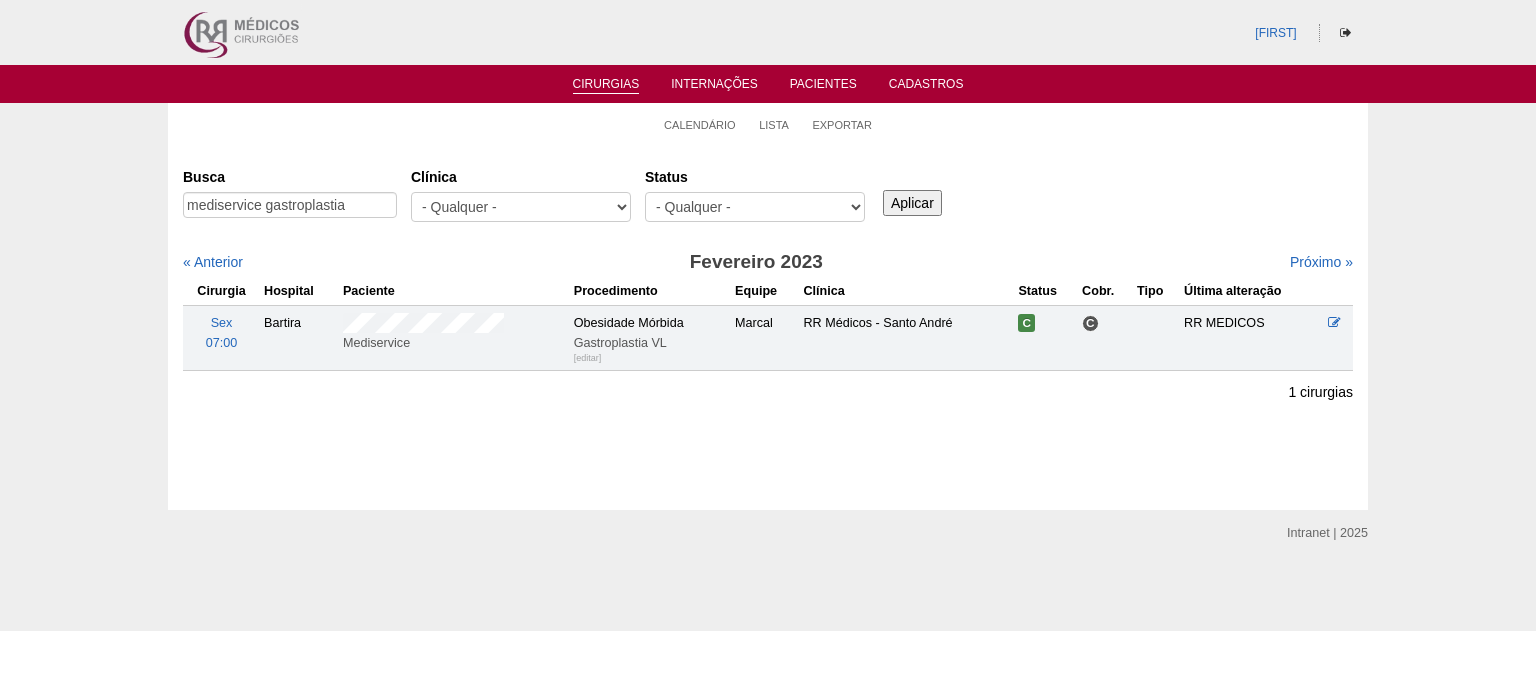 scroll, scrollTop: 0, scrollLeft: 0, axis: both 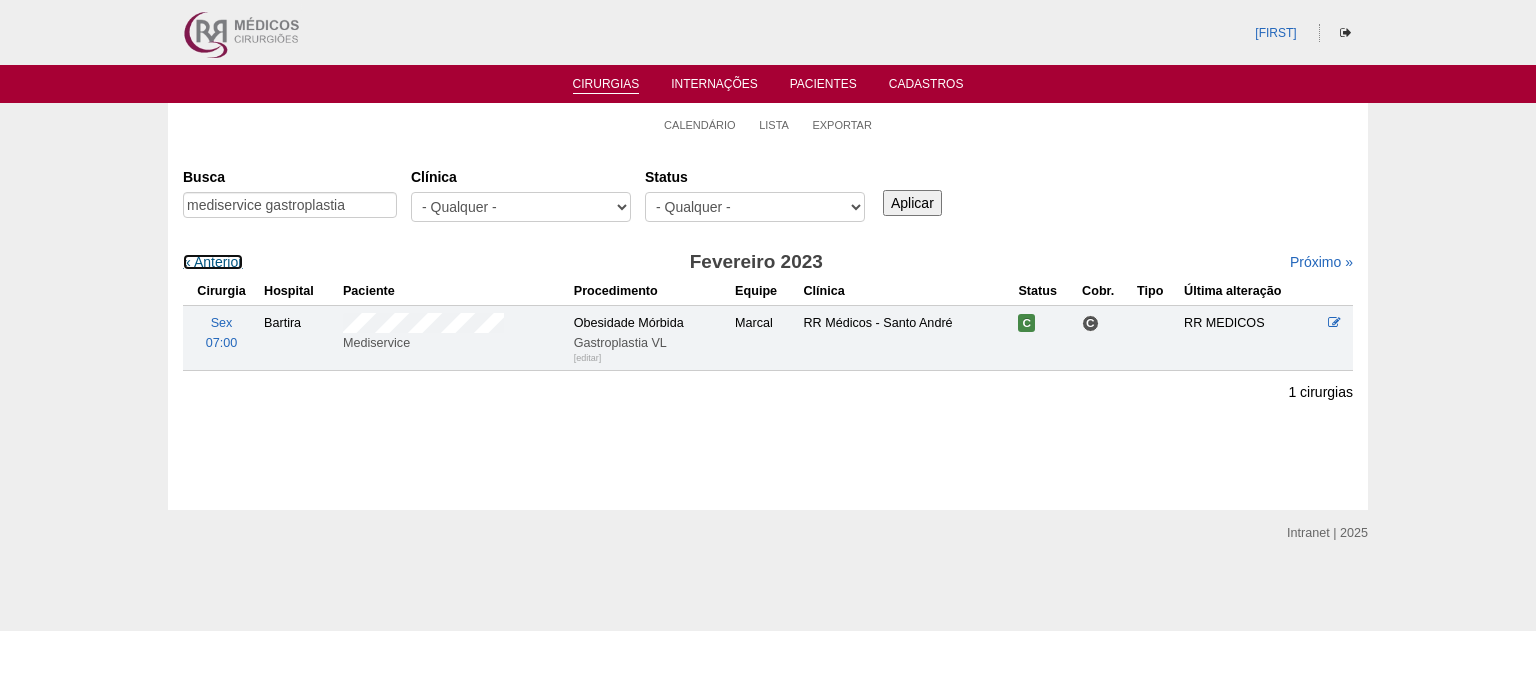 click on "« Anterior" at bounding box center [213, 262] 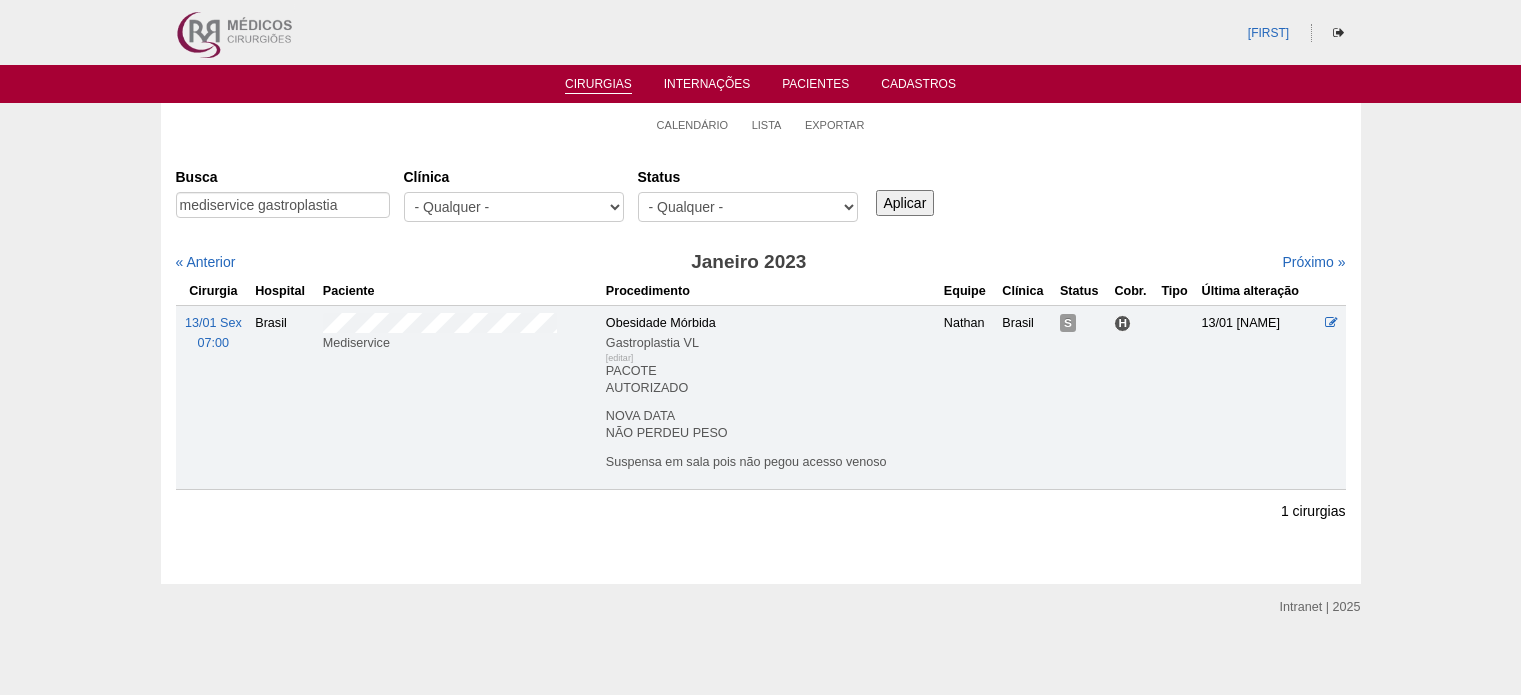scroll, scrollTop: 0, scrollLeft: 0, axis: both 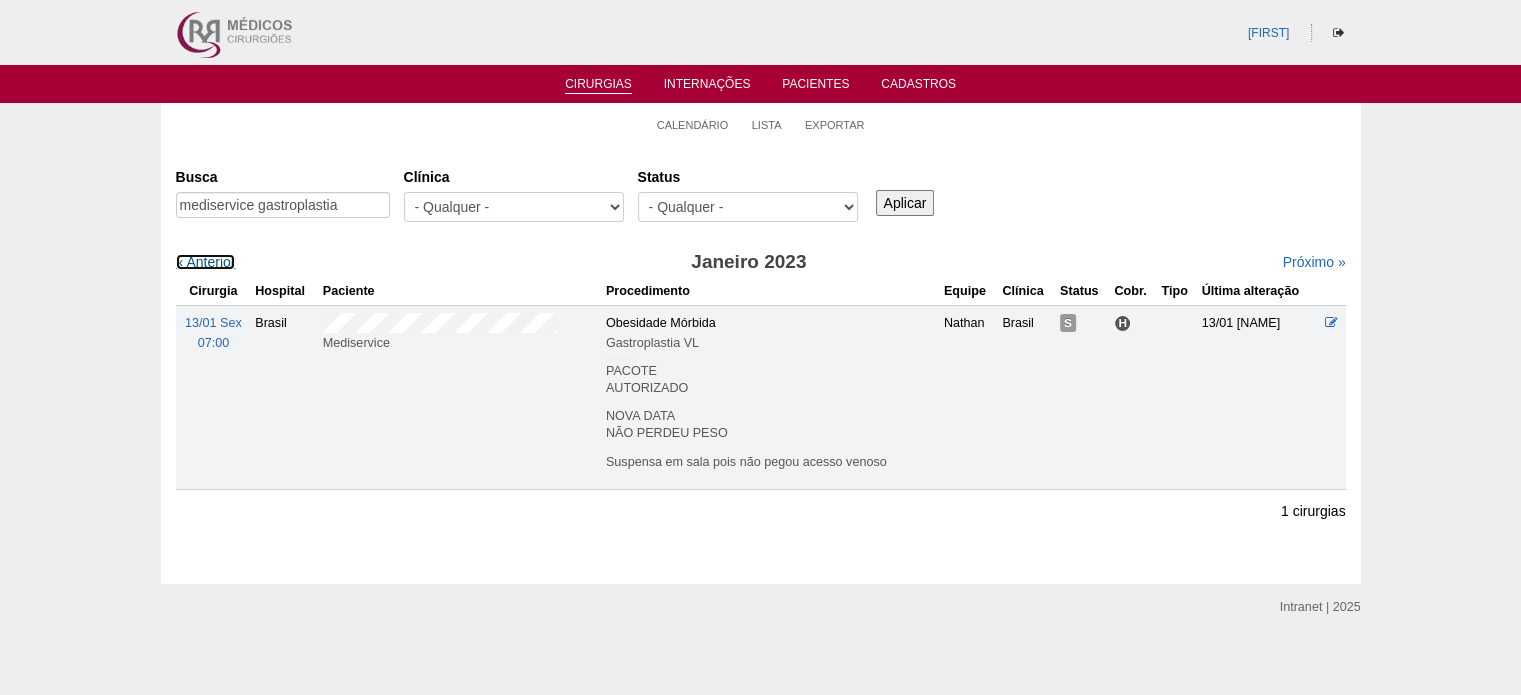 click on "« Anterior" at bounding box center [206, 262] 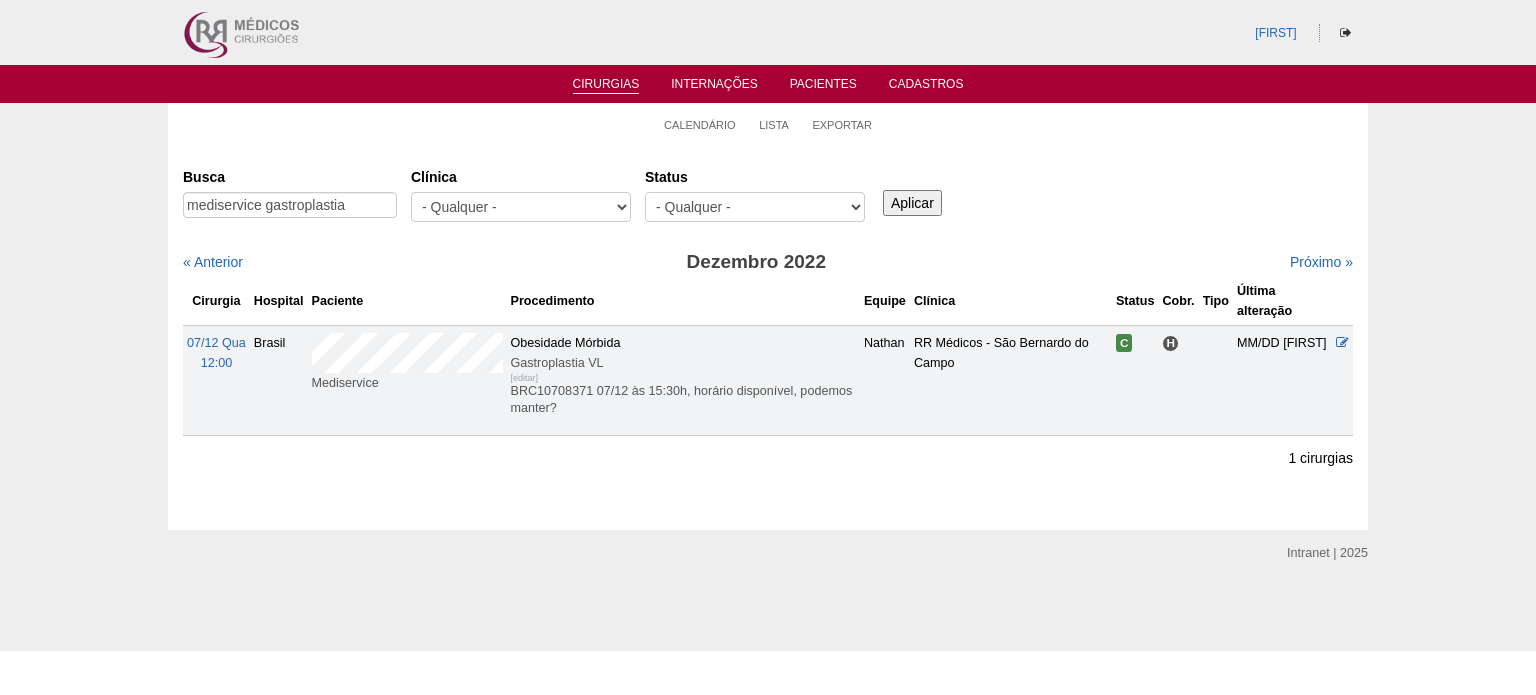 scroll, scrollTop: 0, scrollLeft: 0, axis: both 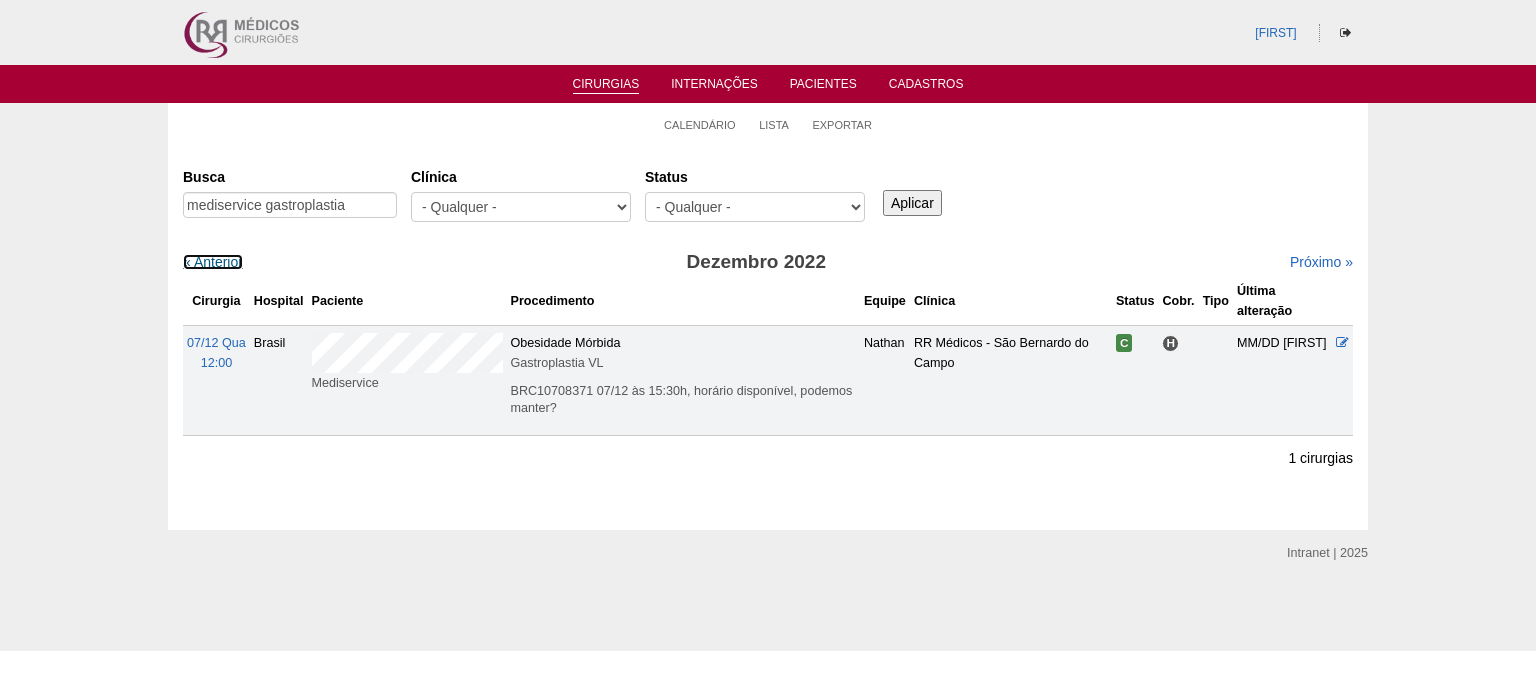 click on "« Anterior" at bounding box center (213, 262) 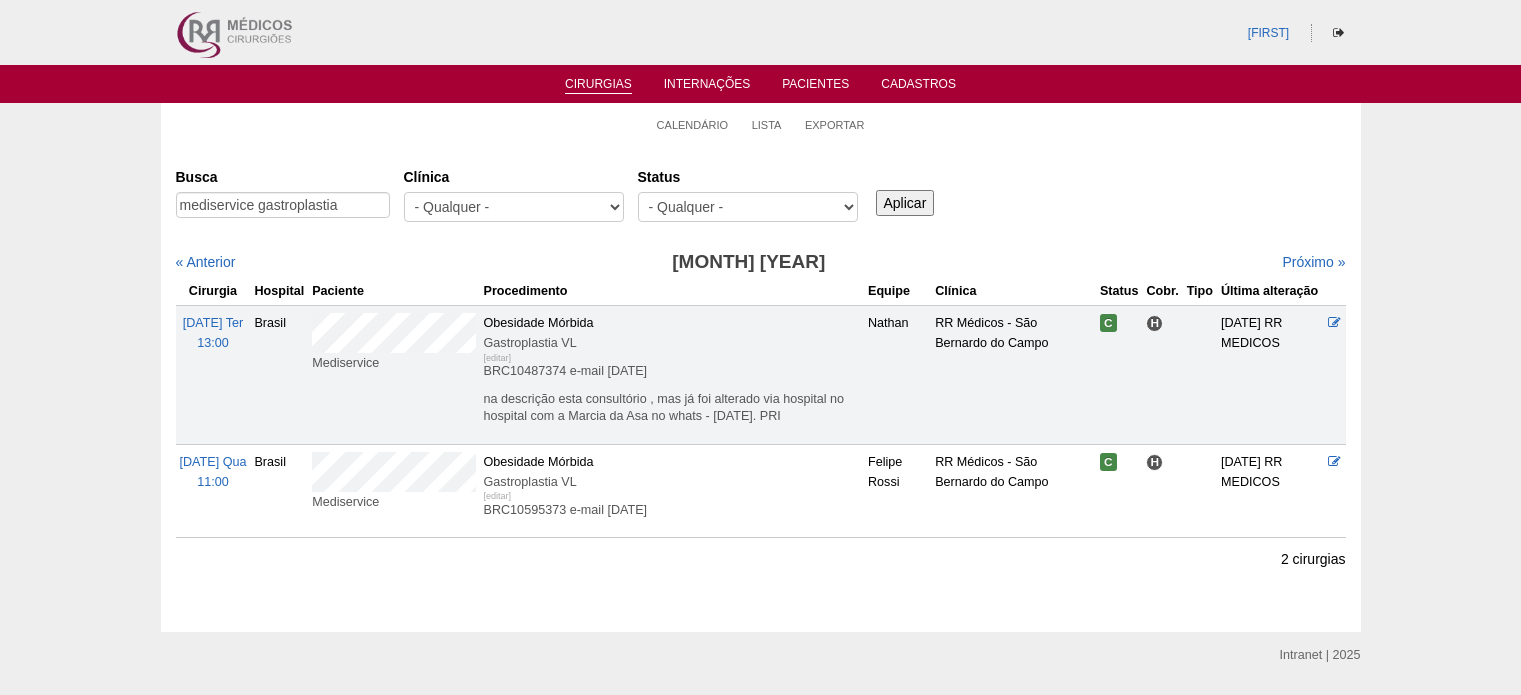 scroll, scrollTop: 0, scrollLeft: 0, axis: both 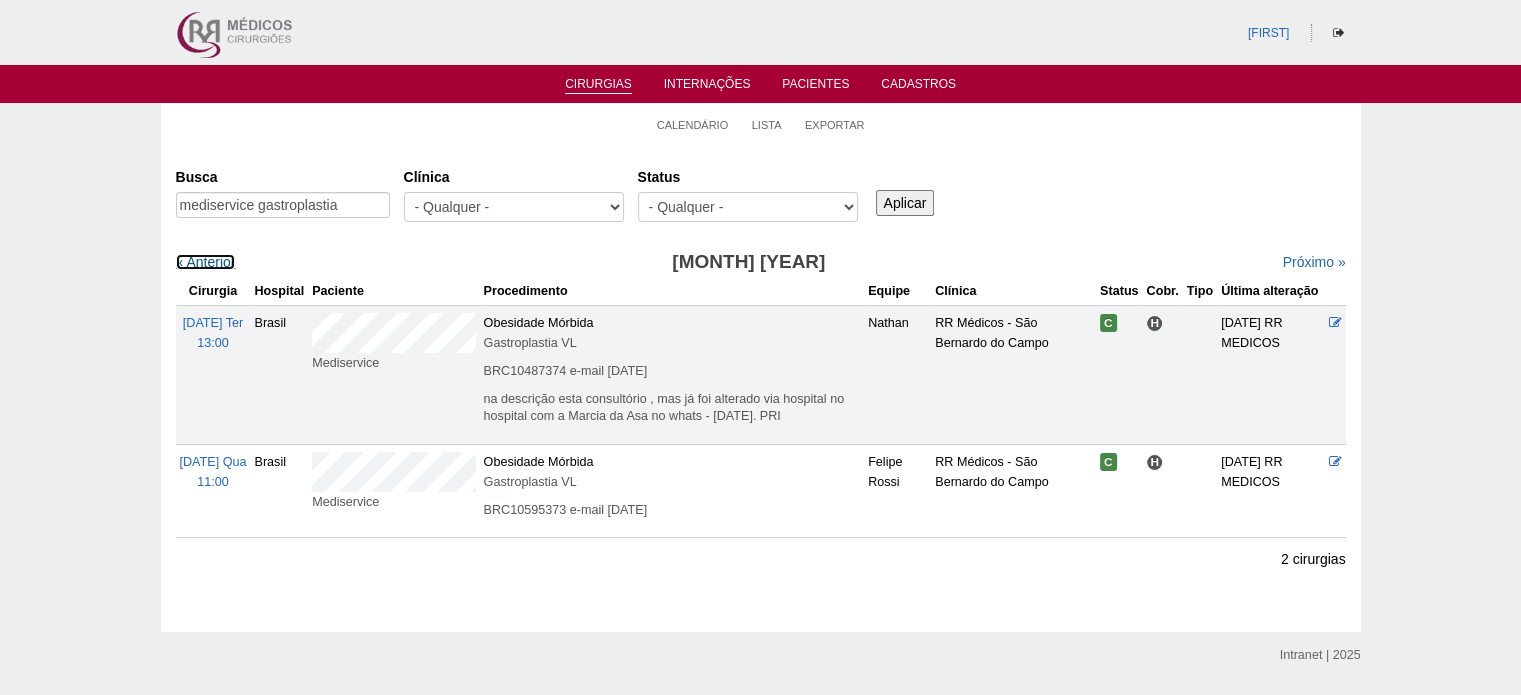 click on "« Anterior" at bounding box center (206, 262) 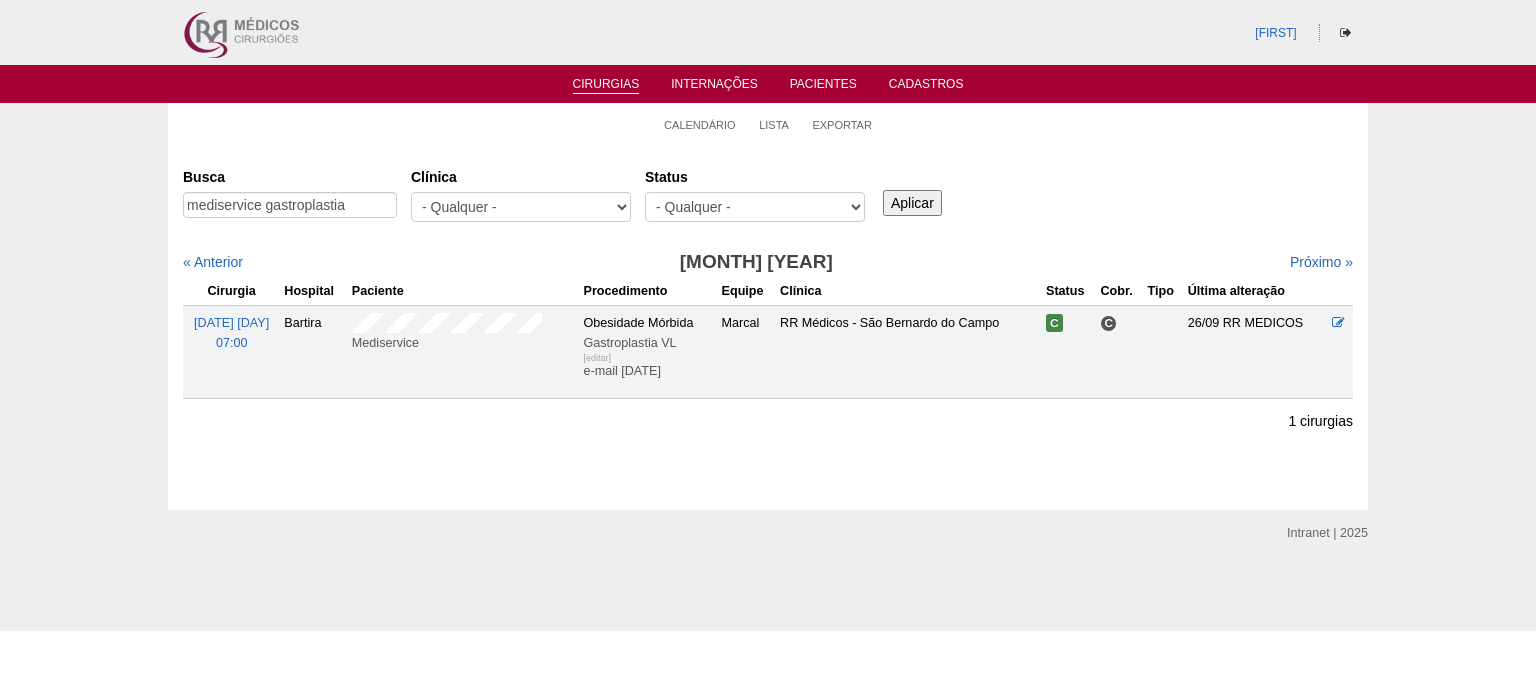 scroll, scrollTop: 0, scrollLeft: 0, axis: both 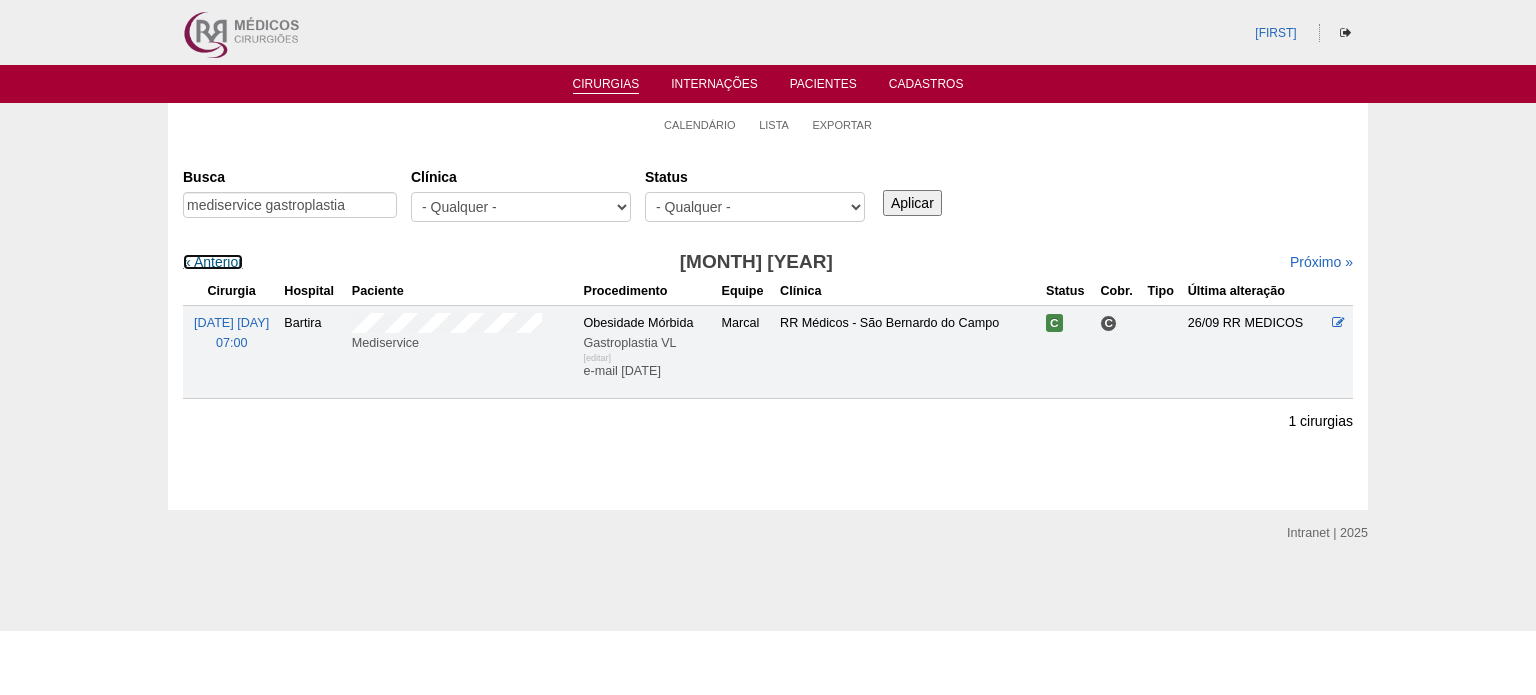 click on "« Anterior" at bounding box center (213, 262) 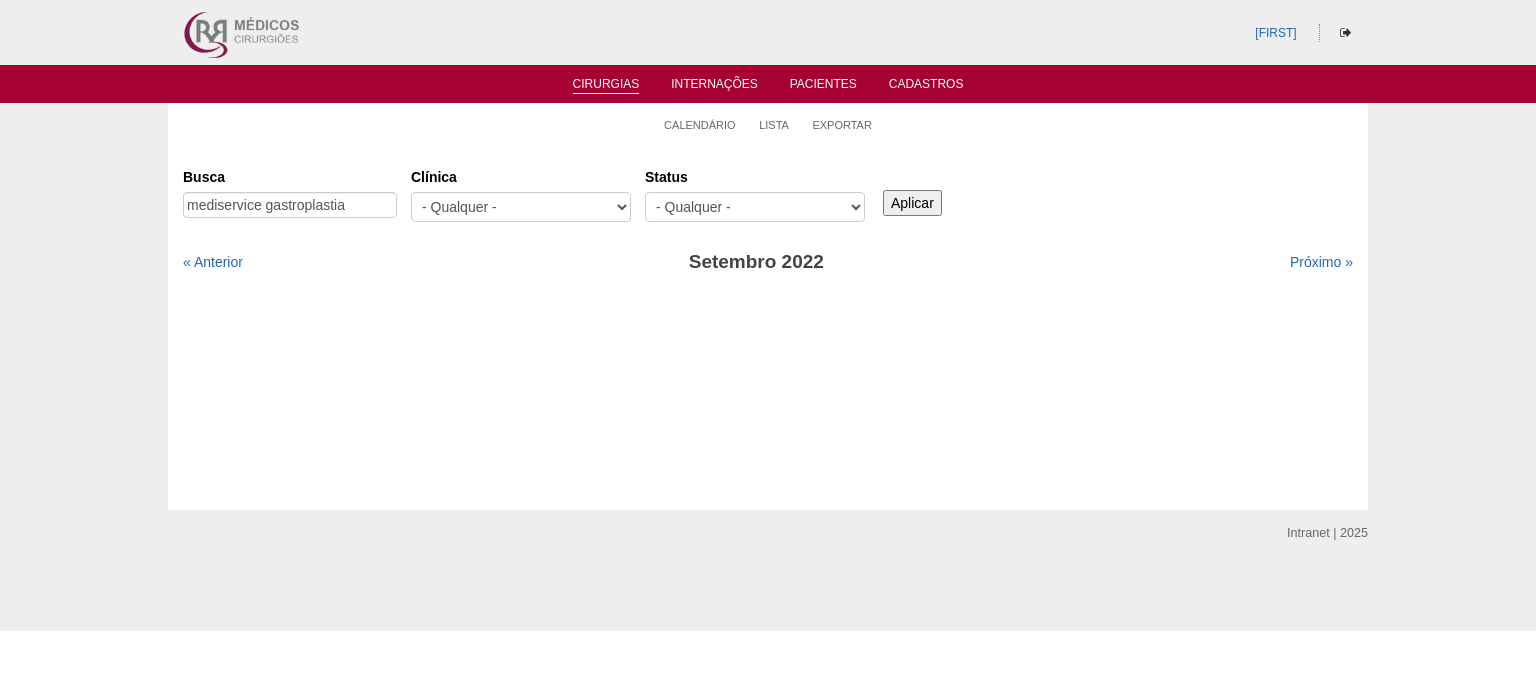 scroll, scrollTop: 0, scrollLeft: 0, axis: both 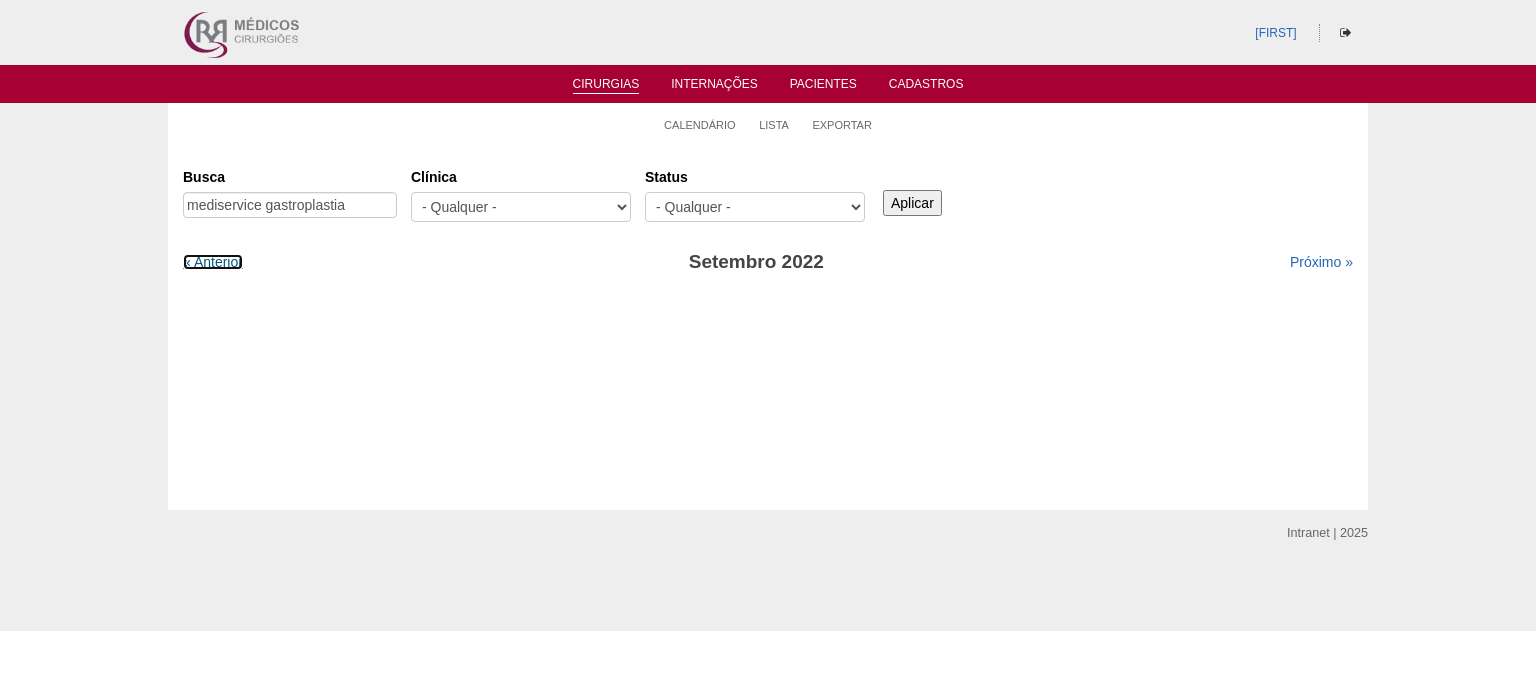 click on "« Anterior" at bounding box center (213, 262) 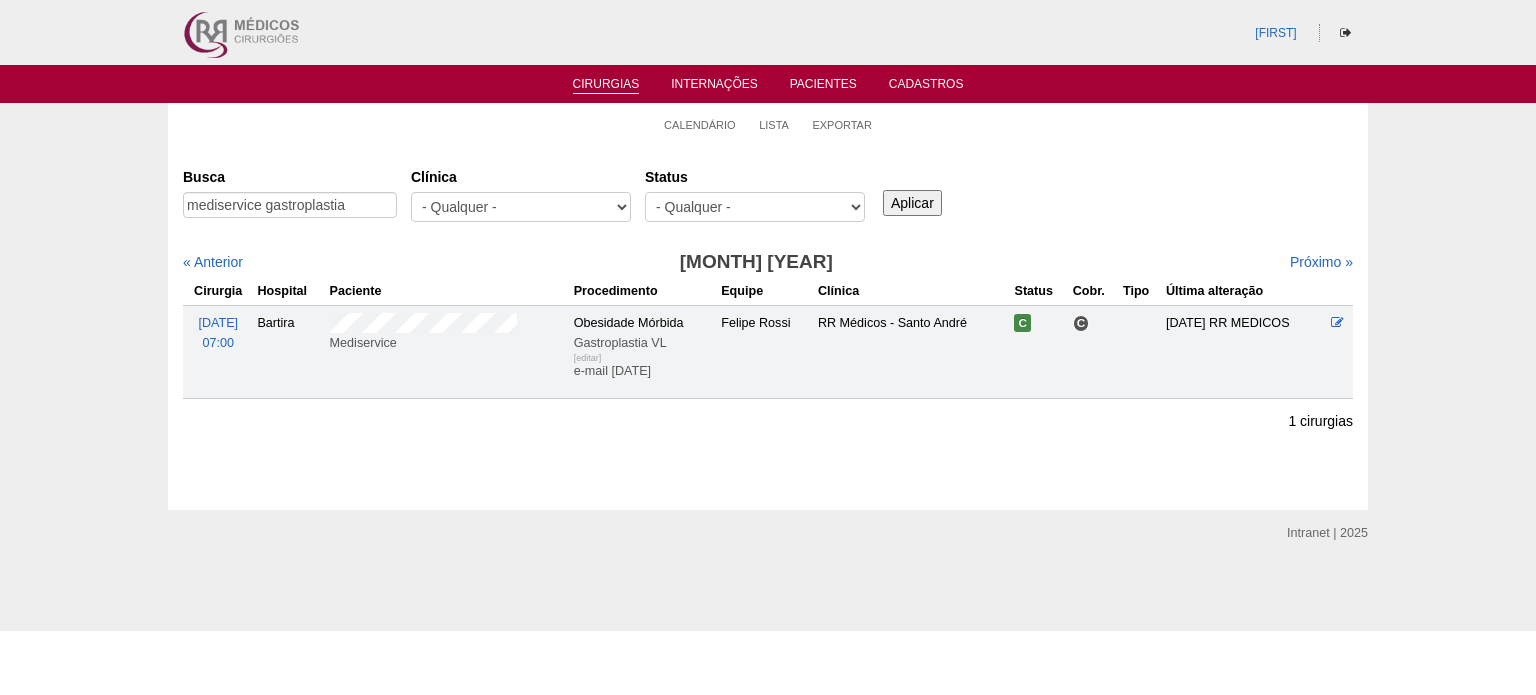 scroll, scrollTop: 0, scrollLeft: 0, axis: both 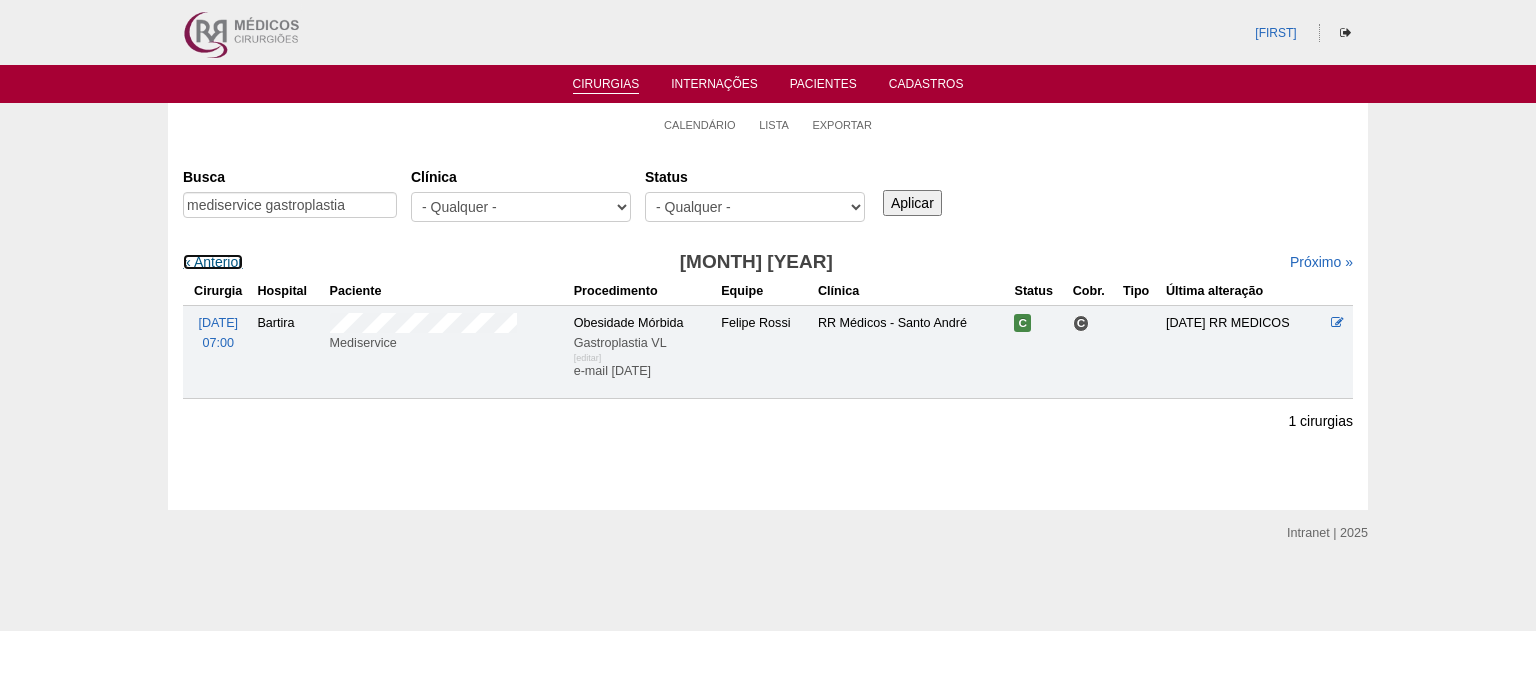 click on "« Anterior" at bounding box center [213, 262] 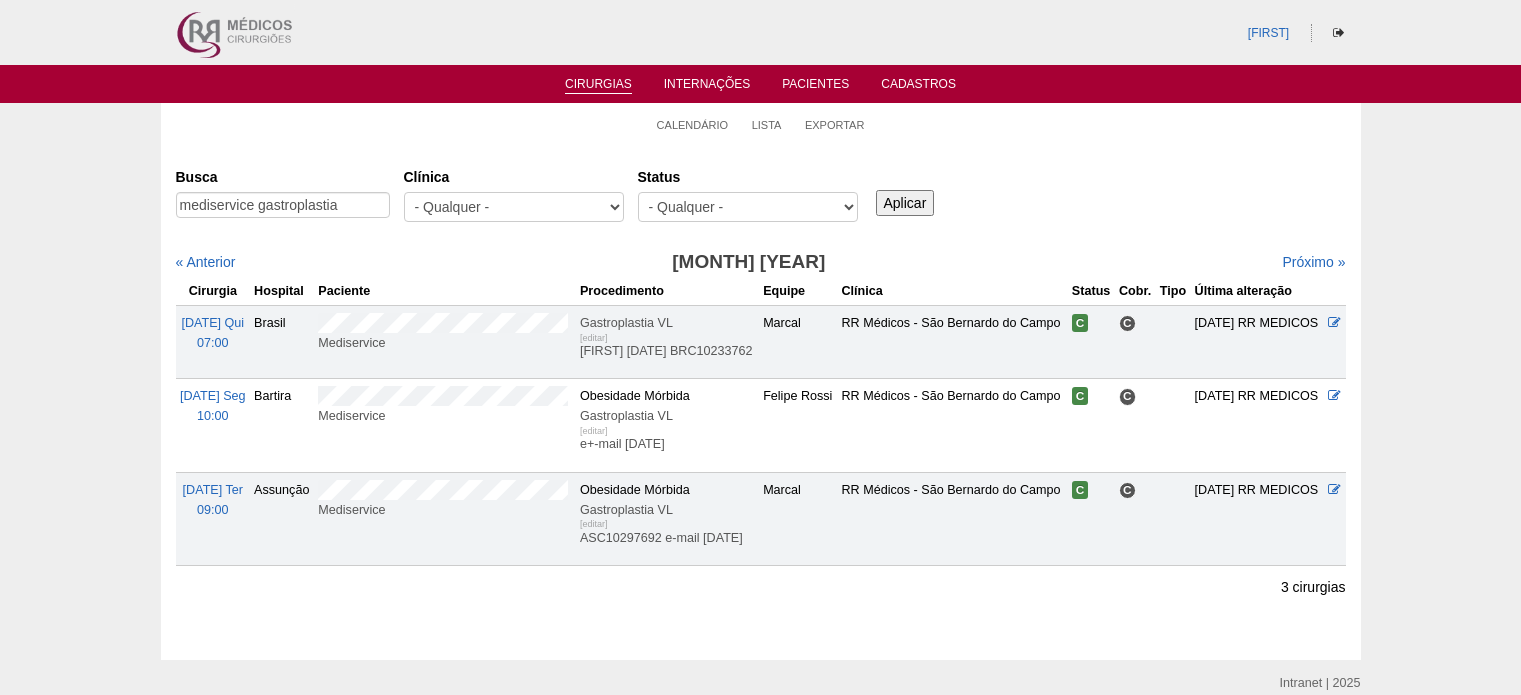 scroll, scrollTop: 0, scrollLeft: 0, axis: both 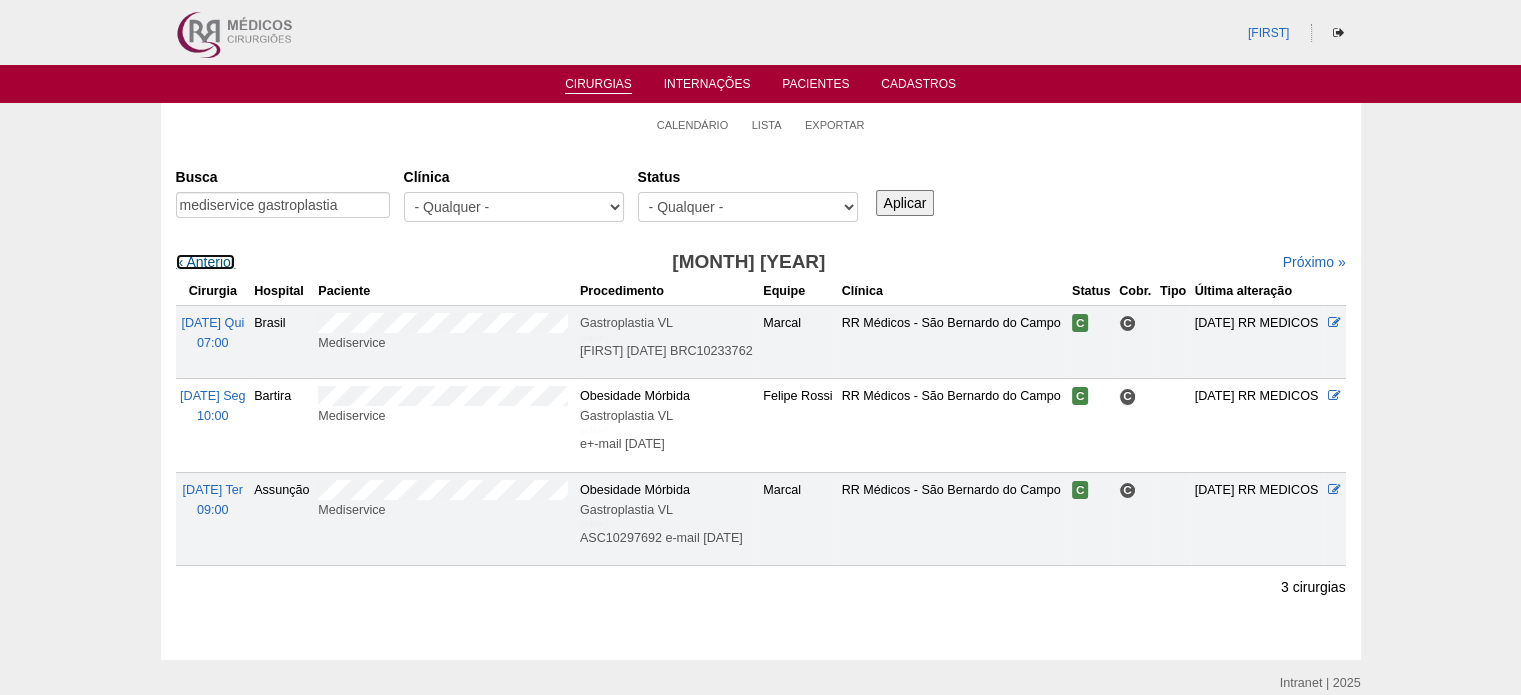 click on "« Anterior" at bounding box center (206, 262) 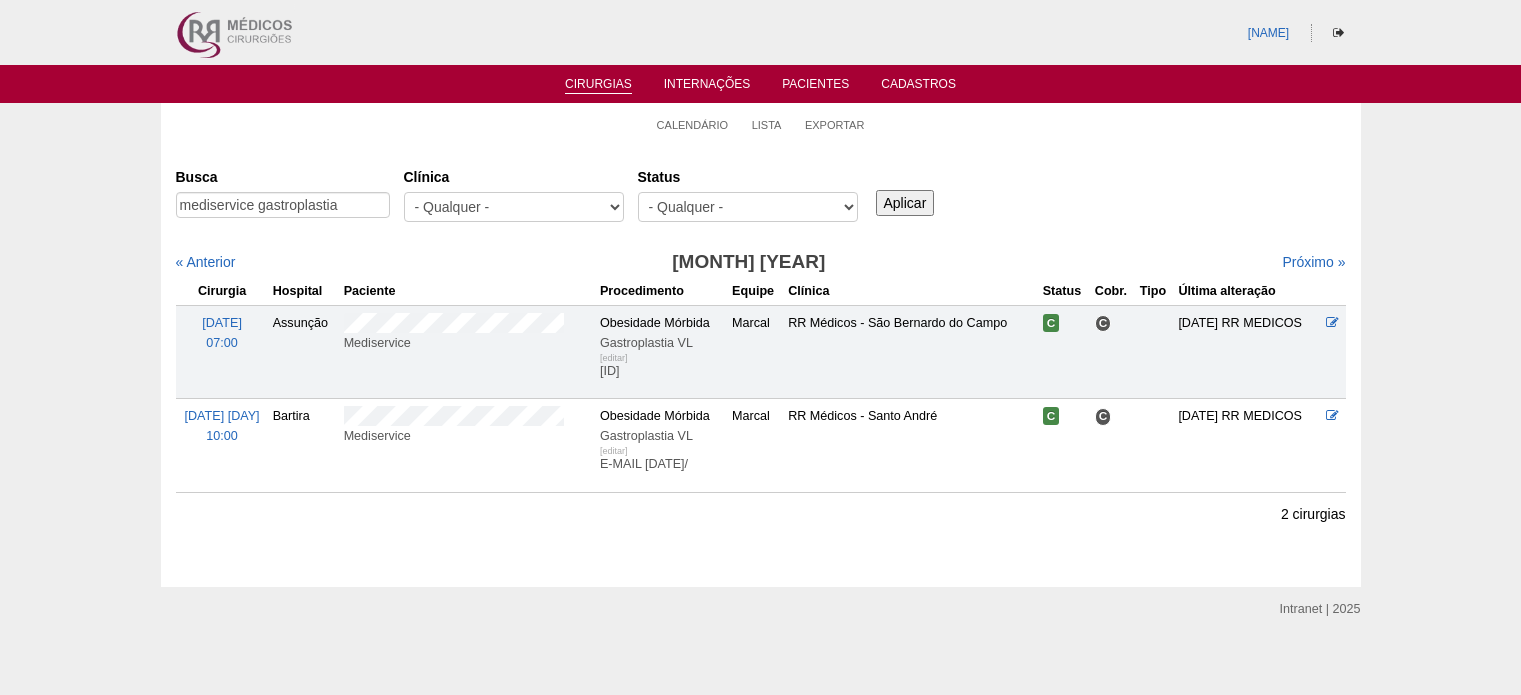 scroll, scrollTop: 0, scrollLeft: 0, axis: both 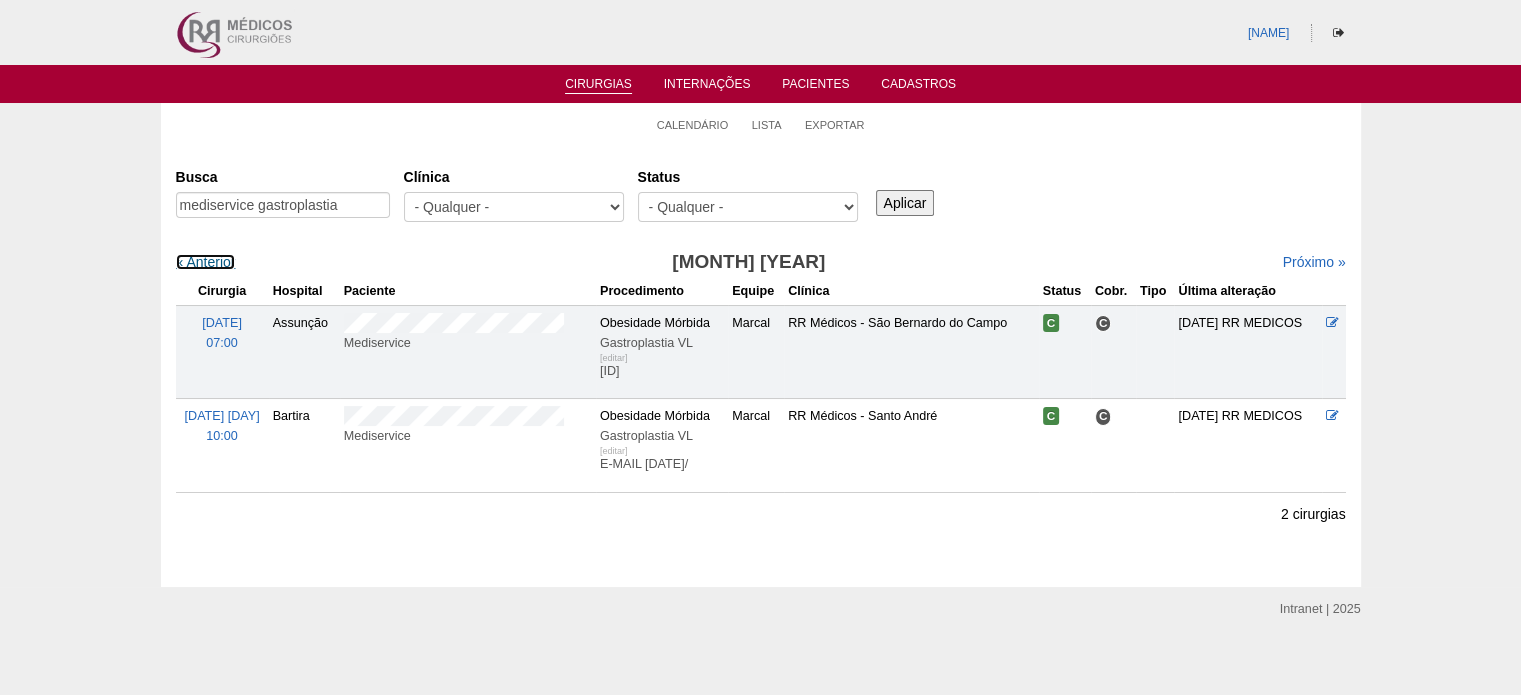 click on "« Anterior" at bounding box center [206, 262] 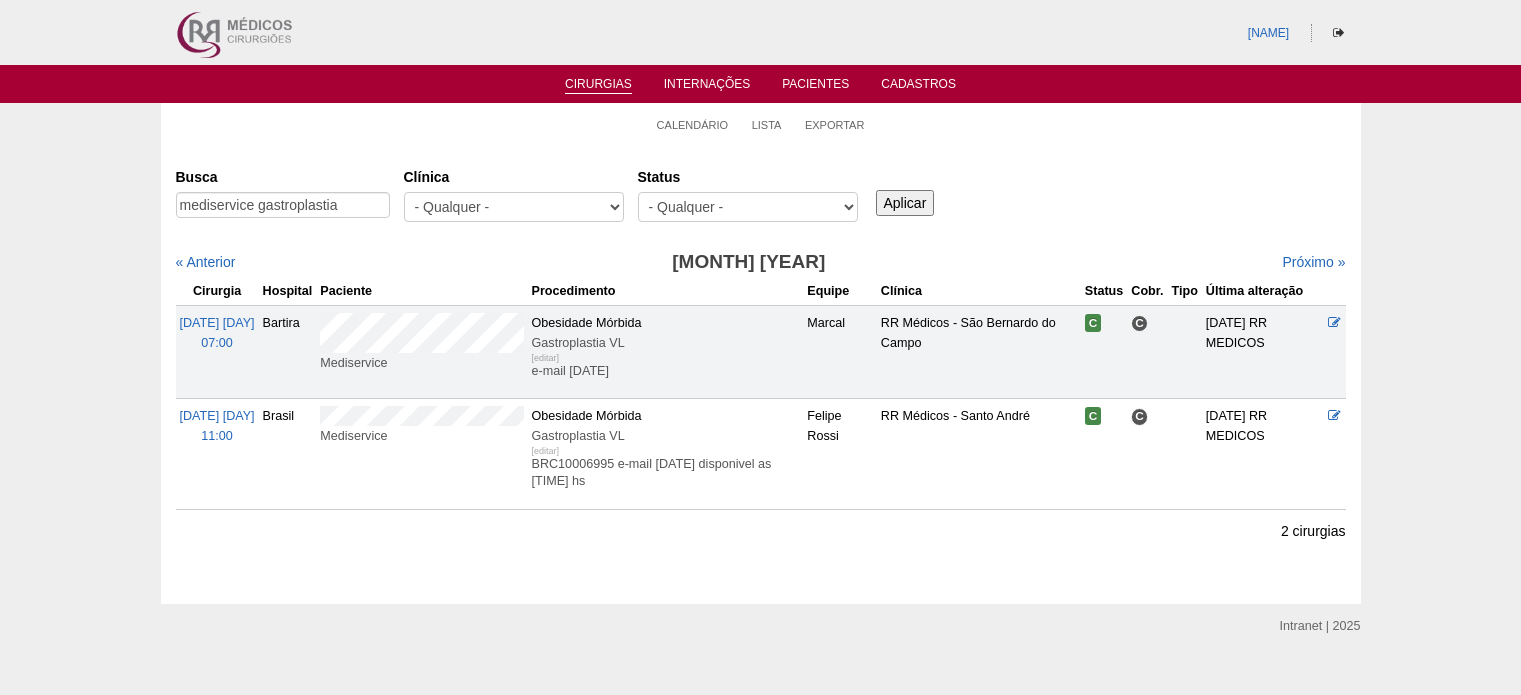 scroll, scrollTop: 0, scrollLeft: 0, axis: both 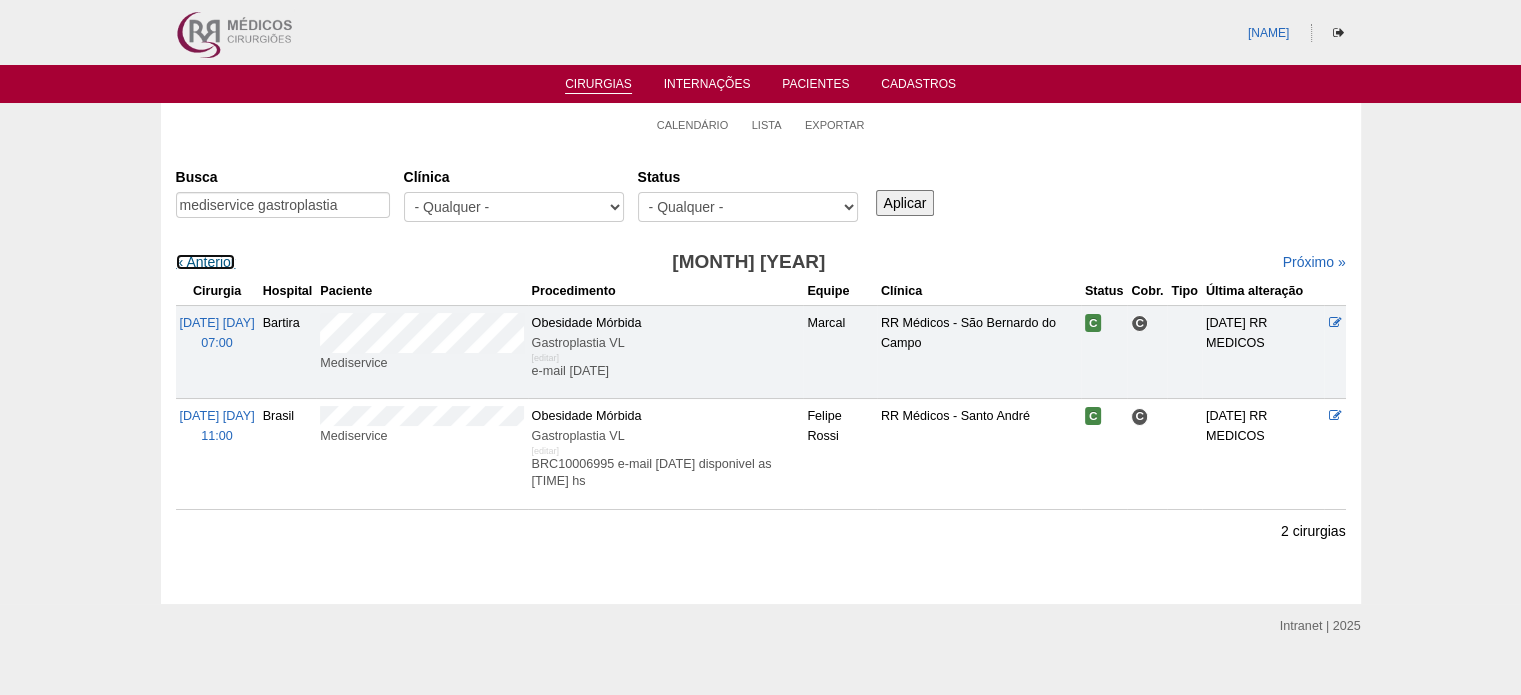 click on "« Anterior" at bounding box center (206, 262) 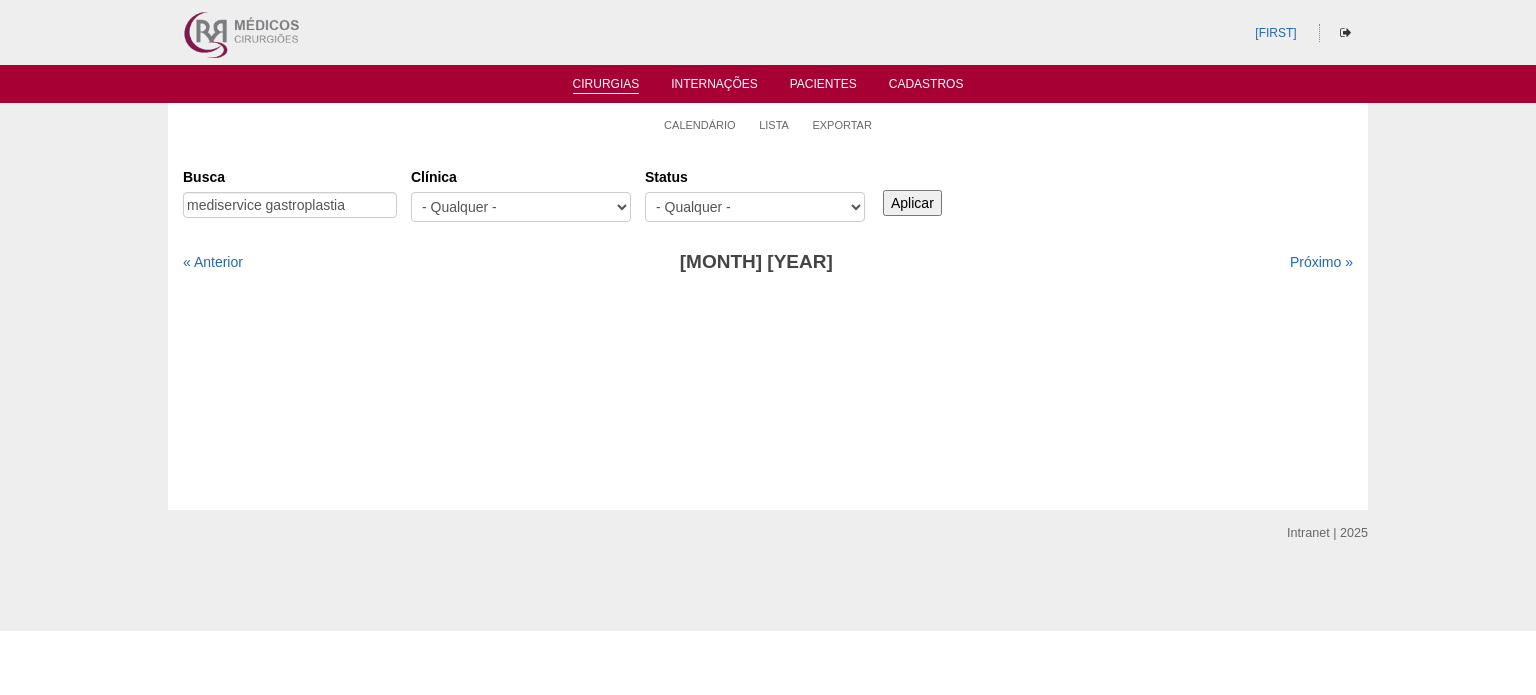 scroll, scrollTop: 0, scrollLeft: 0, axis: both 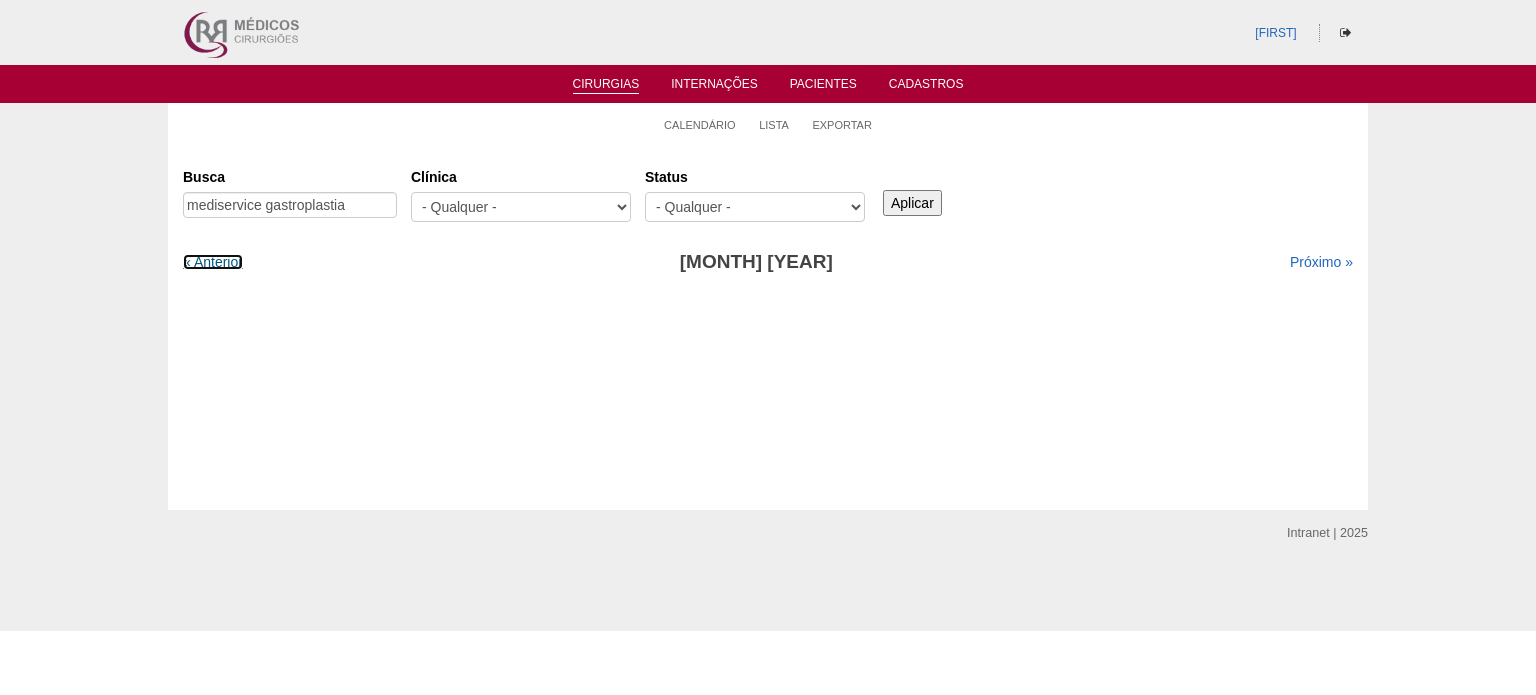 click on "« Anterior" at bounding box center [213, 262] 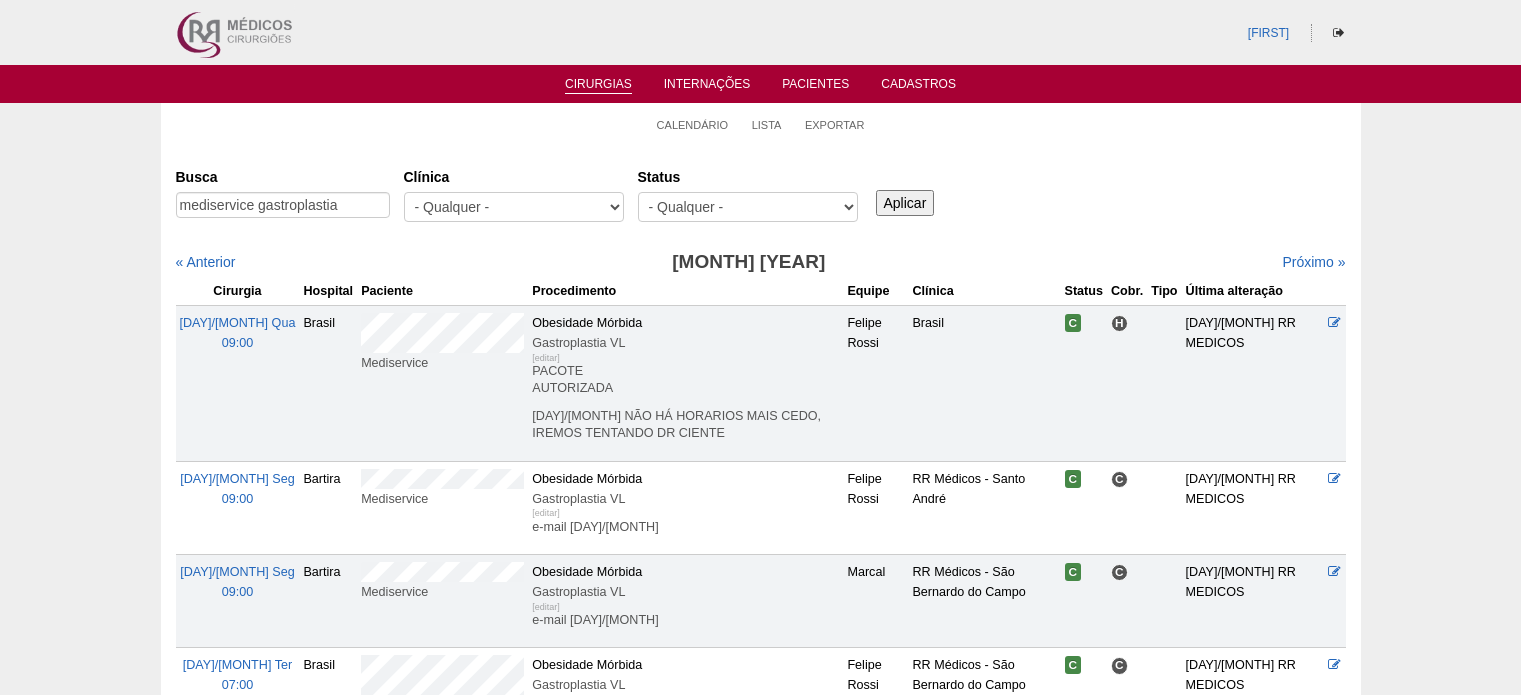 scroll, scrollTop: 0, scrollLeft: 0, axis: both 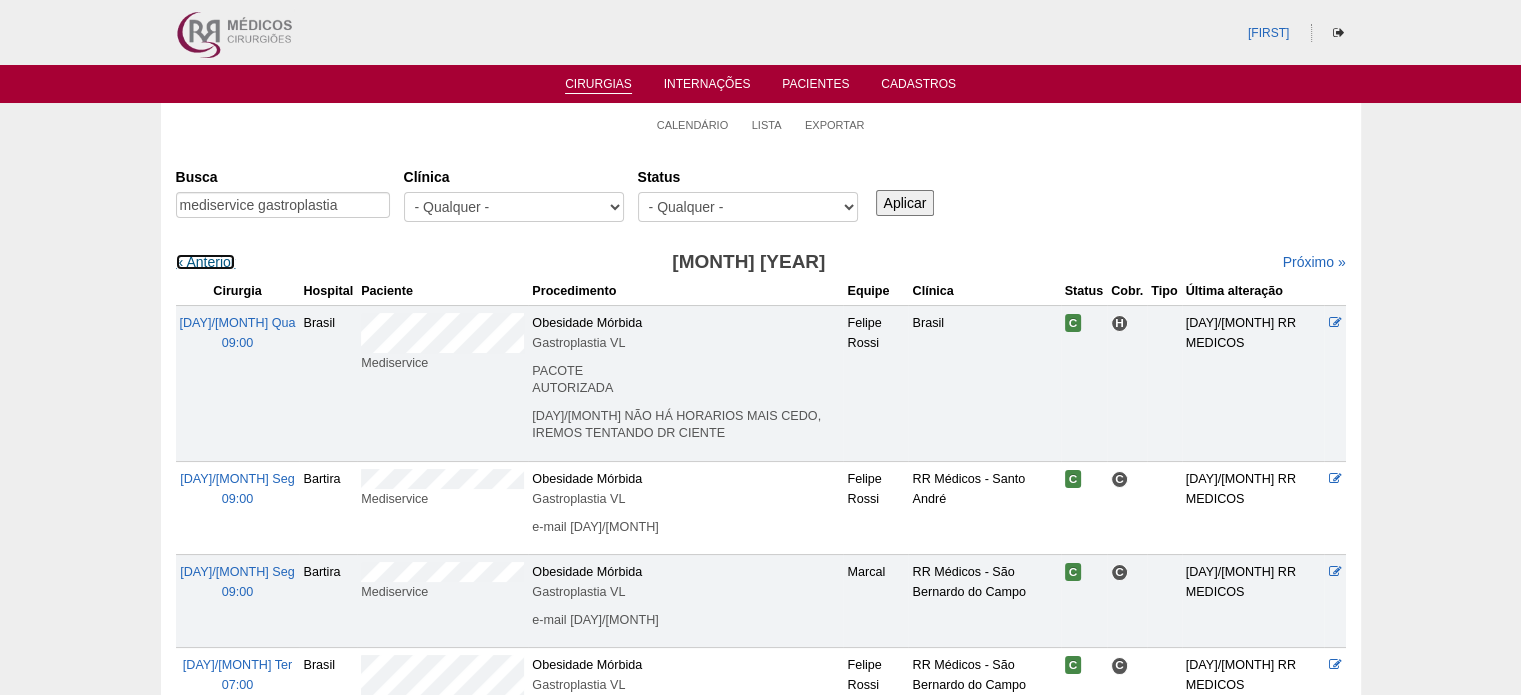 click on "« Anterior" at bounding box center [206, 262] 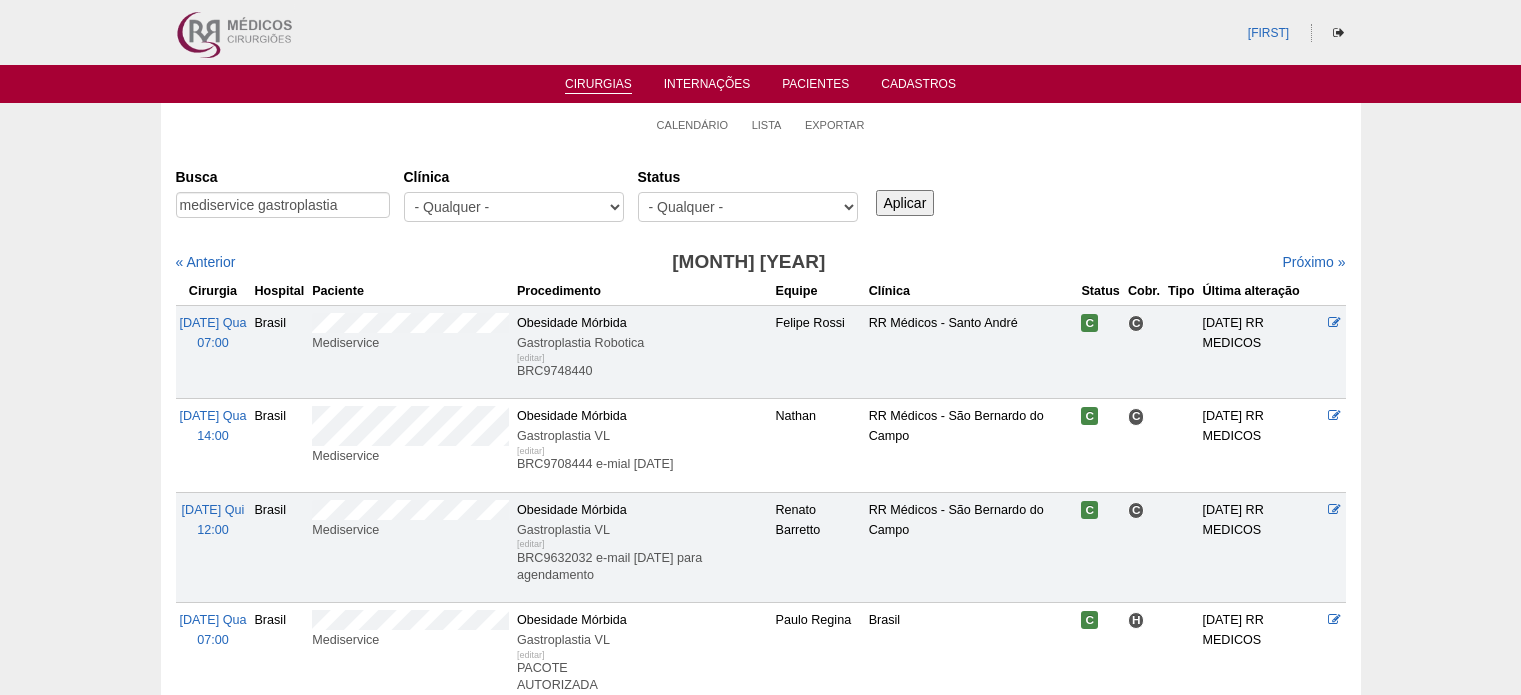 scroll, scrollTop: 0, scrollLeft: 0, axis: both 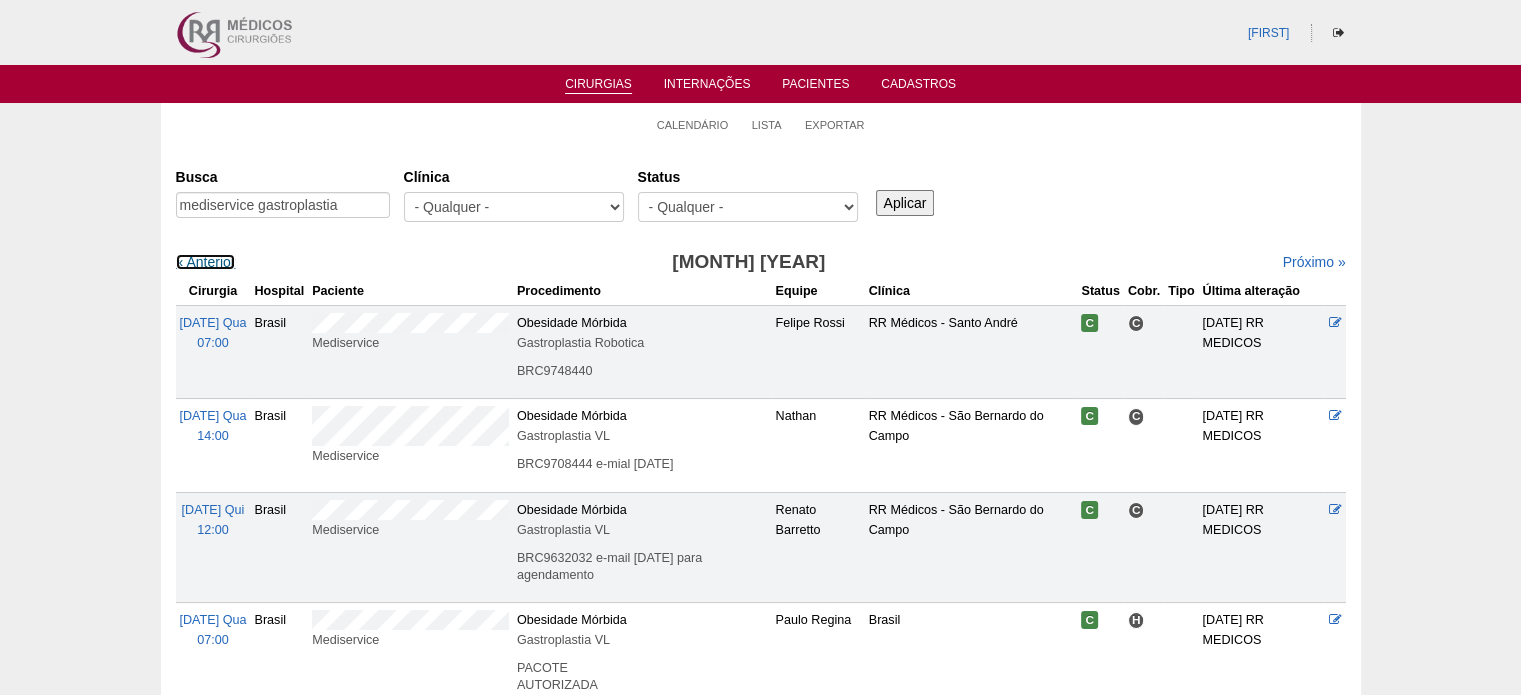 click on "« Anterior" at bounding box center (206, 262) 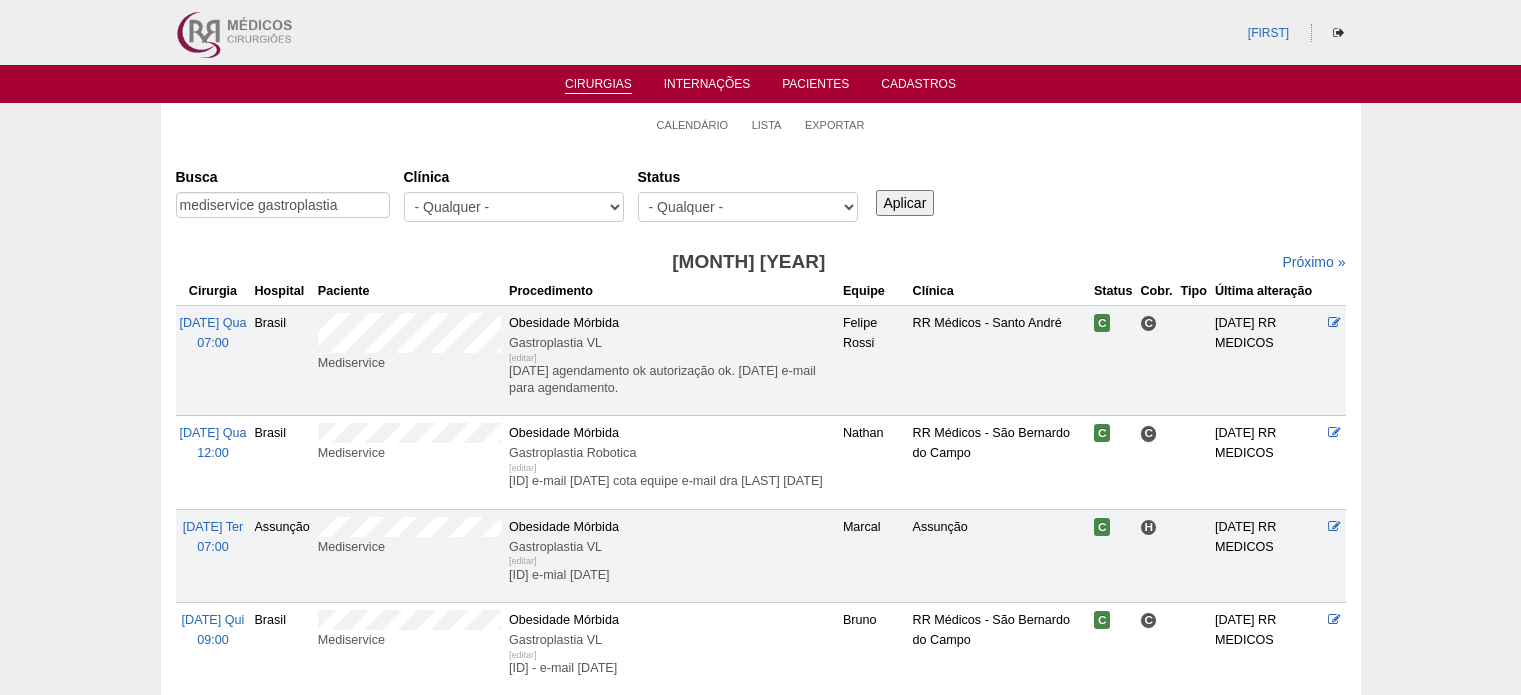scroll, scrollTop: 0, scrollLeft: 0, axis: both 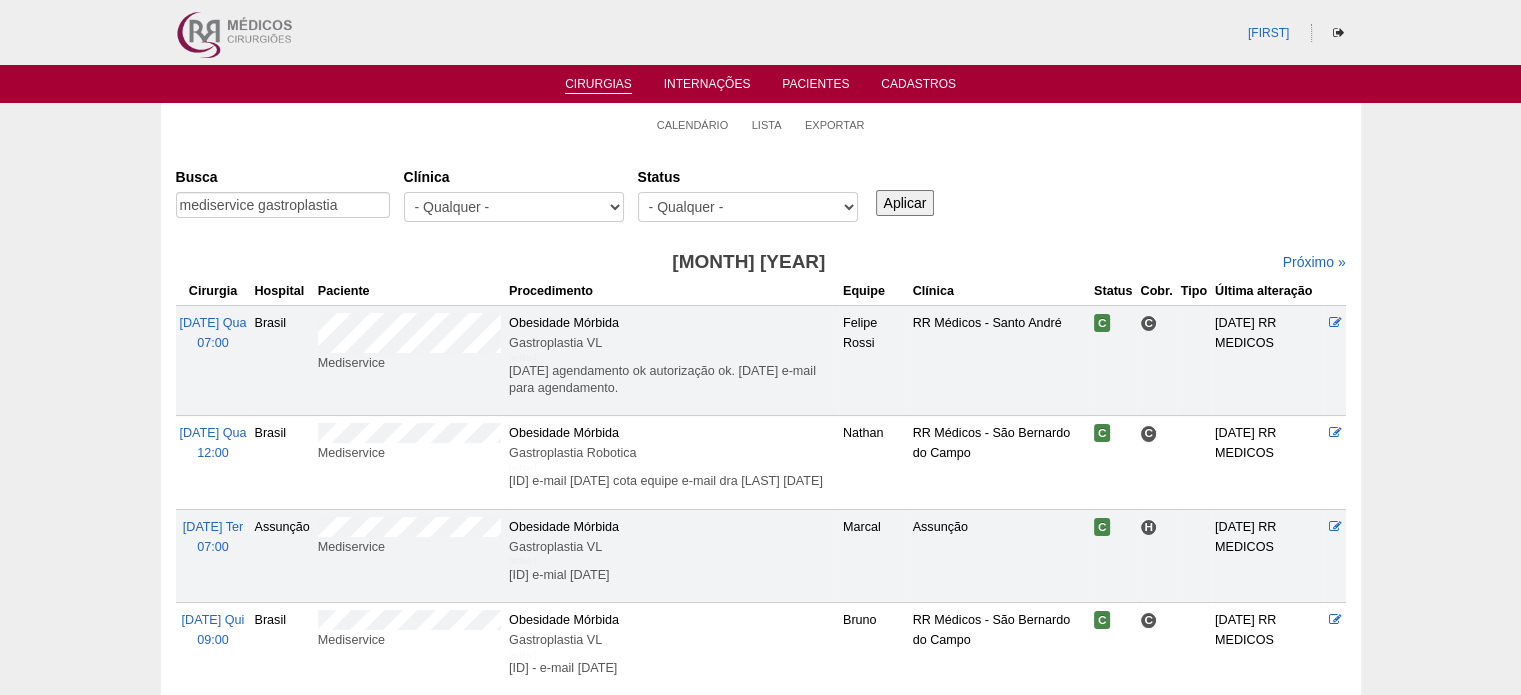 click at bounding box center [316, 262] 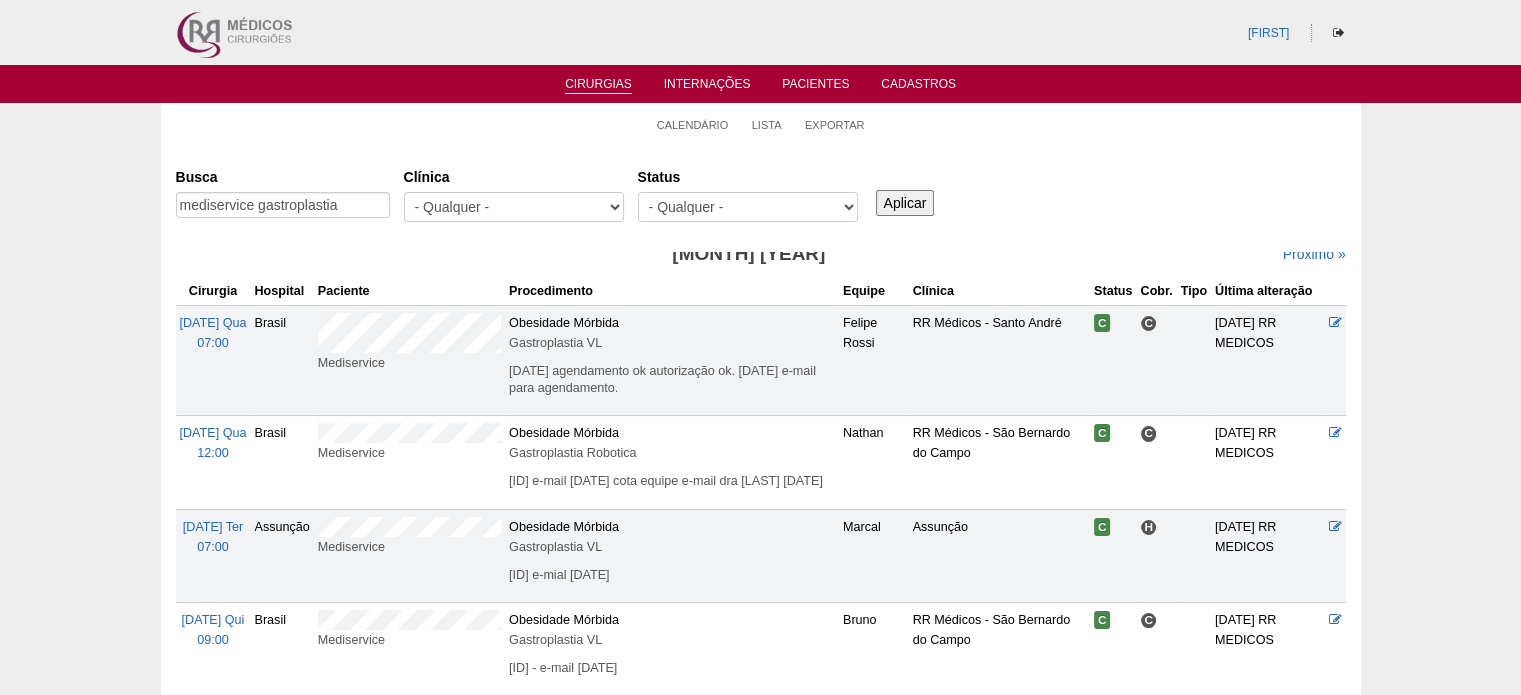 scroll, scrollTop: 0, scrollLeft: 0, axis: both 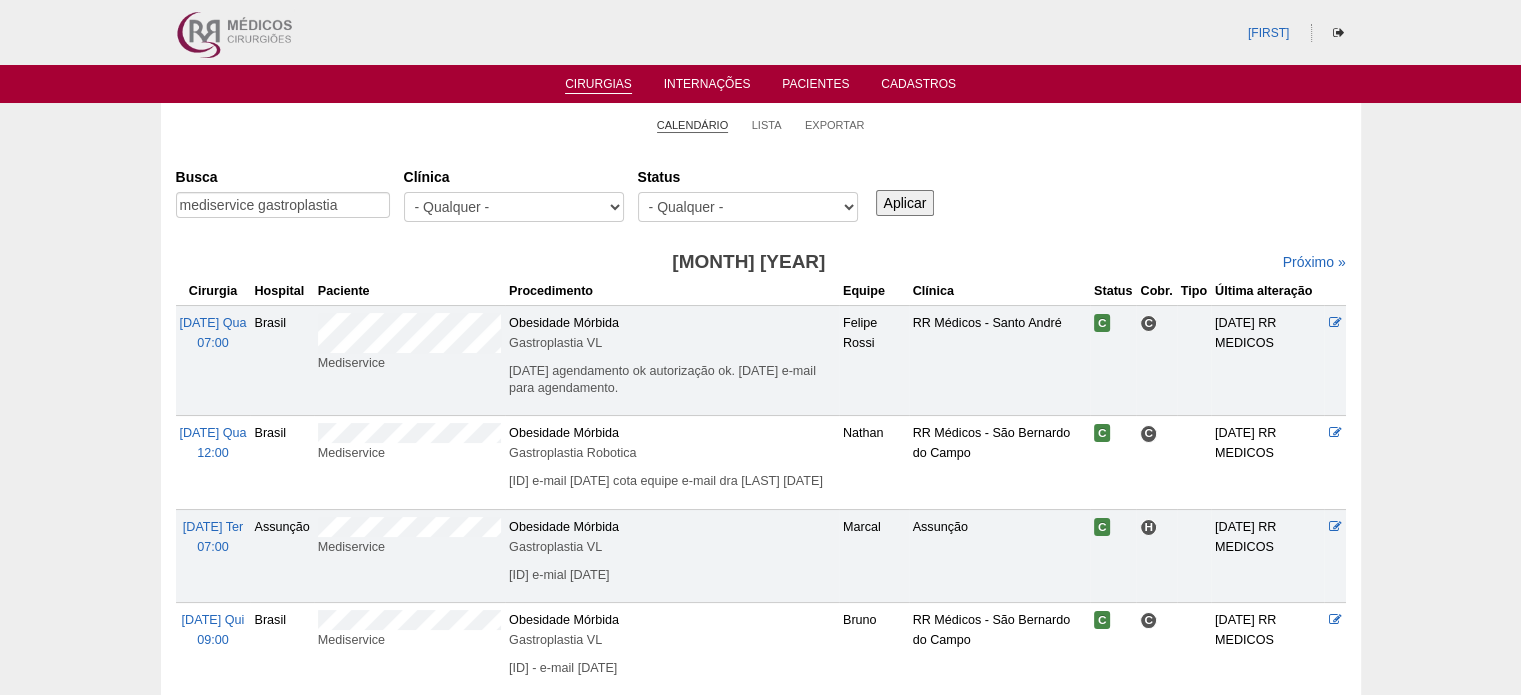 click on "Calendário" at bounding box center (693, 125) 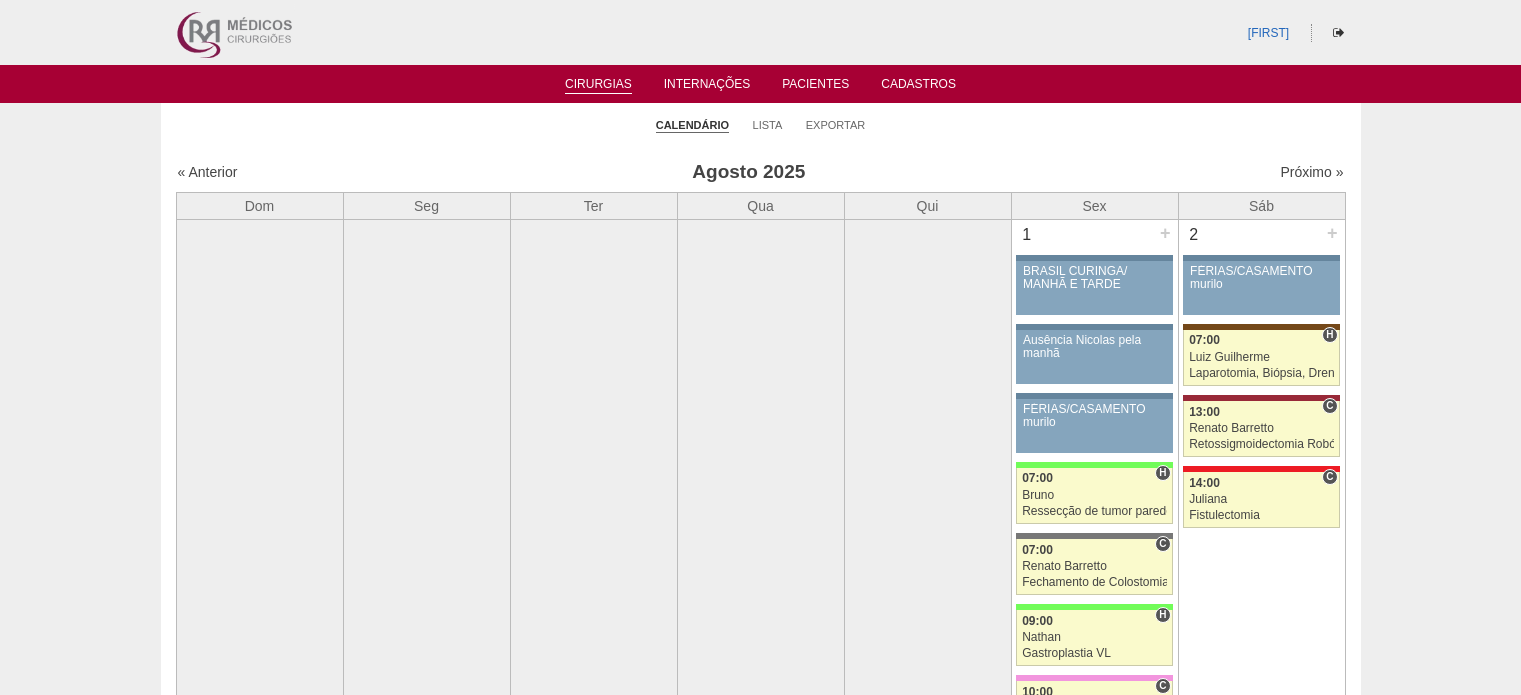 scroll, scrollTop: 0, scrollLeft: 0, axis: both 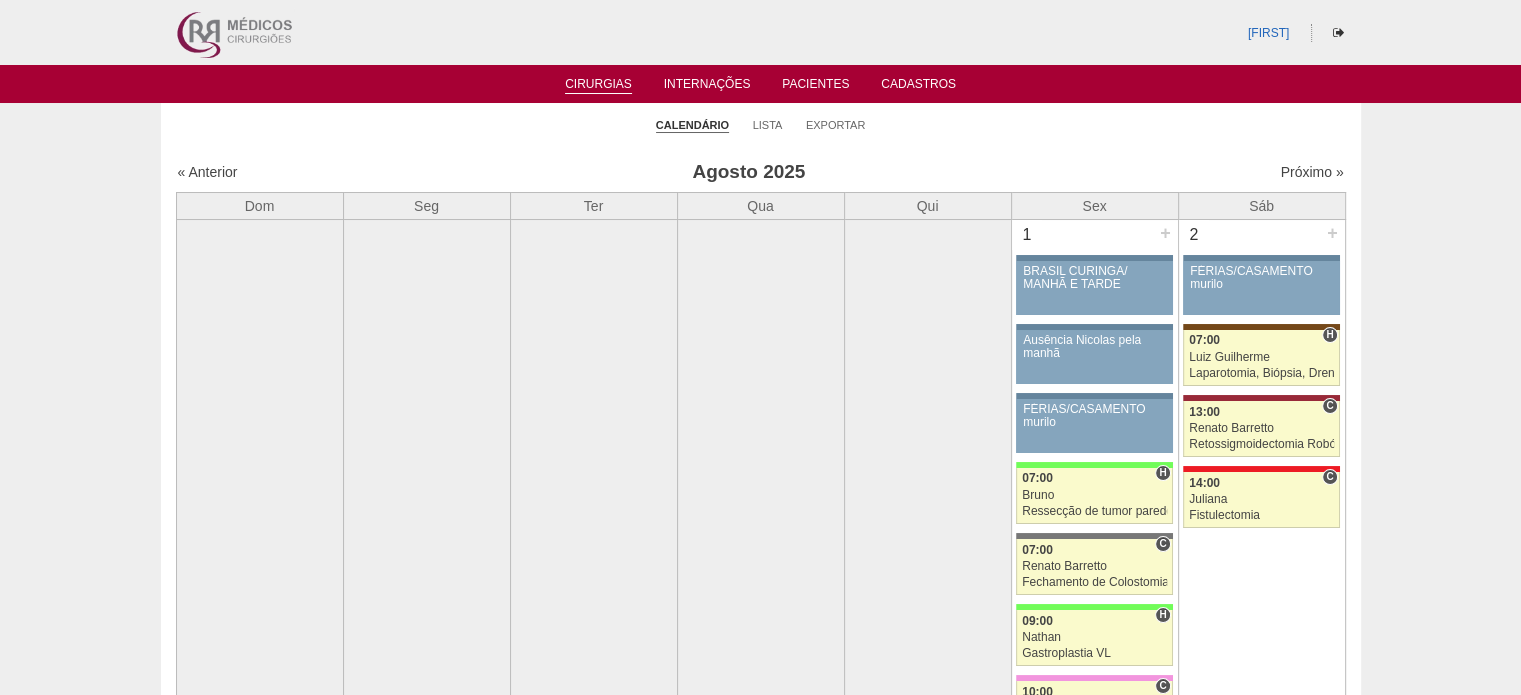 click on "Calendário
Lista
Exportar" at bounding box center (761, 124) 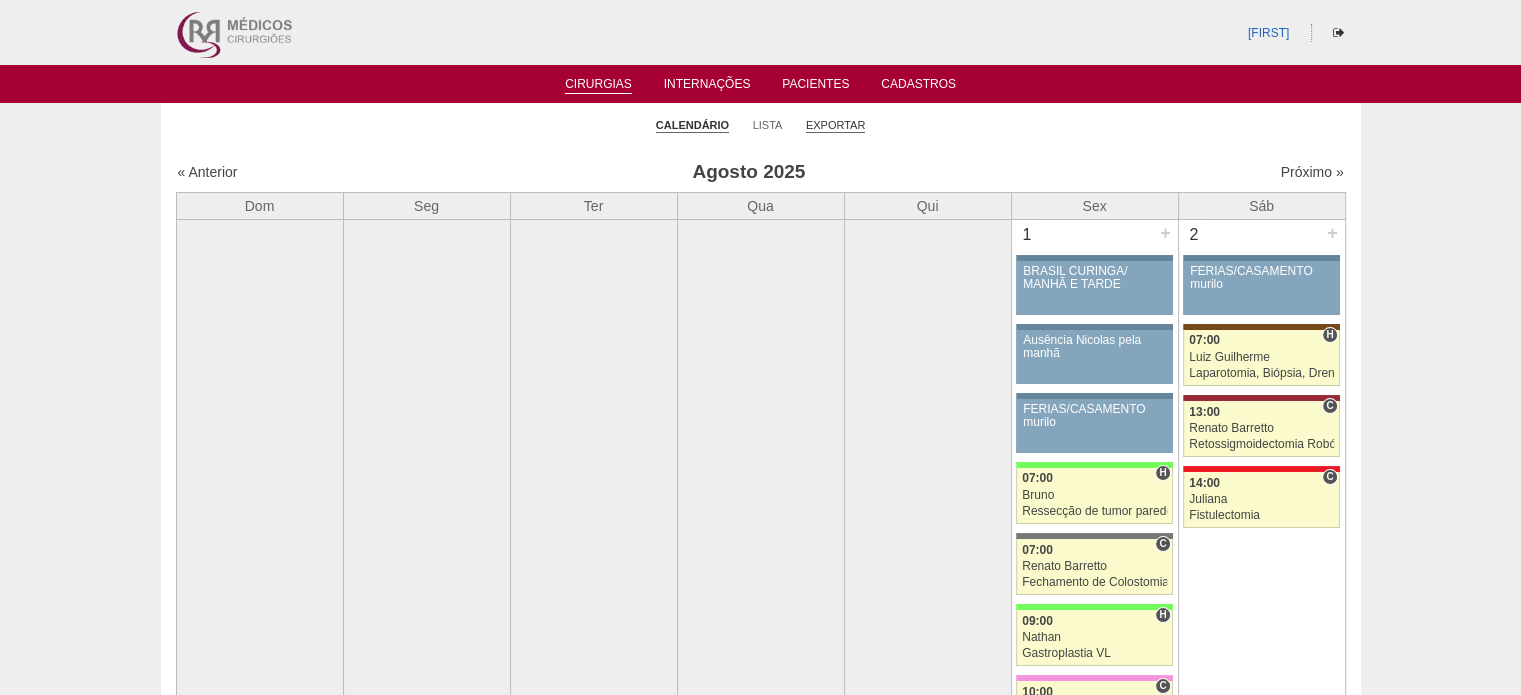 click on "Exportar" at bounding box center (836, 125) 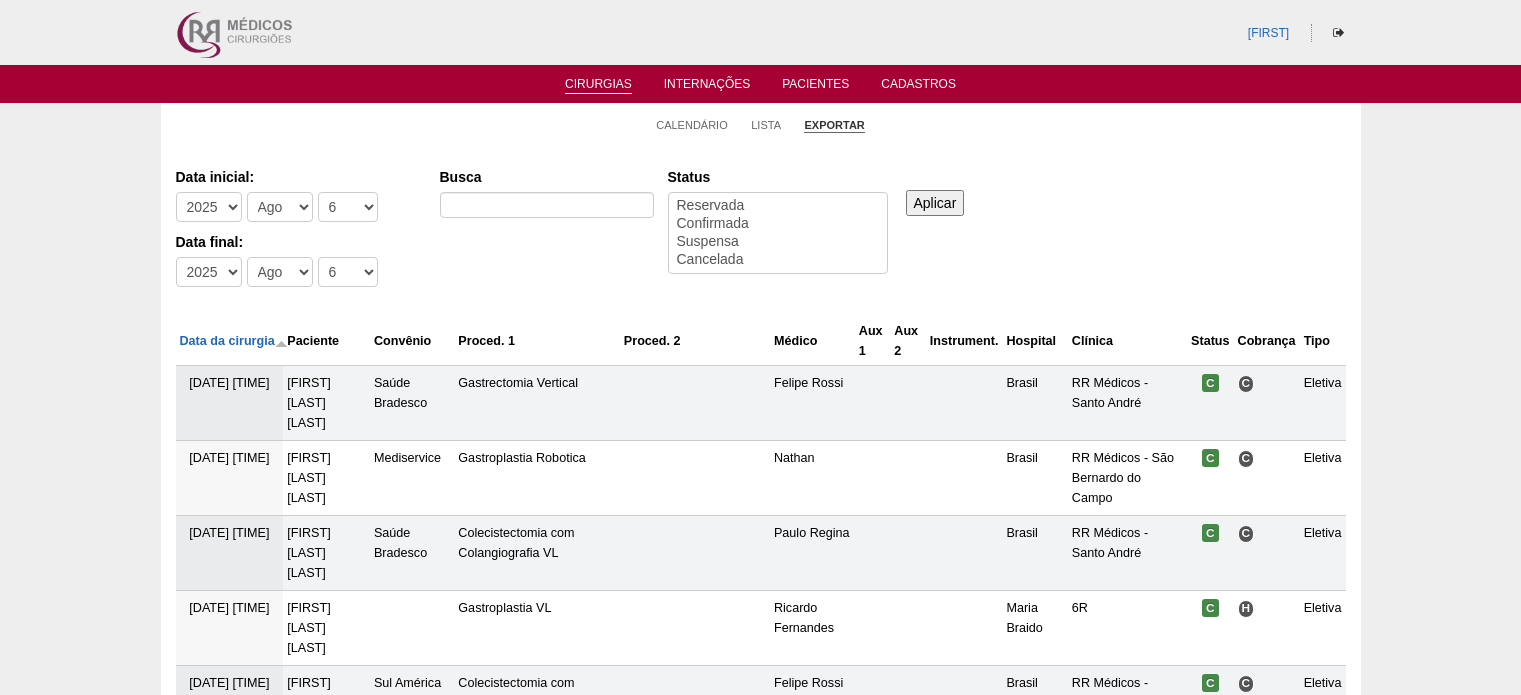 select 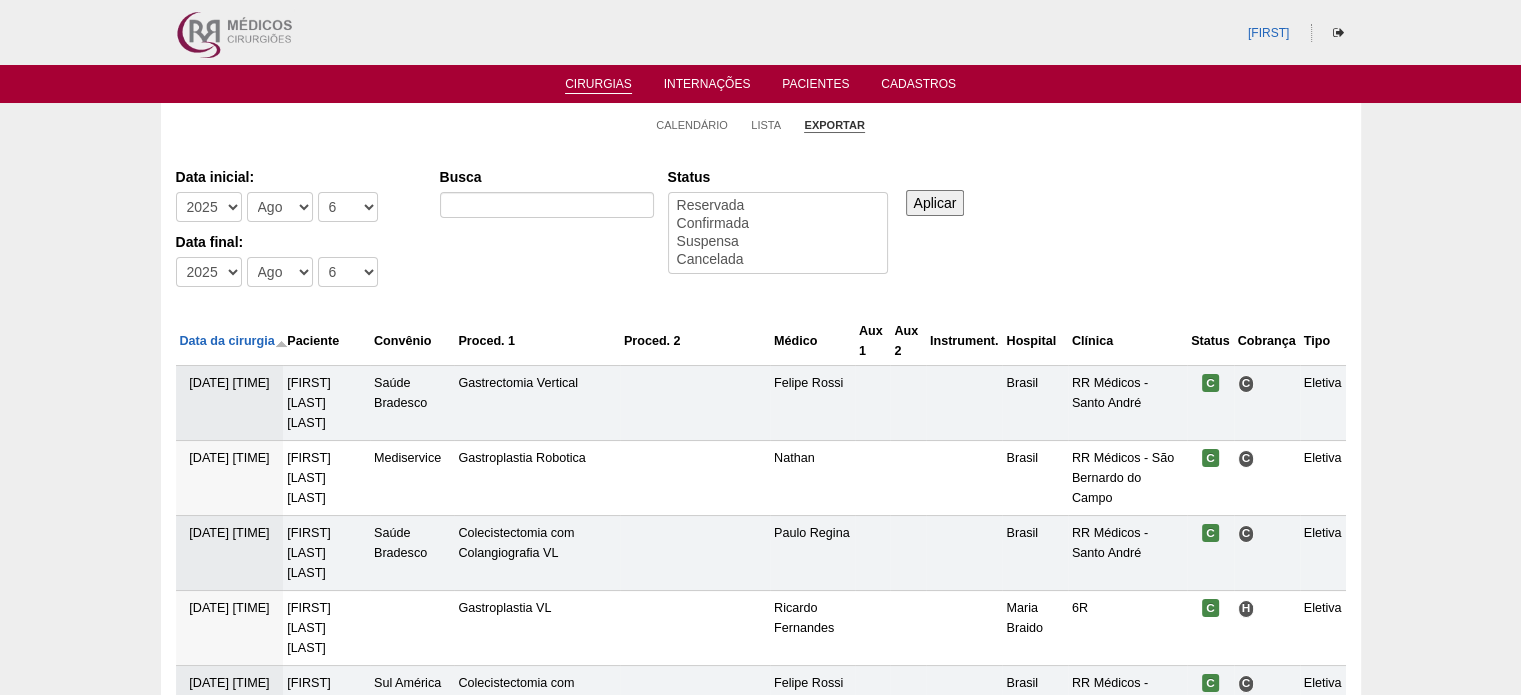 click on "Data inicial:
-Ano 2011 2012 2013 2014 2015 2016 2017 2018 2019 2020 2021 2022 2023 2024 2025 2026
-Mês Jan Fev Mar Abr Mai Jun Jul Ago Set Out Nov Dez
-Dia 1 2 3 4 5 6 7 8 9 10 11 12 13 14 15 16 17 18 19 20 21 22 23 24 25 26 27 28 29 30 31
Data final:
-Ano 2011 2012 2013 2014 2015 2016 2017 2018 2019 2020 2021 2022 2023 2024 2025 2026
-Mês Jan Fev Mar Abr Mai Jun Jul Ago Set Out Nov Dez
-Dia 1 2 3 4 5 6 7 8 9 10 11 12 13 14 15 16 17 18 19 20 21 22 23 24 25 26 27 28 29 30 31
Busca
Status
Reservada Confirmada Suspensa Cancelada
Aplicar" at bounding box center (761, 228) 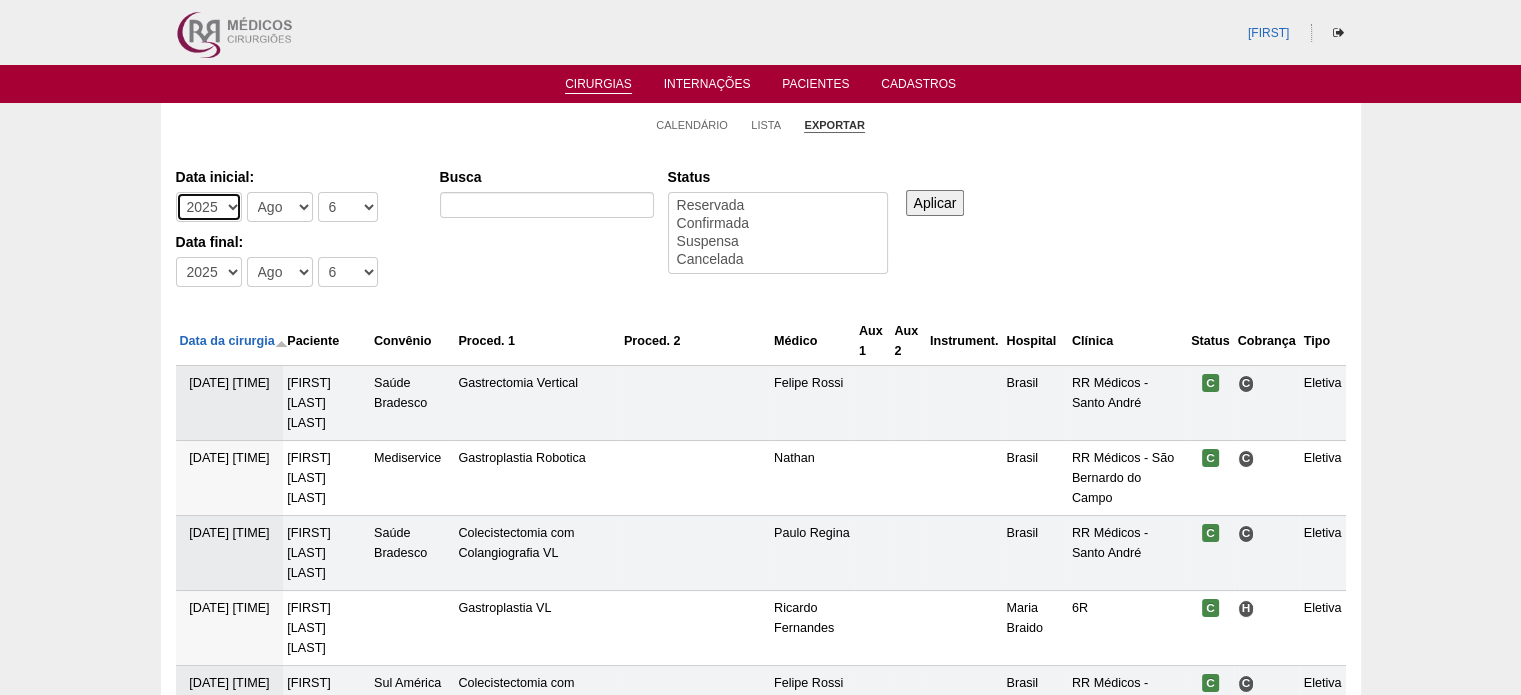 click on "-Ano 2011 2012 2013 2014 2015 2016 2017 2018 2019 2020 2021 2022 2023 2024 2025 2026" at bounding box center (209, 207) 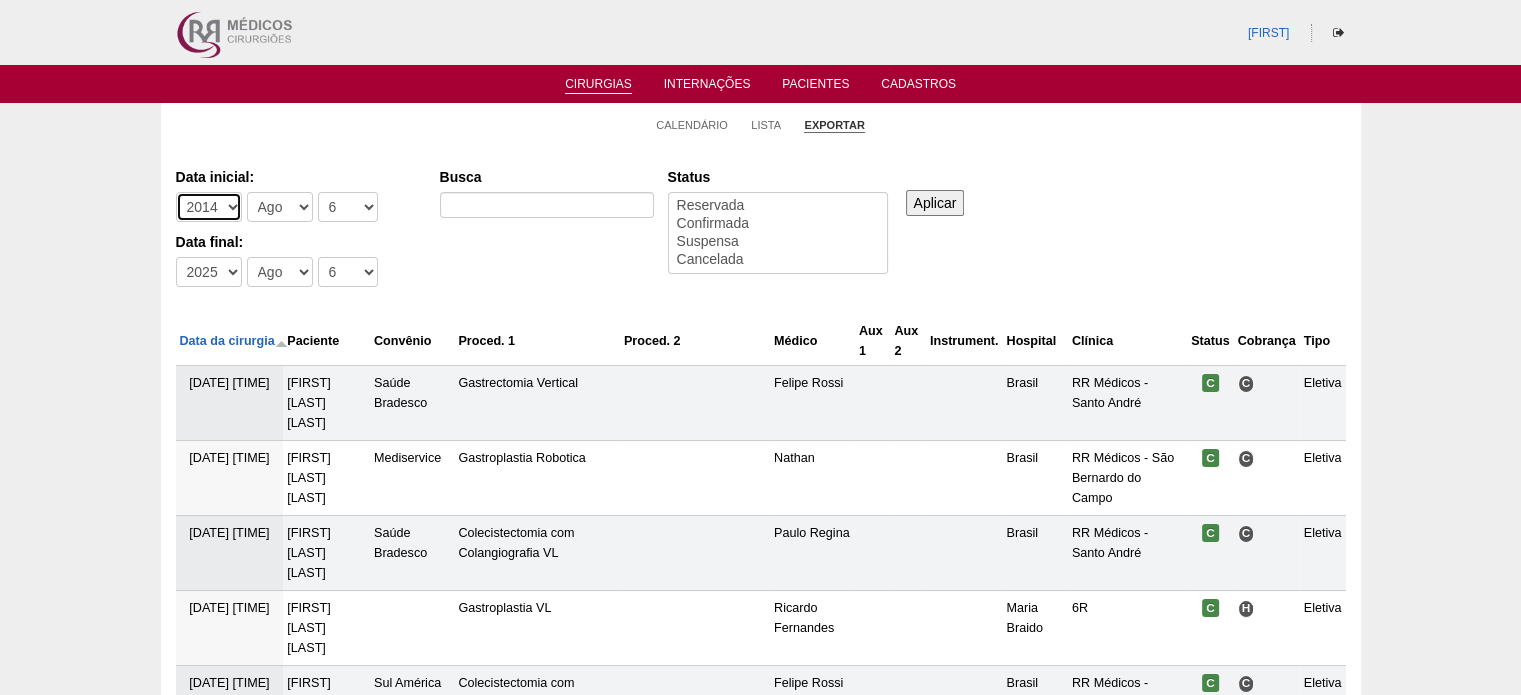 click on "-Ano 2011 2012 2013 2014 2015 2016 2017 2018 2019 2020 2021 2022 2023 2024 2025 2026" at bounding box center [209, 207] 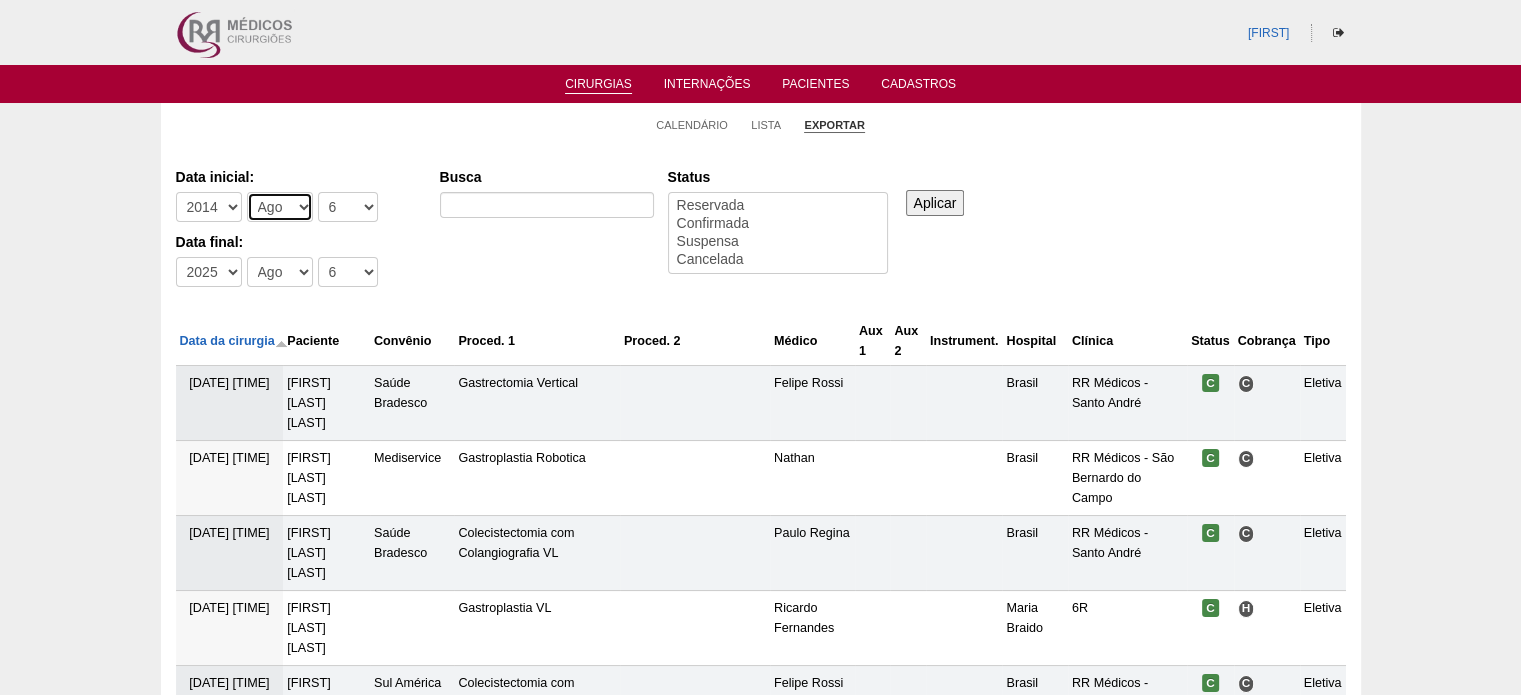 click on "-Mês Jan Fev Mar Abr Mai Jun Jul Ago Set Out Nov Dez" at bounding box center (280, 207) 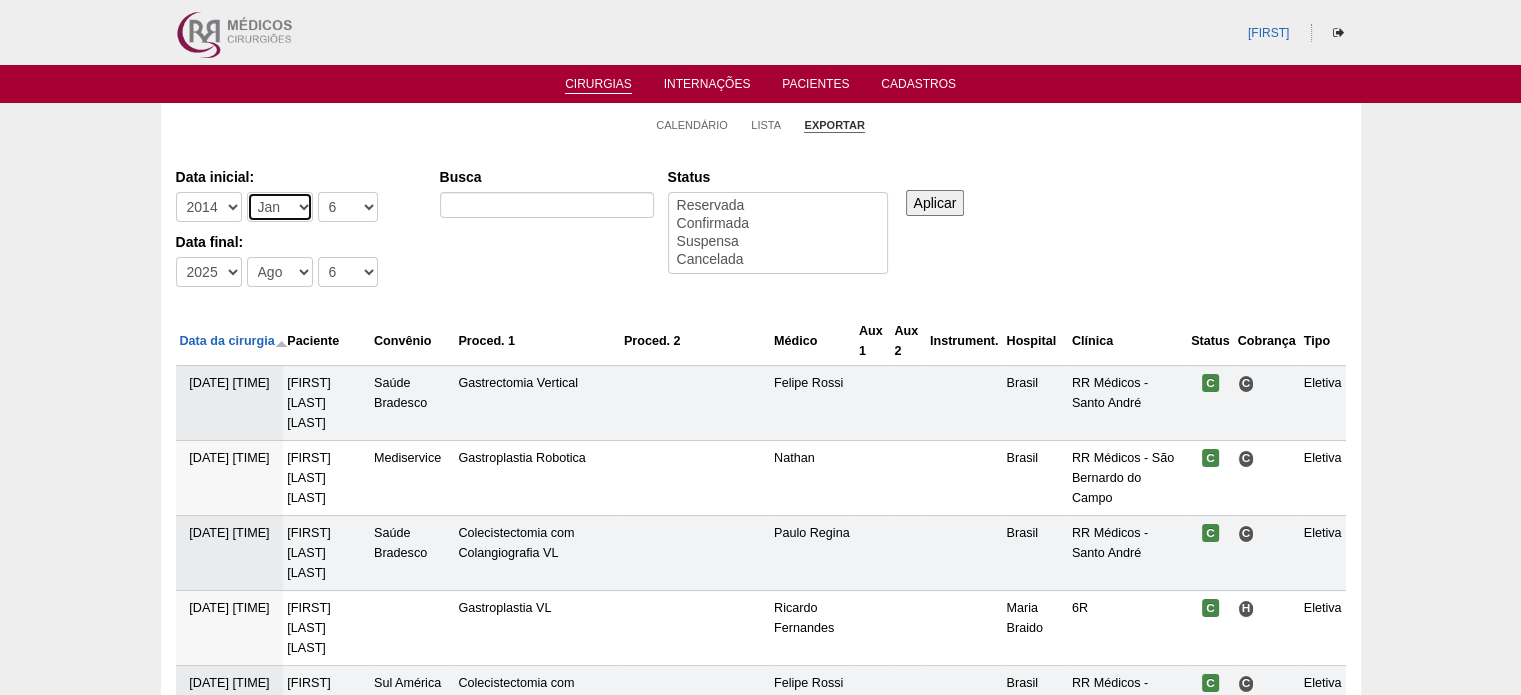 click on "-Mês Jan Fev Mar Abr Mai Jun Jul Ago Set Out Nov Dez" at bounding box center (280, 207) 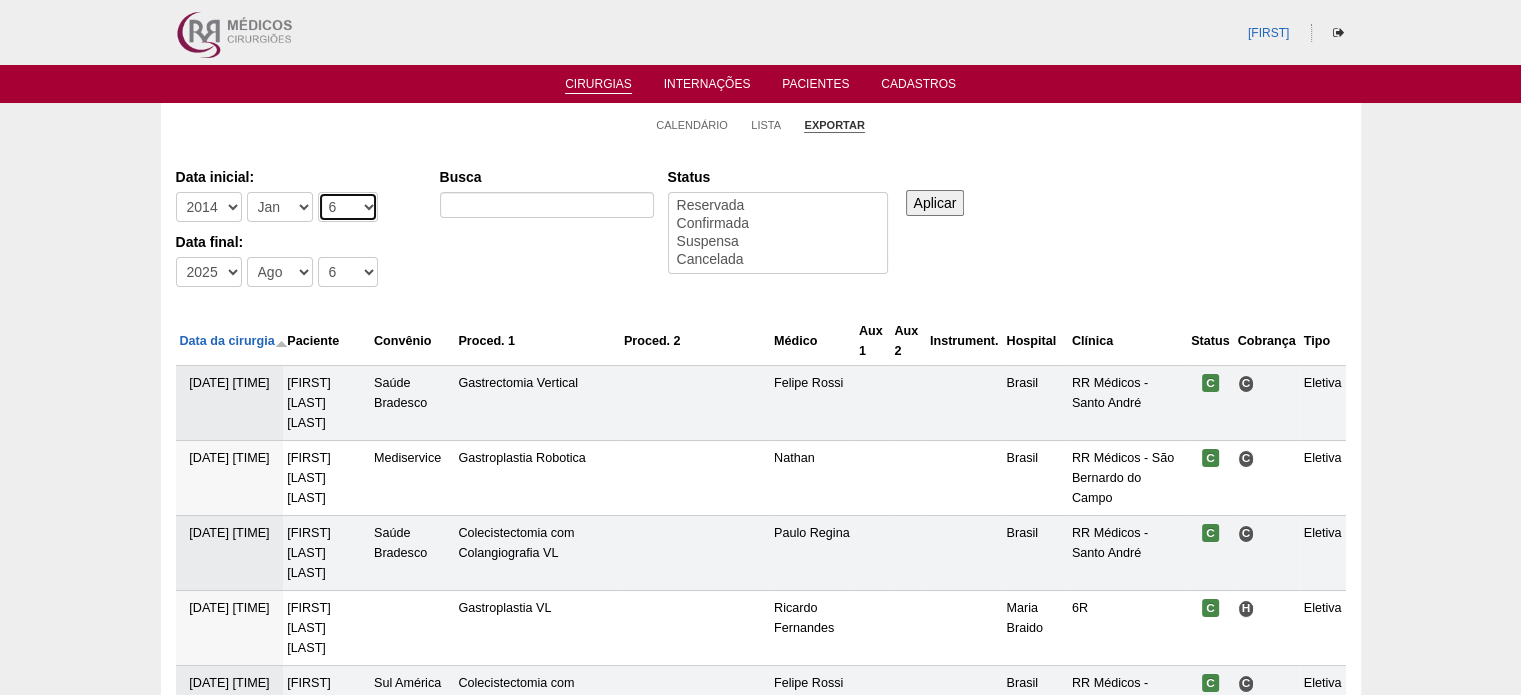 click on "-Dia 1 2 3 4 5 6 7 8 9 10 11 12 13 14 15 16 17 18 19 20 21 22 23 24 25 26 27 28 29 30 31" at bounding box center (348, 207) 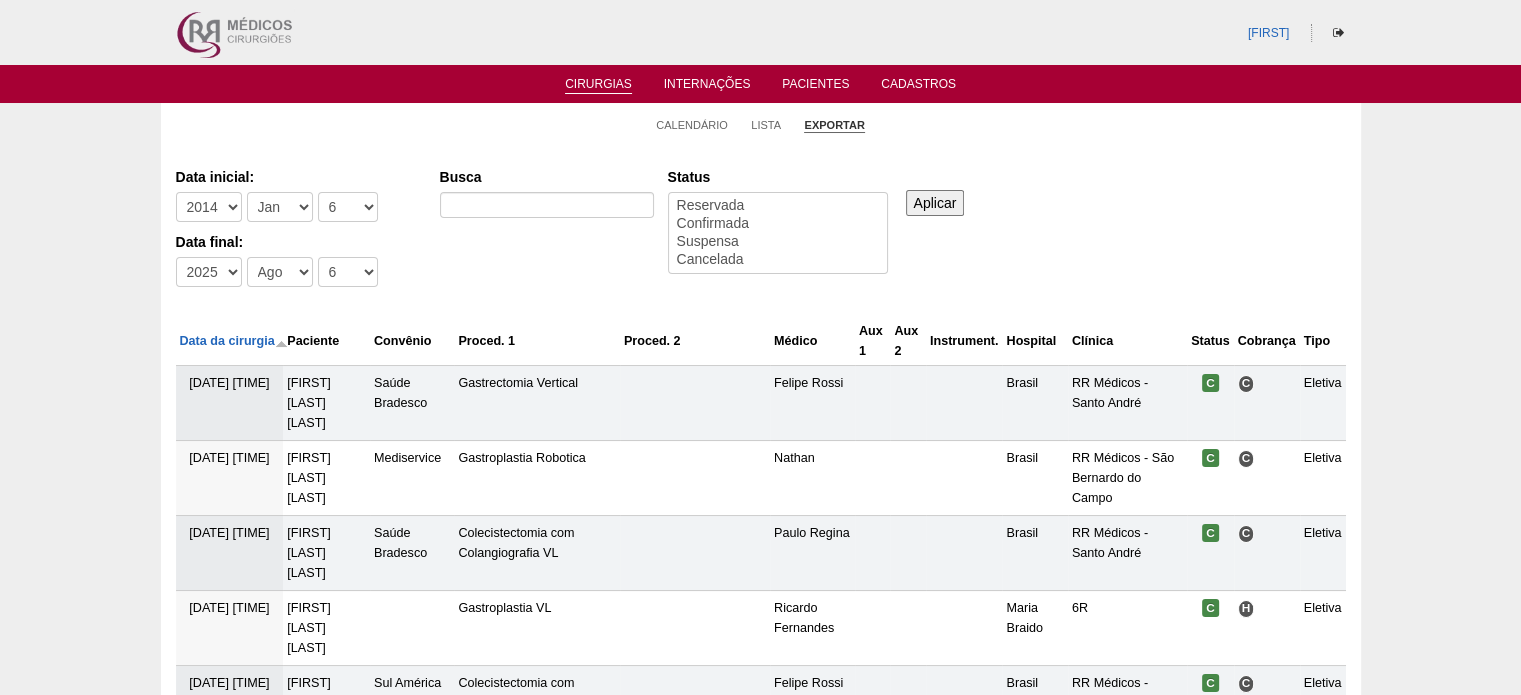 click on "Data inicial:
-Ano 2011 2012 2013 2014 2015 2016 2017 2018 2019 2020 2021 2022 2023 2024 2025 2026
-Mês Jan Fev Mar Abr Mai Jun Jul Ago Set Out Nov Dez
-Dia 1 2 3 4 5 6 7 8 9 10 11 12 13 14 15 16 17 18 19 20 21 22 23 24 25 26 27 28 29 30 31
Data final:
-Ano 2011 2012 2013 2014 2015 2016 2017 2018 2019 2020 2021 2022 2023 2024 2025 2026
-Mês Jan Fev Mar Abr Mai Jun Jul Ago Set Out Nov Dez
-Dia 1 2 3 4 5 6 7 8 9 10 11 12 13 14 15 16 17 18 19 20 21 22 23 24 25 26 27 28 29 30 31
Busca
Status
Reservada Confirmada Suspensa Cancelada
Aplicar" at bounding box center [761, 228] 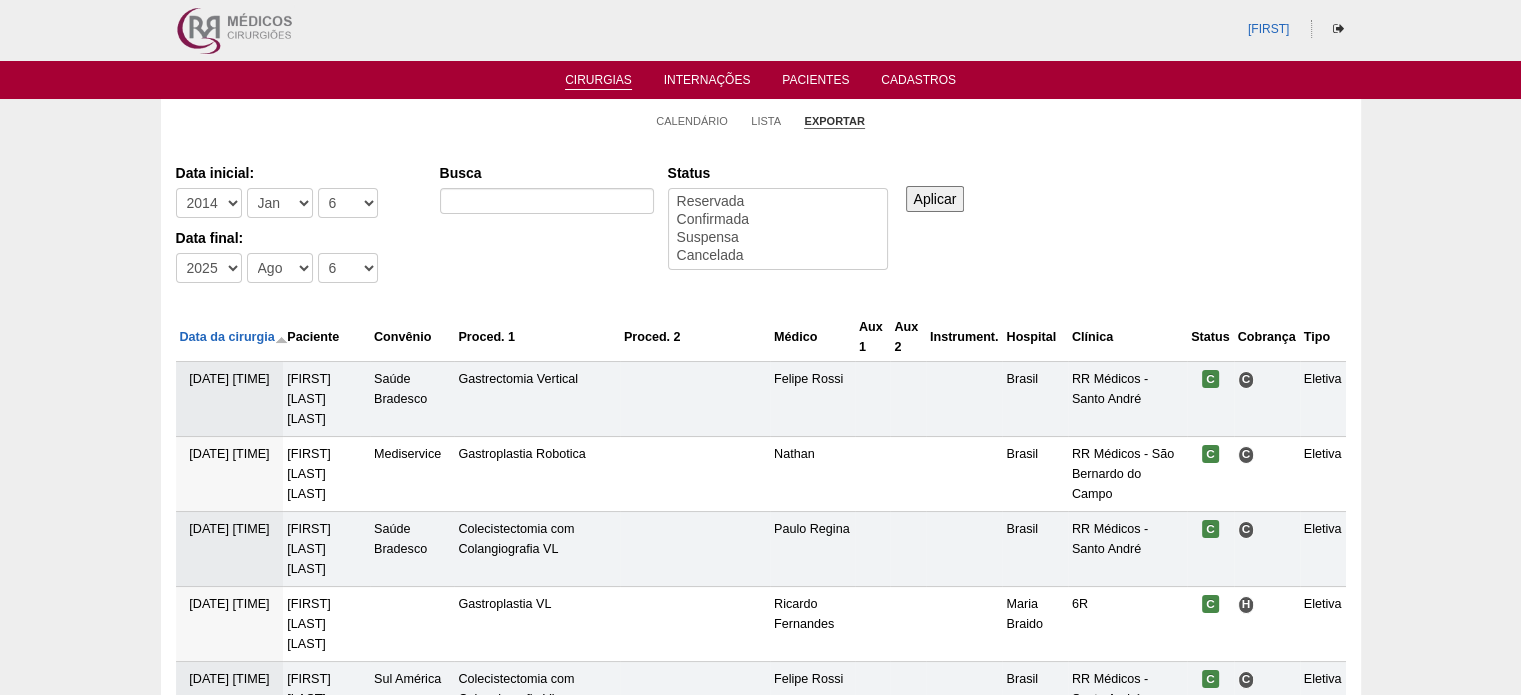 scroll, scrollTop: 0, scrollLeft: 0, axis: both 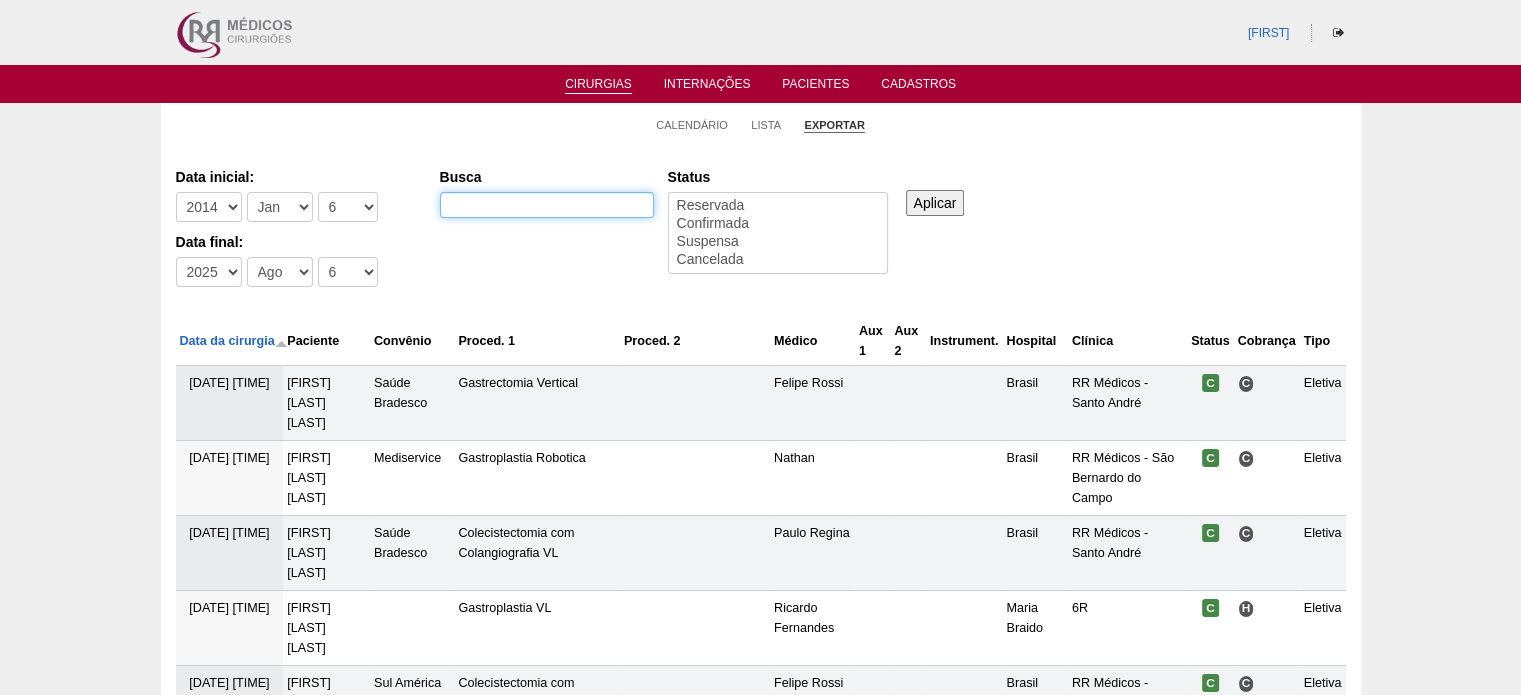 click on "Busca" at bounding box center [547, 205] 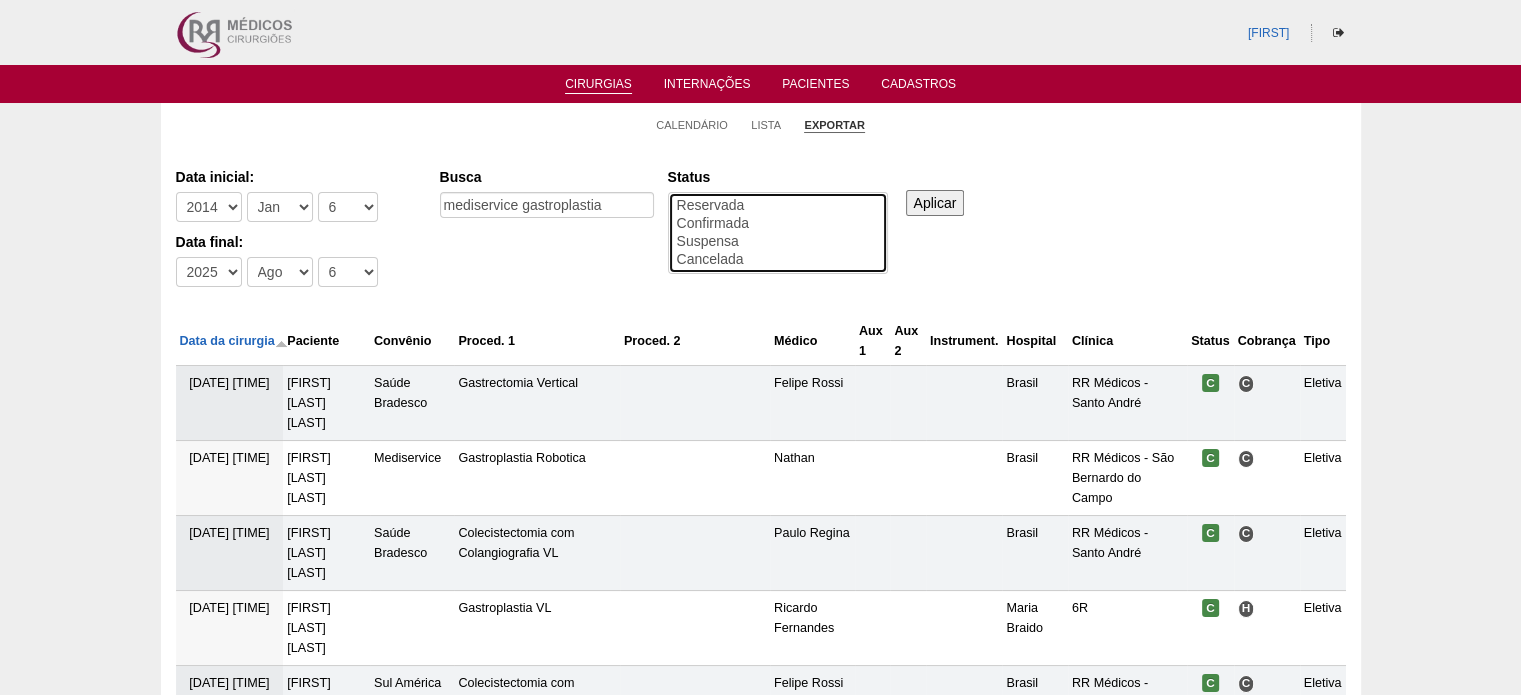 select on "conf" 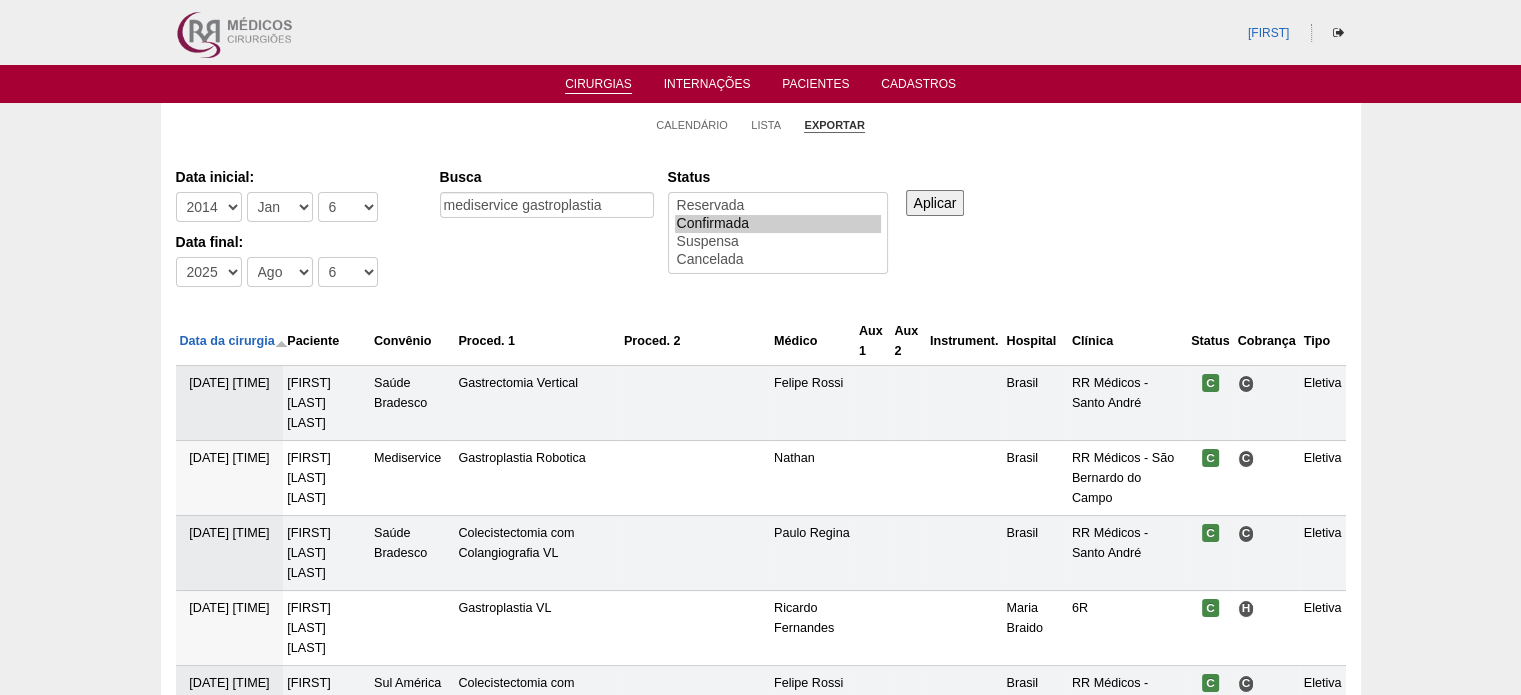 click on "Aplicar" at bounding box center (935, 203) 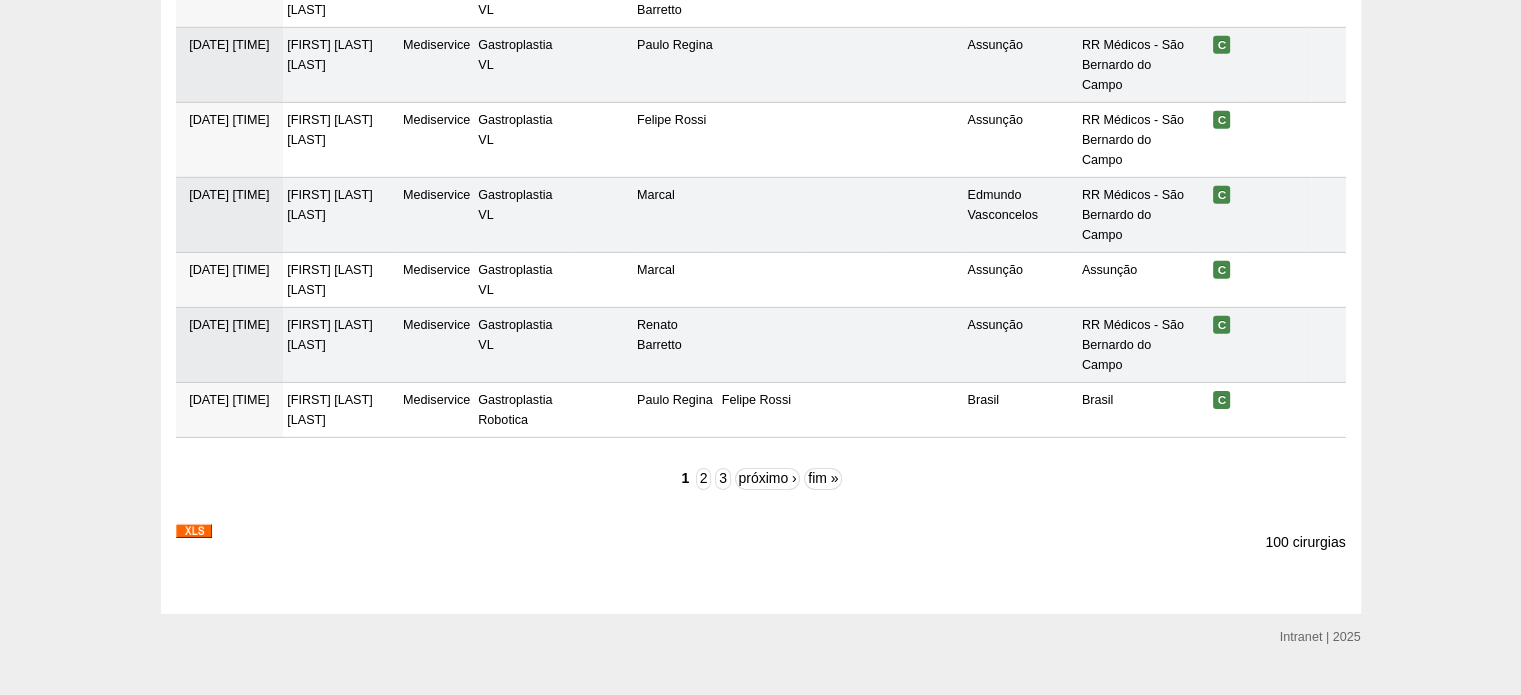 scroll, scrollTop: 6387, scrollLeft: 0, axis: vertical 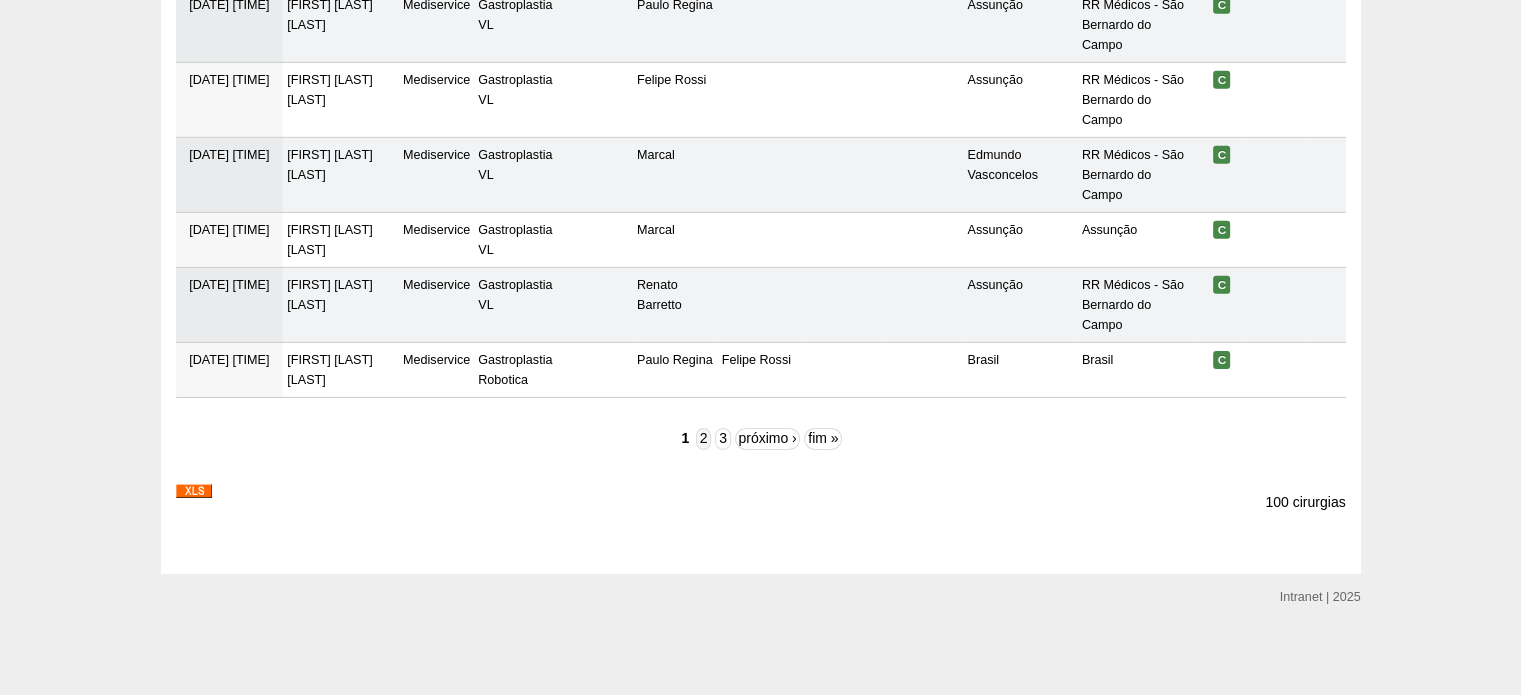 click on "2" at bounding box center [703, 439] 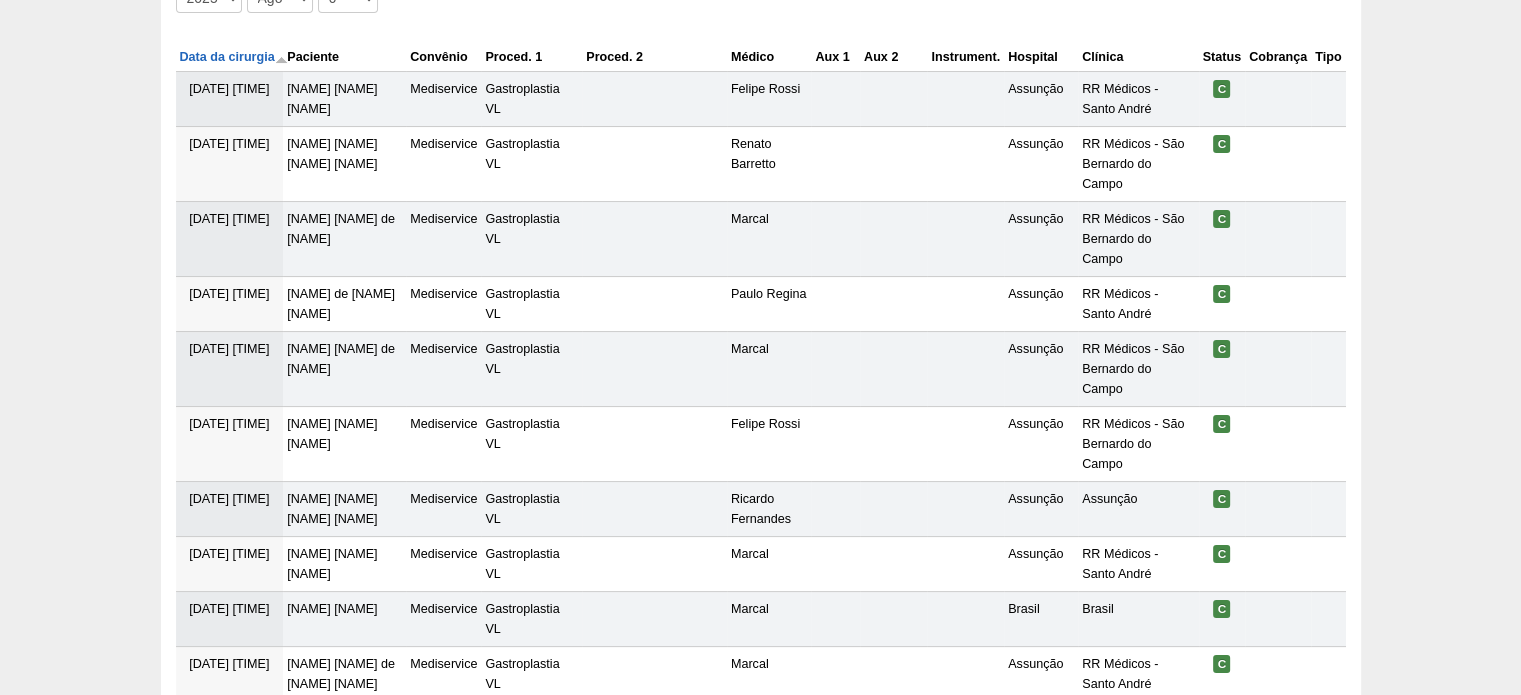 scroll, scrollTop: 0, scrollLeft: 0, axis: both 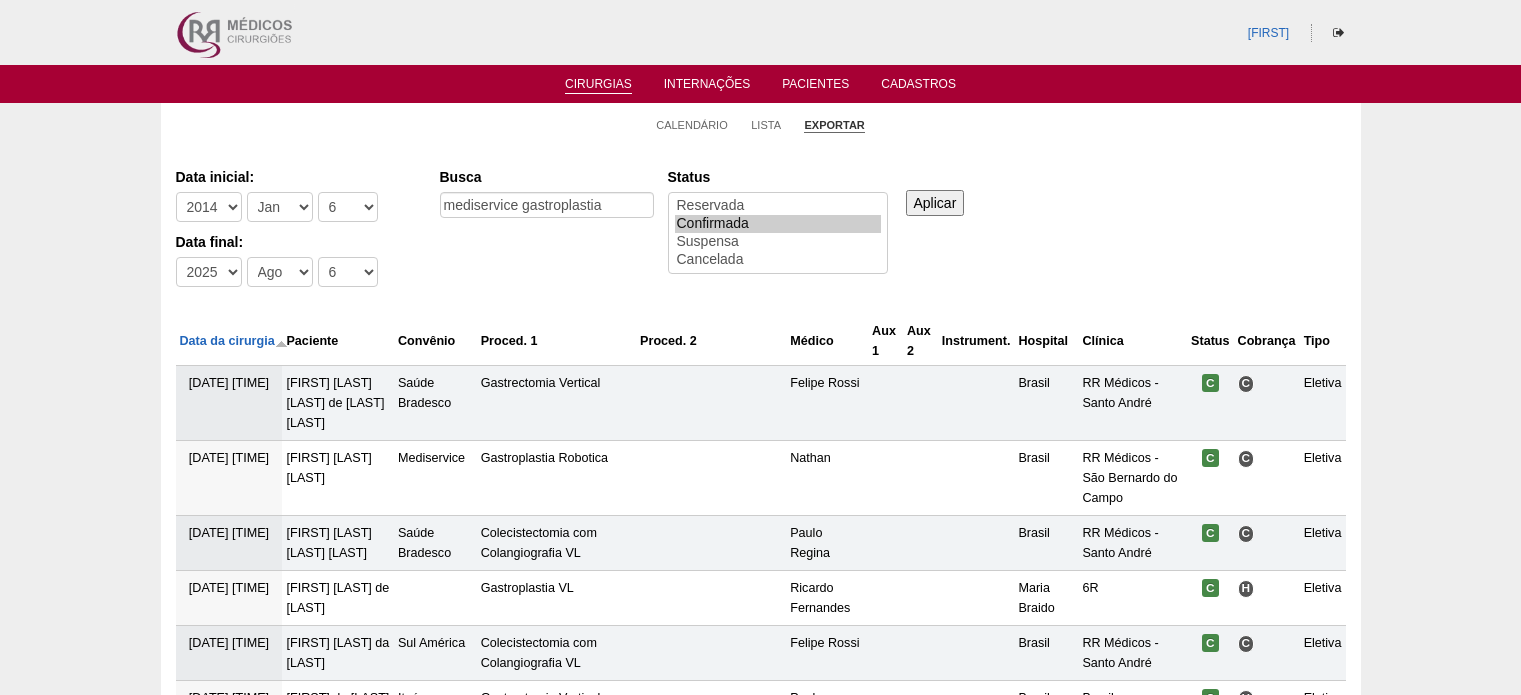 select on "2014" 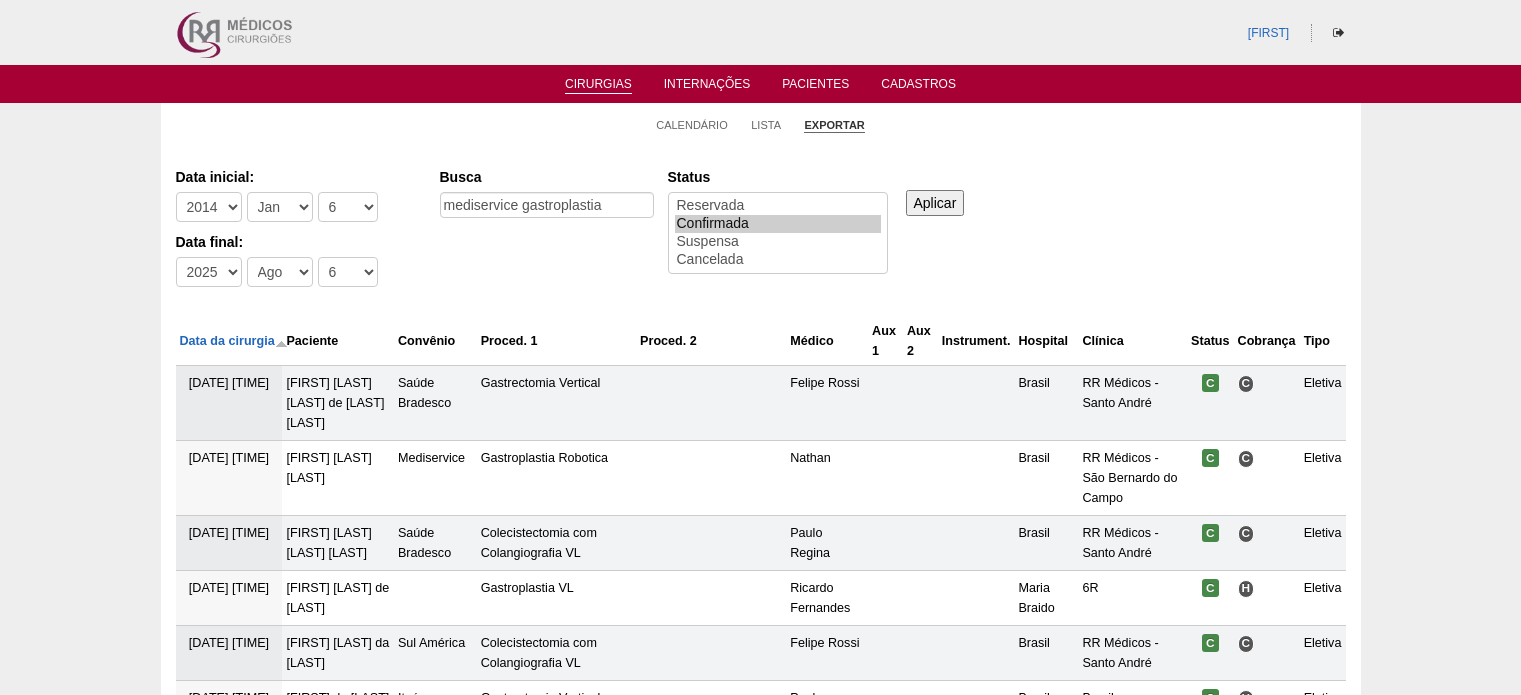 scroll, scrollTop: 0, scrollLeft: 0, axis: both 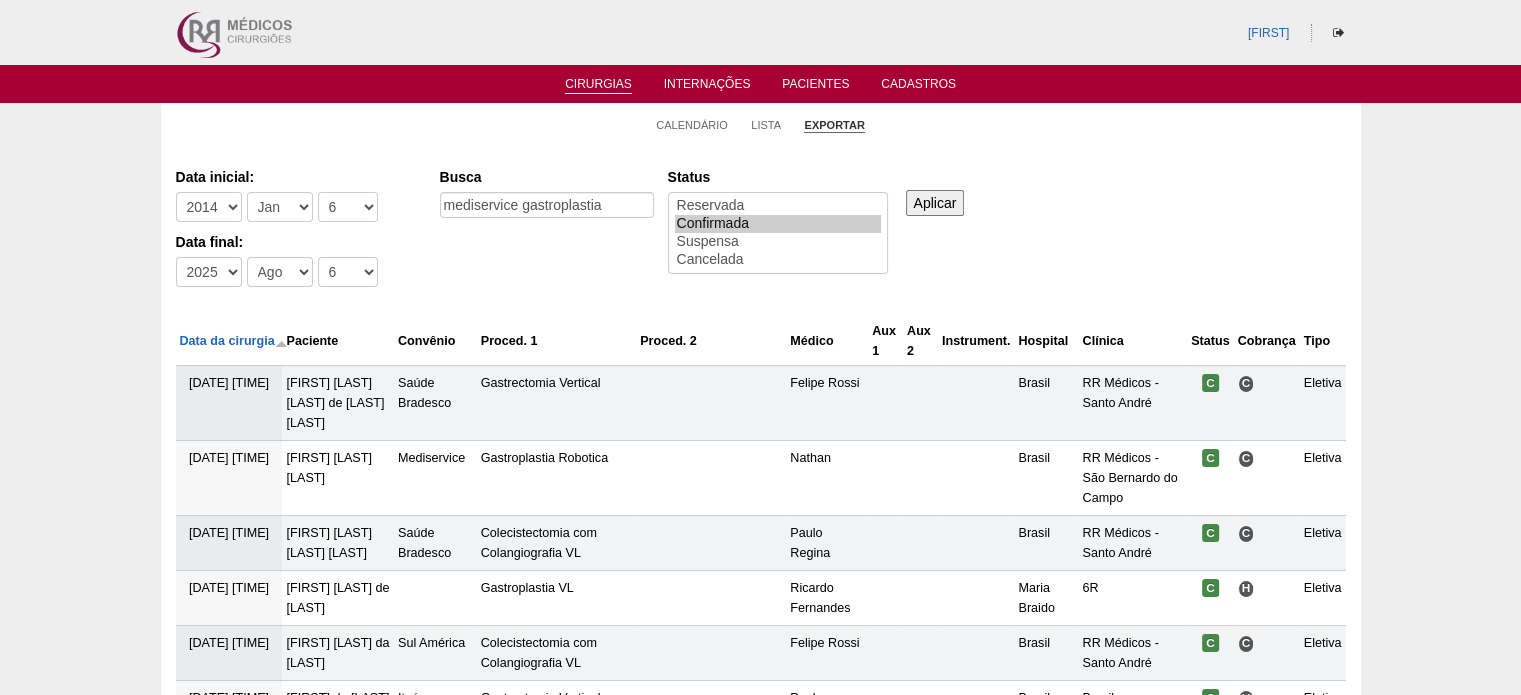 click on "Data inicial:
-Ano 2011 2012 2013 2014 2015 2016 2017 2018 2019 2020 2021 2022 2023 2024 2025 2026
-Mês Jan Fev Mar Abr Mai Jun Jul Ago Set Out Nov Dez
-Dia 1 2 3 4 5 6 7 8 9 10 11 12 13 14 15 16 17 18 19 20 21 22 23 24 25 26 27 28 29 30 31
Data final:
-Ano 2011 2012 2013 2014 2015 2016 2017 2018 2019 2020 2021 2022 2023 2024 2025 2026
-Mês Jan Fev Mar Abr Mai Jun Jul Ago Set Out Nov Dez
-Dia 1 2 3 4 5 6 7 8 9 10 11 12 13 14 15 16 17 18 19 20 21 22 23 24 25 26 27 28 29 30 31
Busca
mediservice gastroplastia
Status
Reservada Confirmada Suspensa Cancelada
Aplicar" at bounding box center [761, 228] 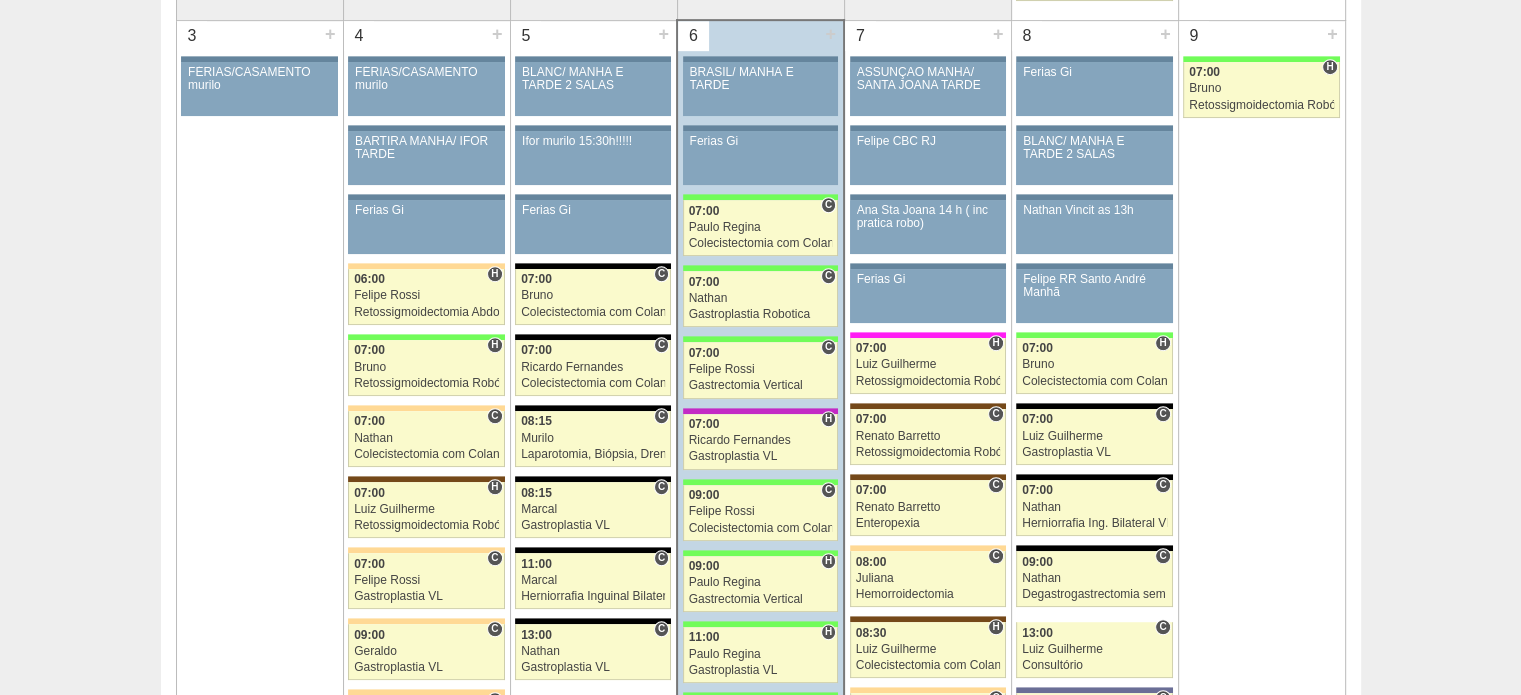 scroll, scrollTop: 1100, scrollLeft: 0, axis: vertical 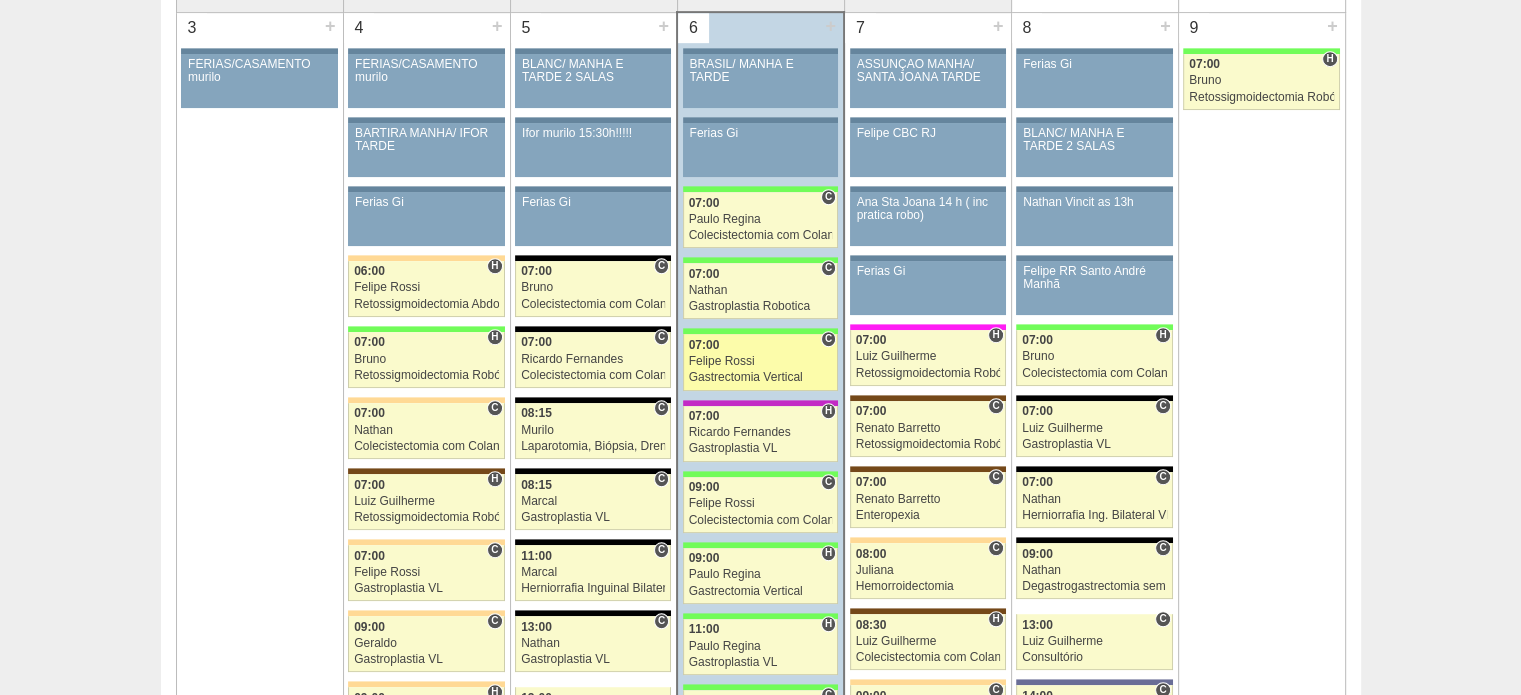 click on "Felipe Rossi" at bounding box center (761, 361) 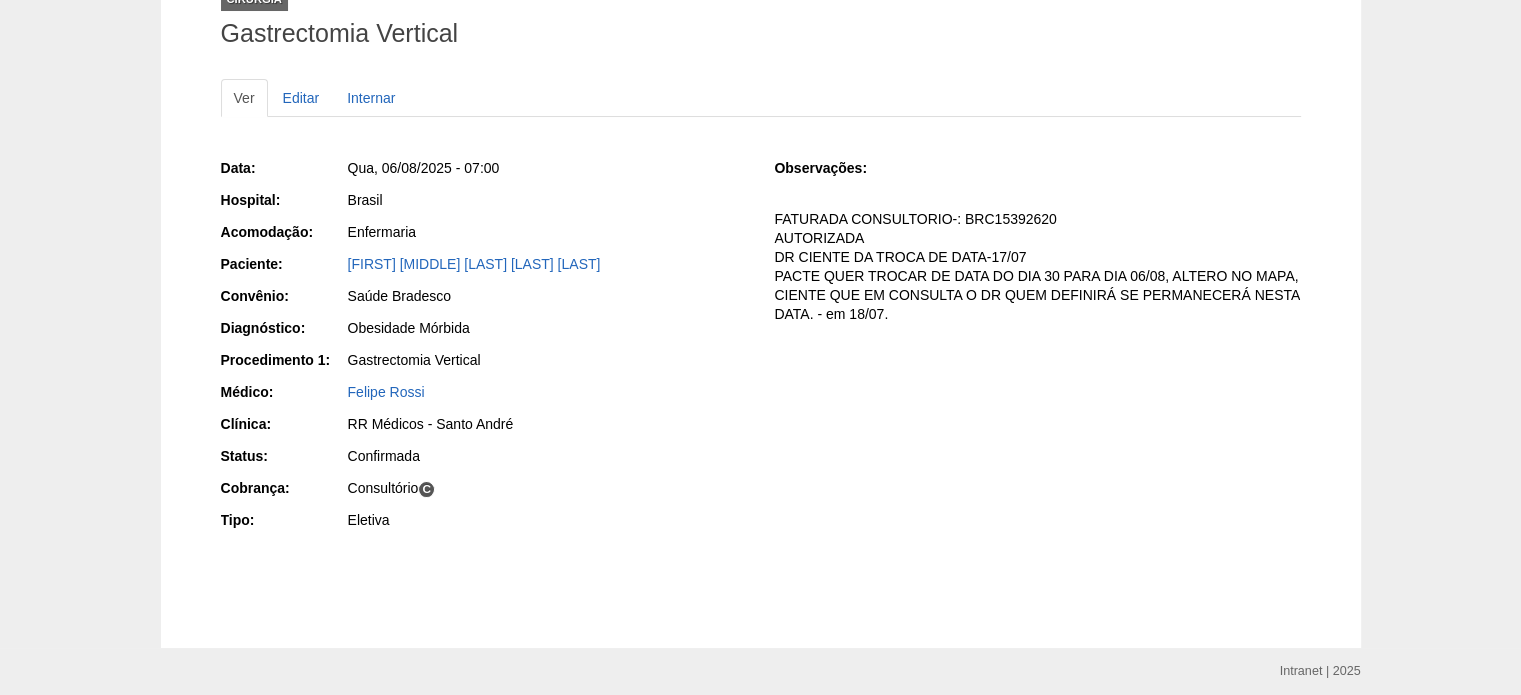 scroll, scrollTop: 100, scrollLeft: 0, axis: vertical 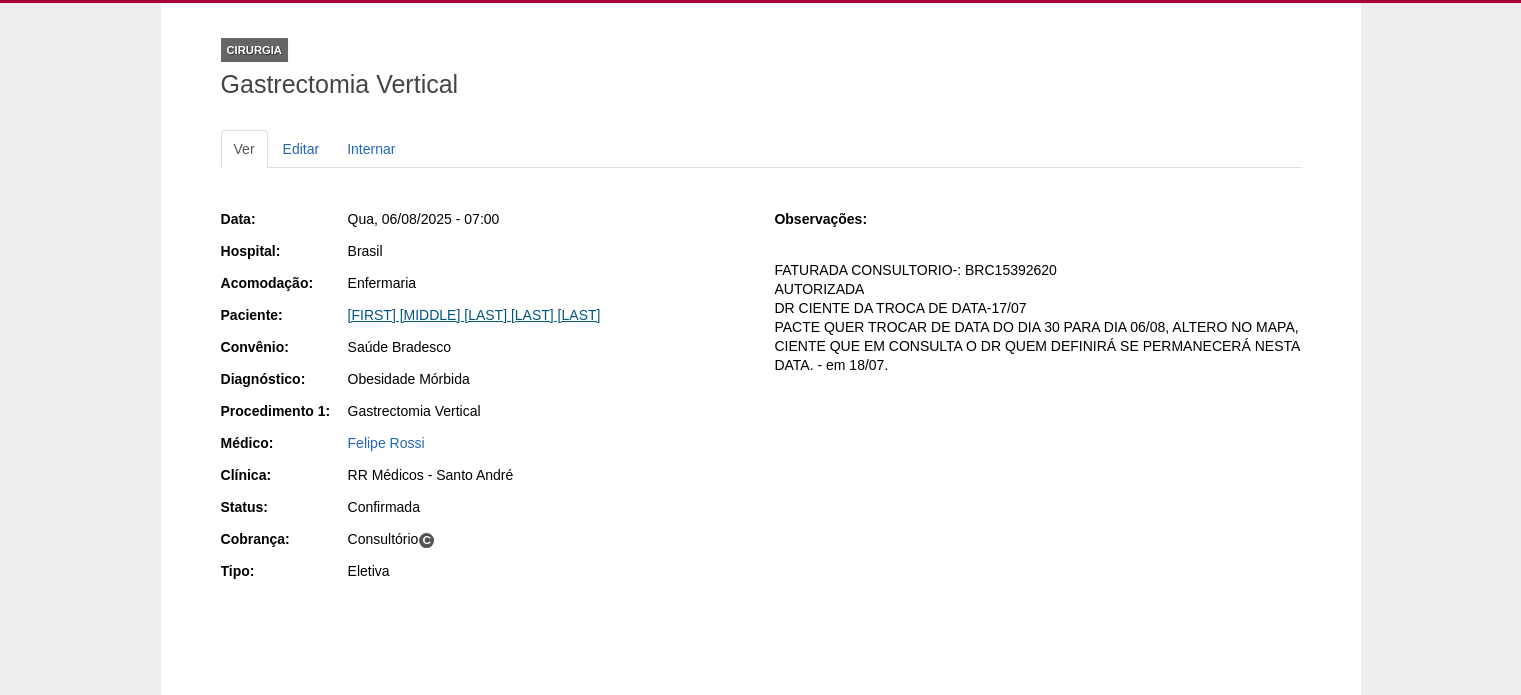 click on "ROSA MICHELE LESNIK DE OLIVEIRA ALVES" at bounding box center [474, 315] 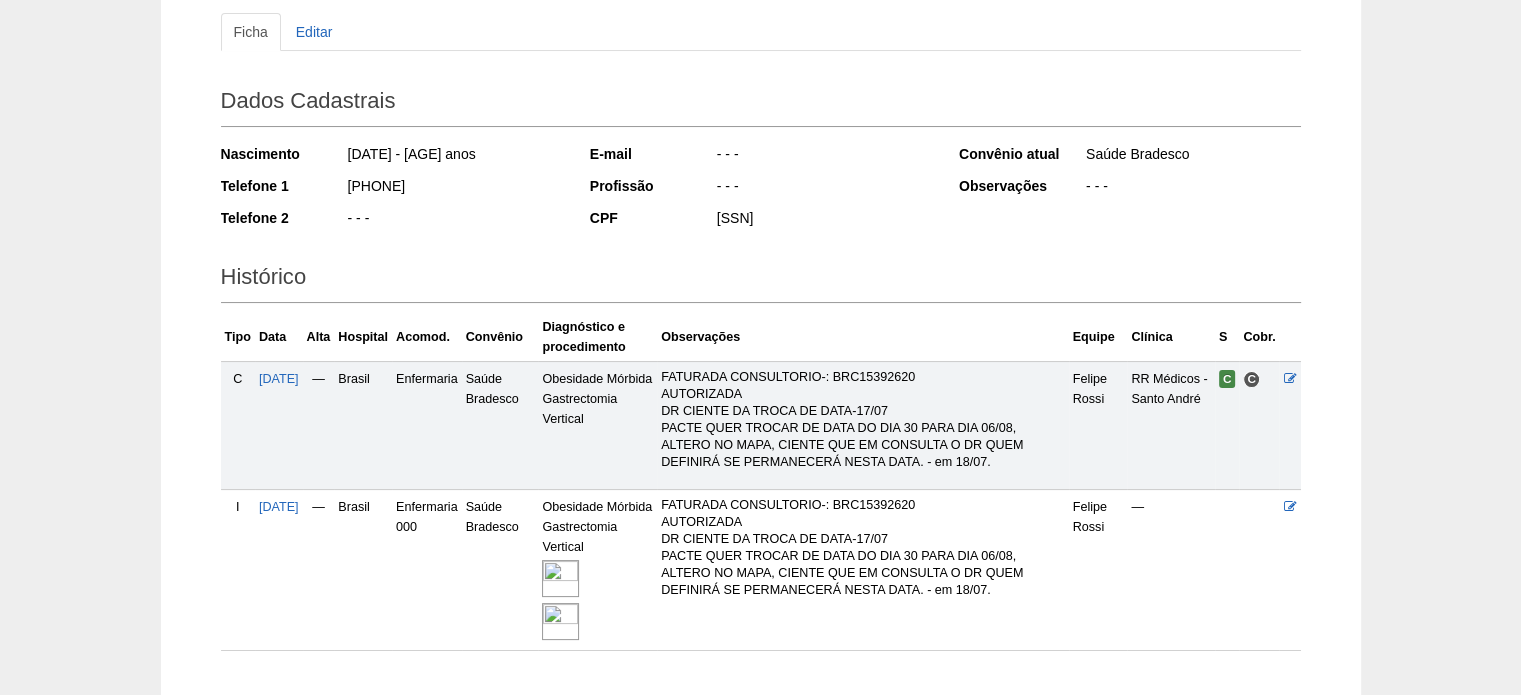 scroll, scrollTop: 300, scrollLeft: 0, axis: vertical 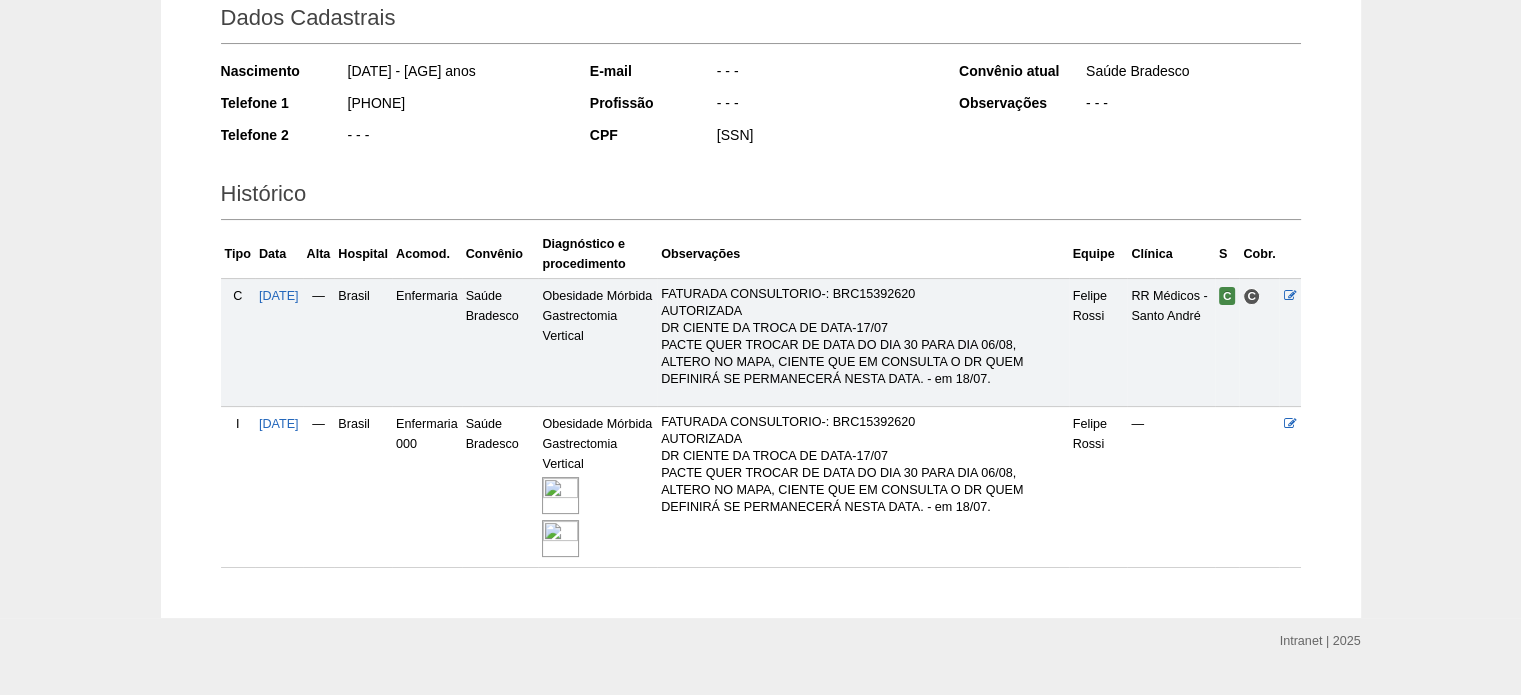 click at bounding box center (560, 495) 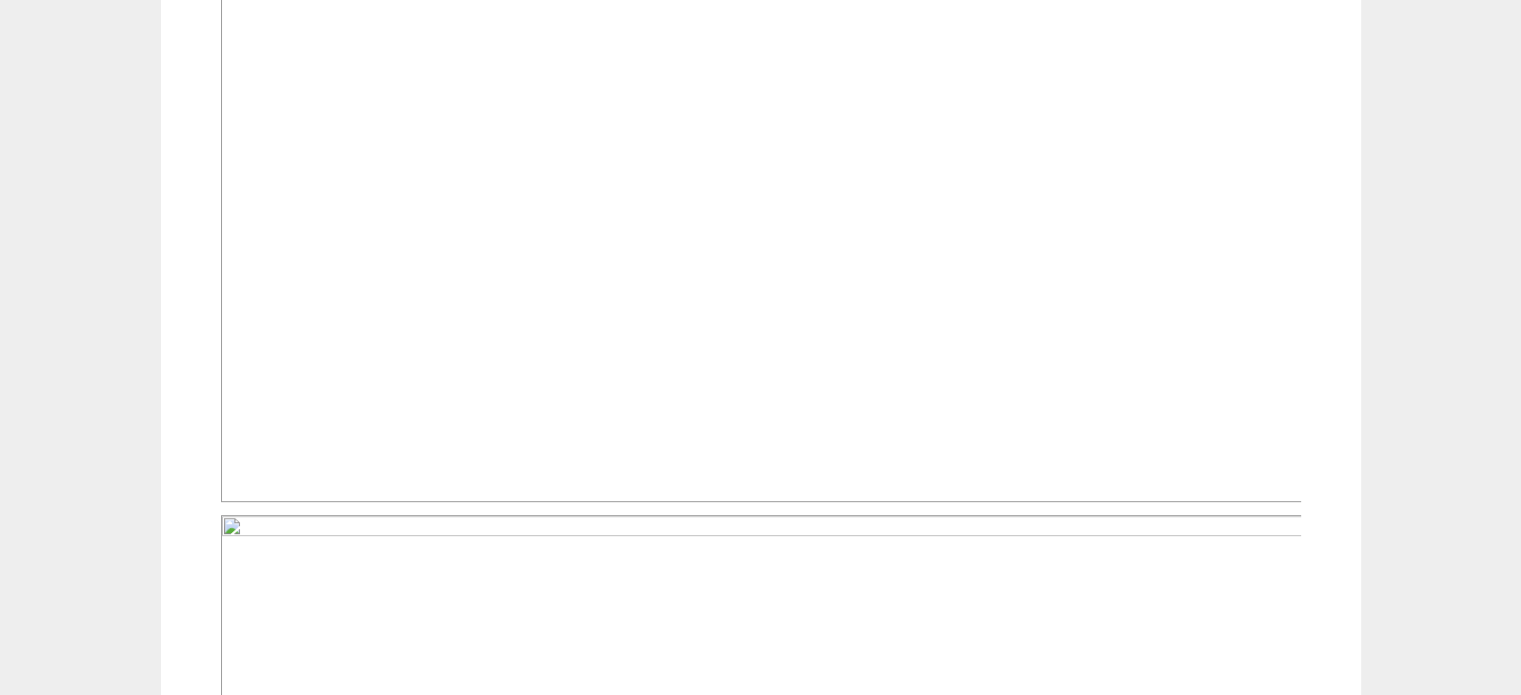 scroll, scrollTop: 900, scrollLeft: 0, axis: vertical 